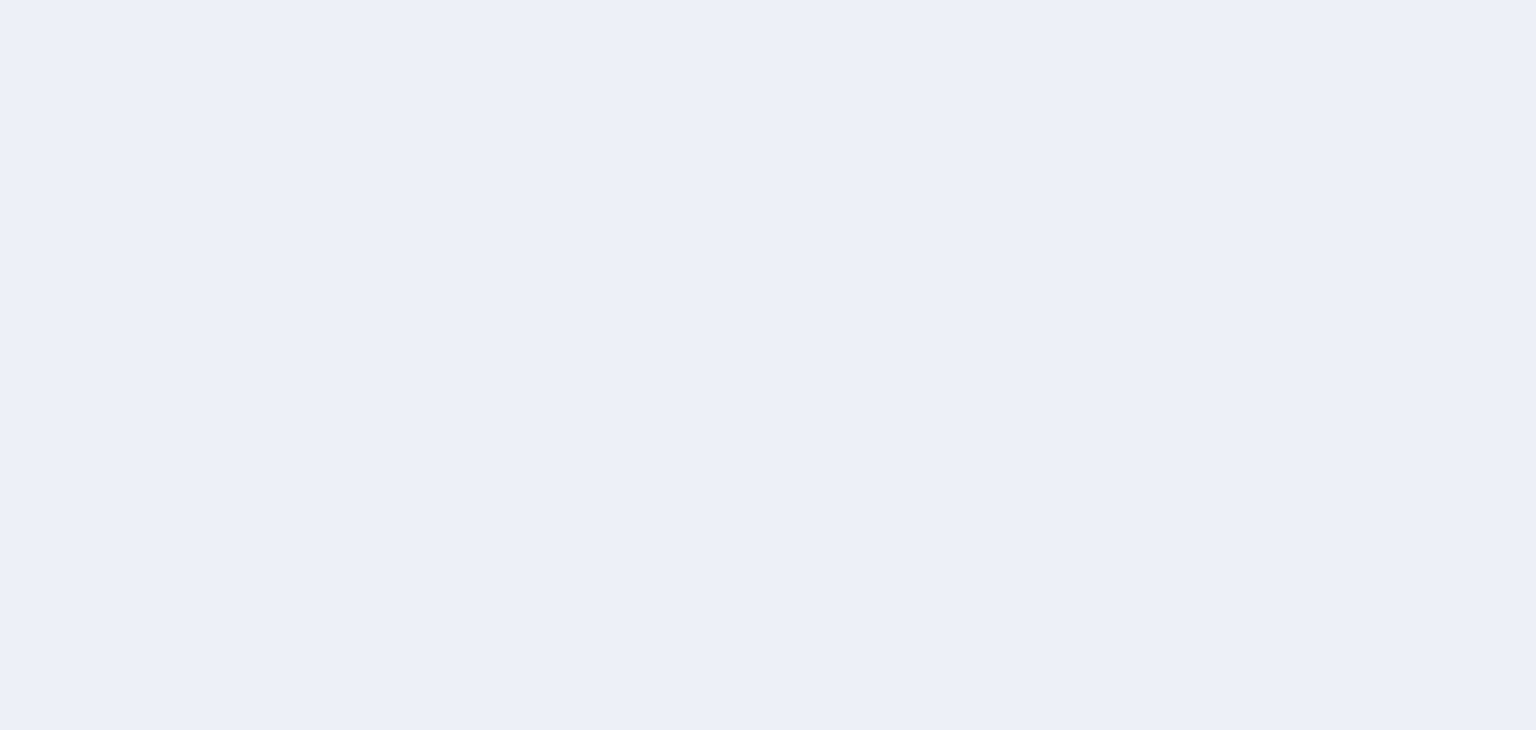 scroll, scrollTop: 0, scrollLeft: 0, axis: both 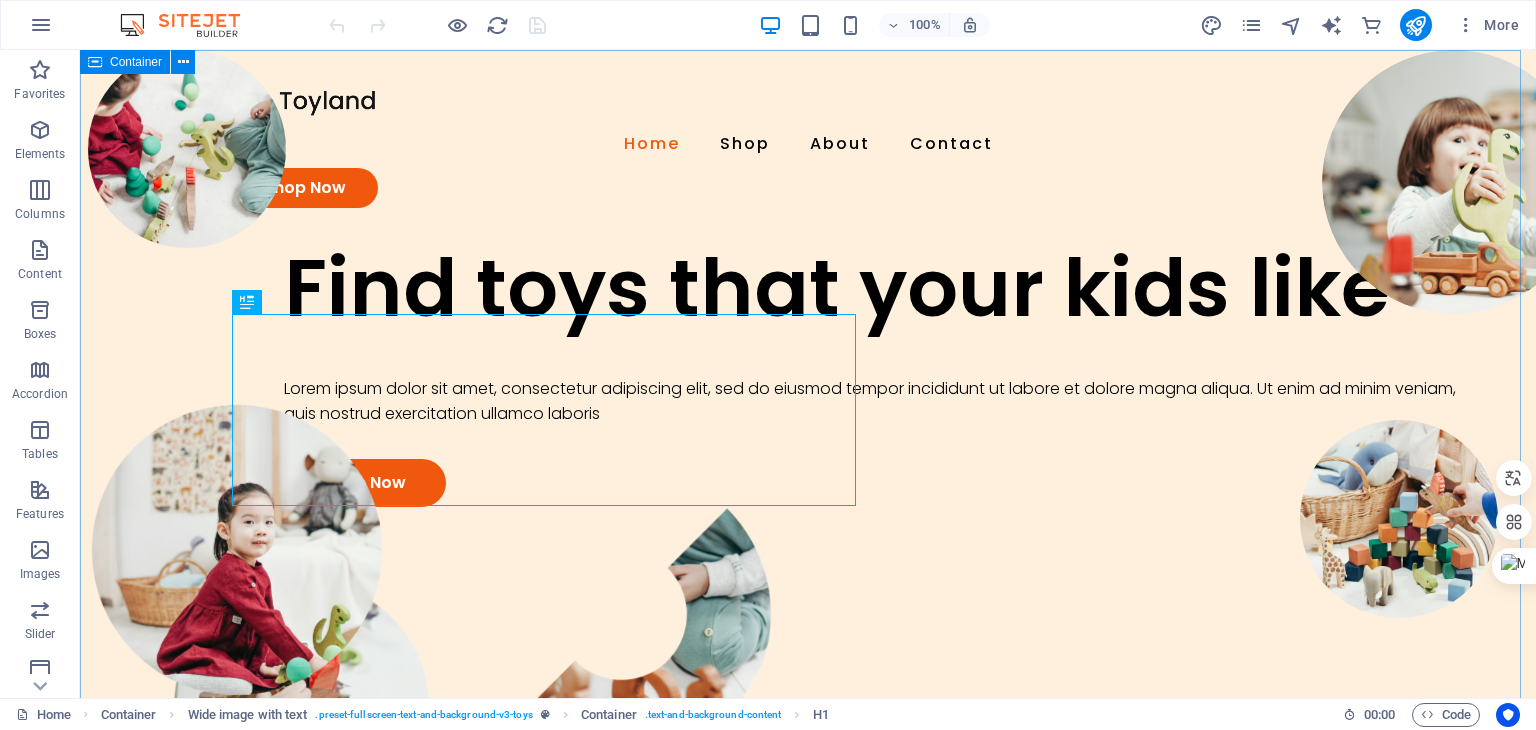 click at bounding box center [95, 62] 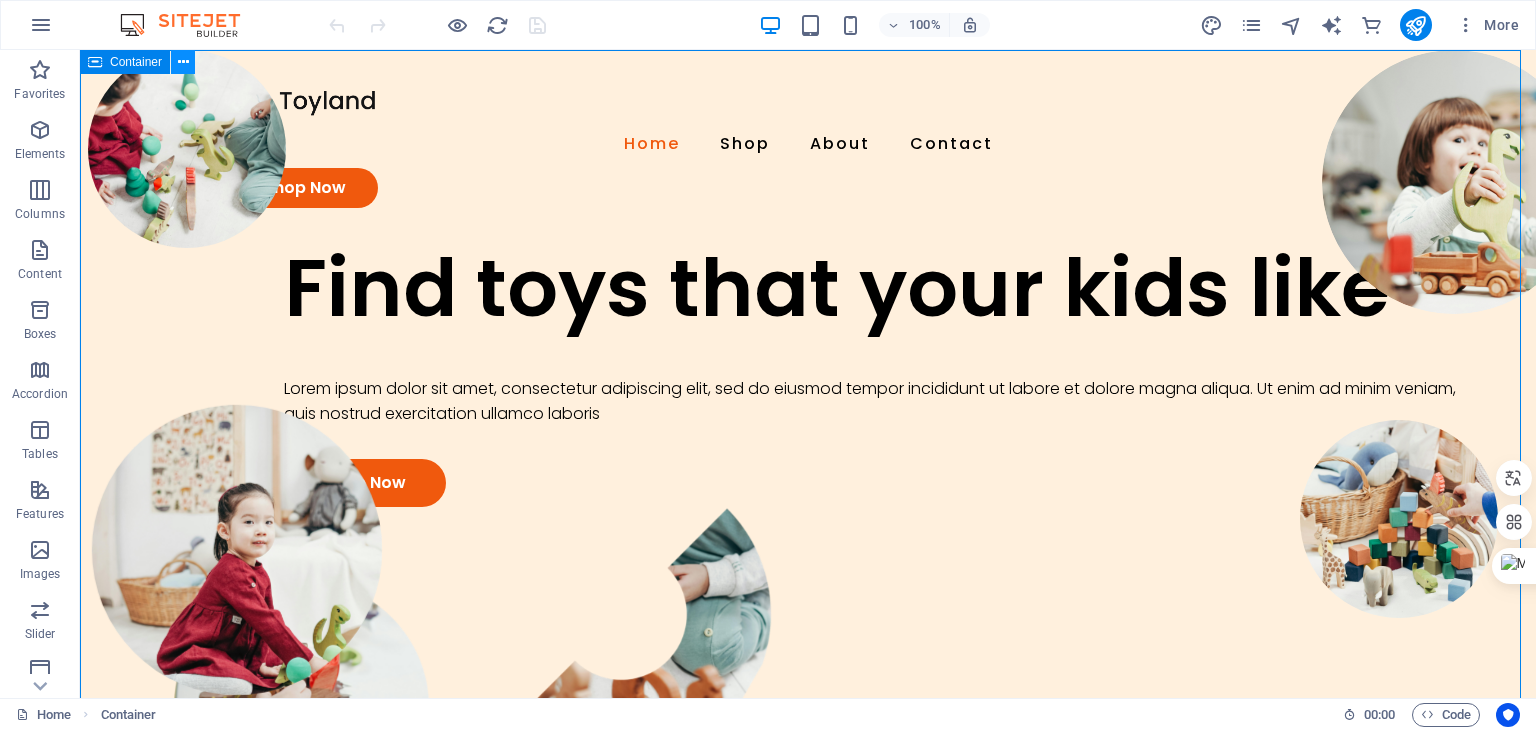 click at bounding box center [183, 62] 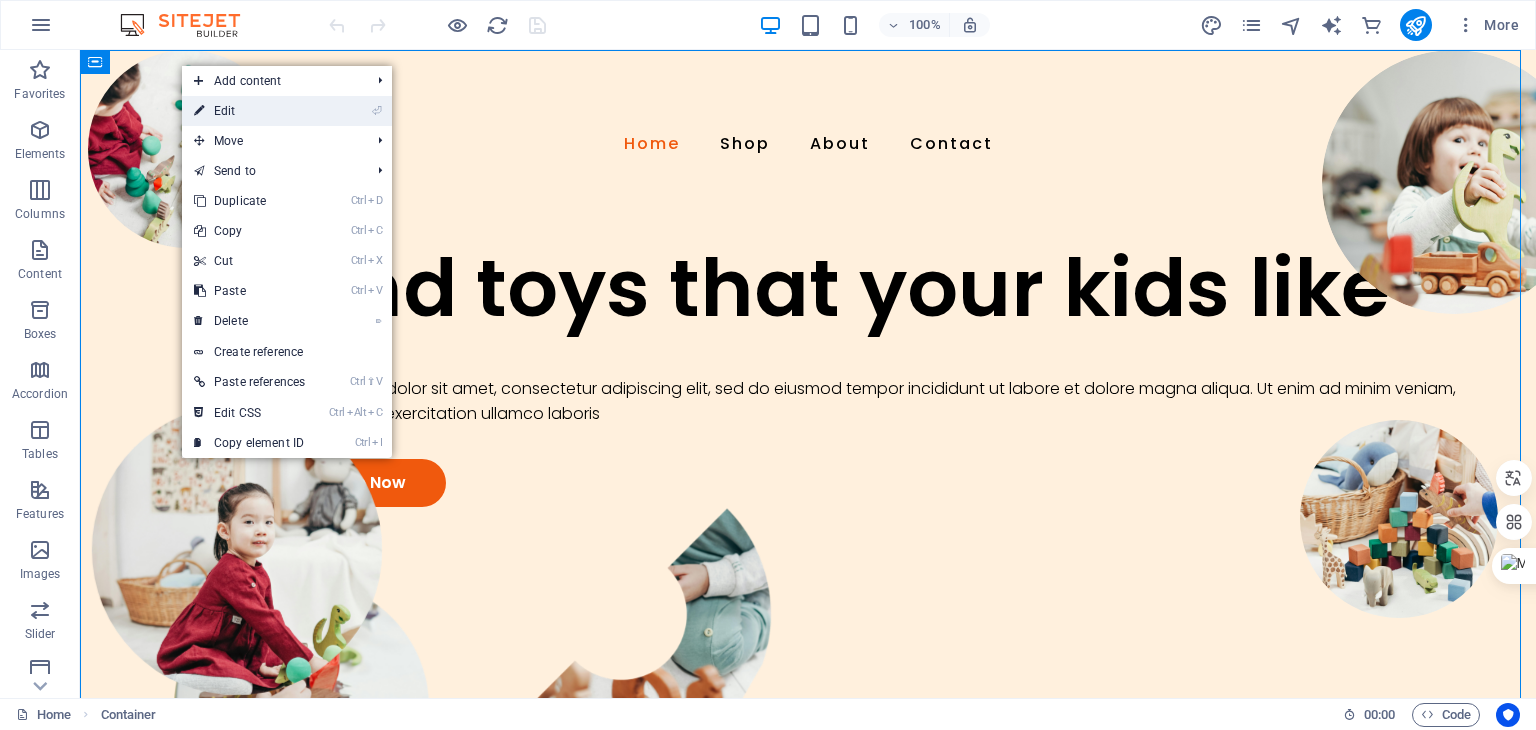click on "⏎  Edit" at bounding box center (249, 111) 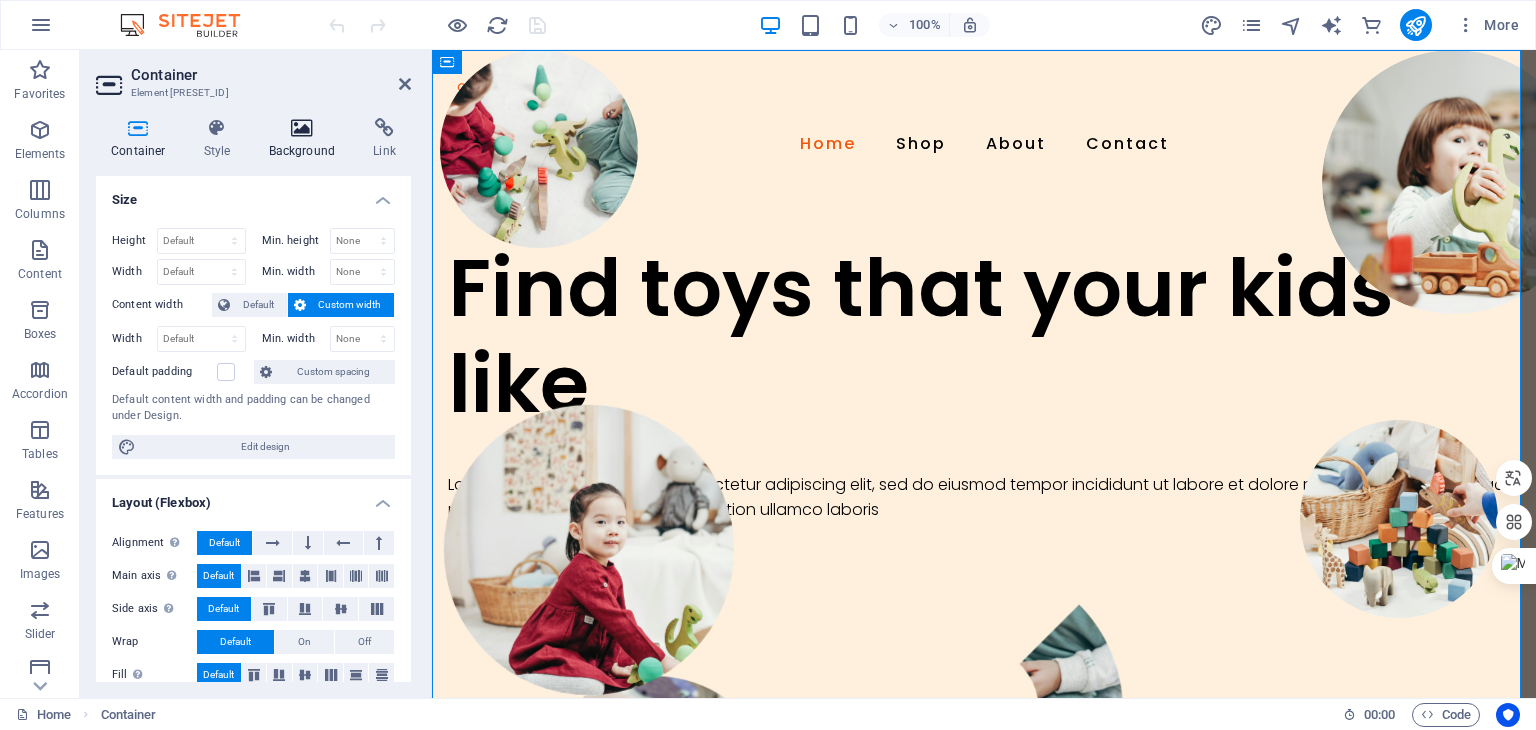 click at bounding box center (302, 128) 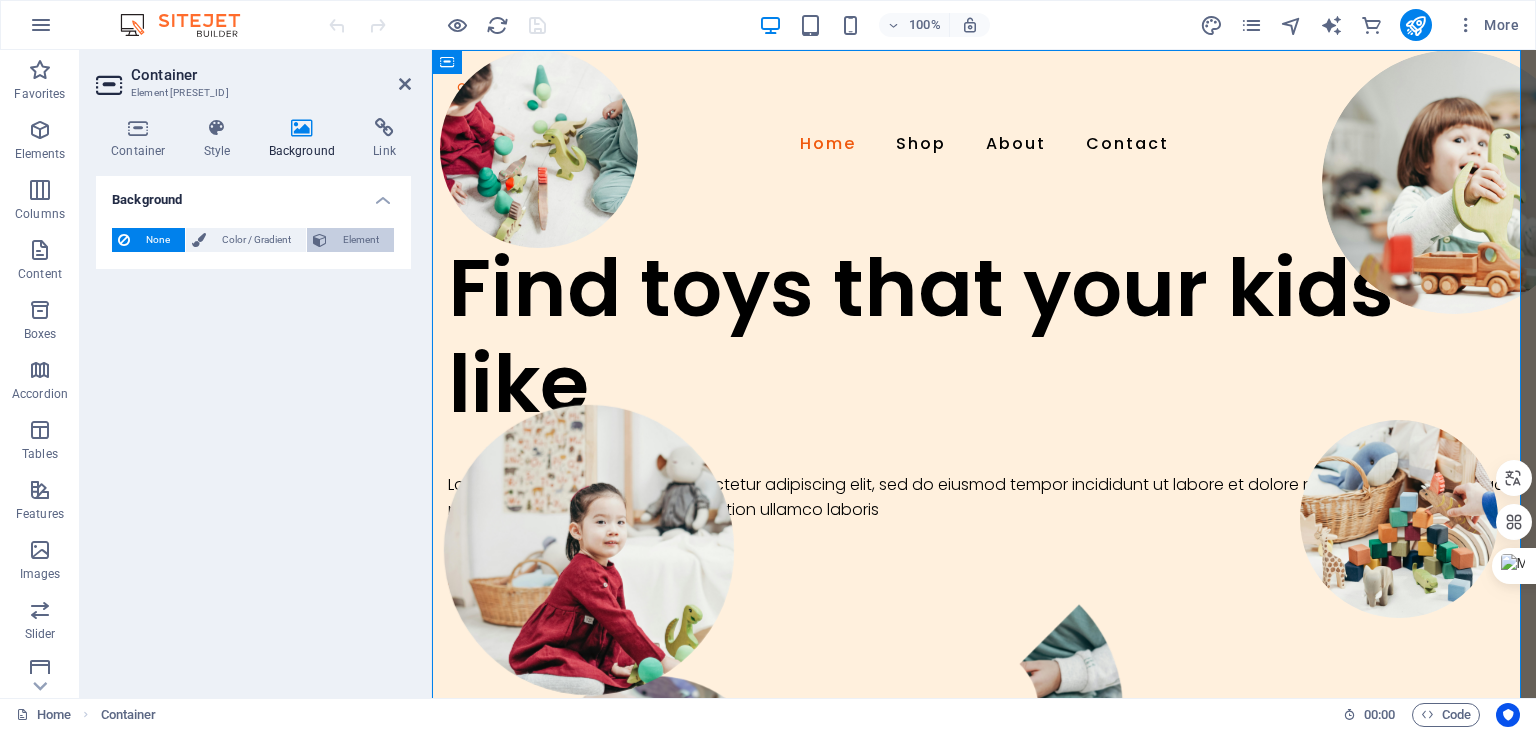 click on "Element" at bounding box center (360, 240) 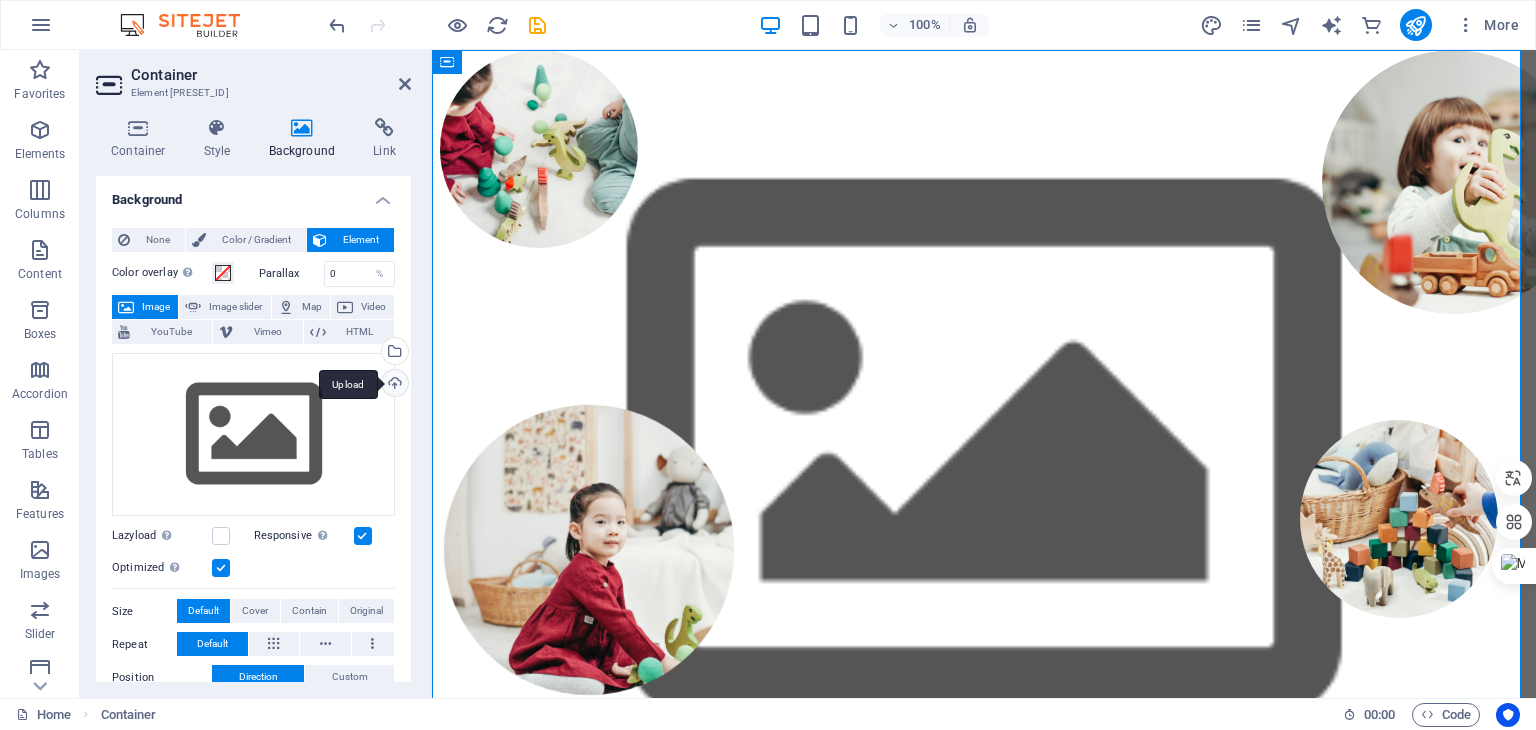 click on "Upload" at bounding box center [393, 385] 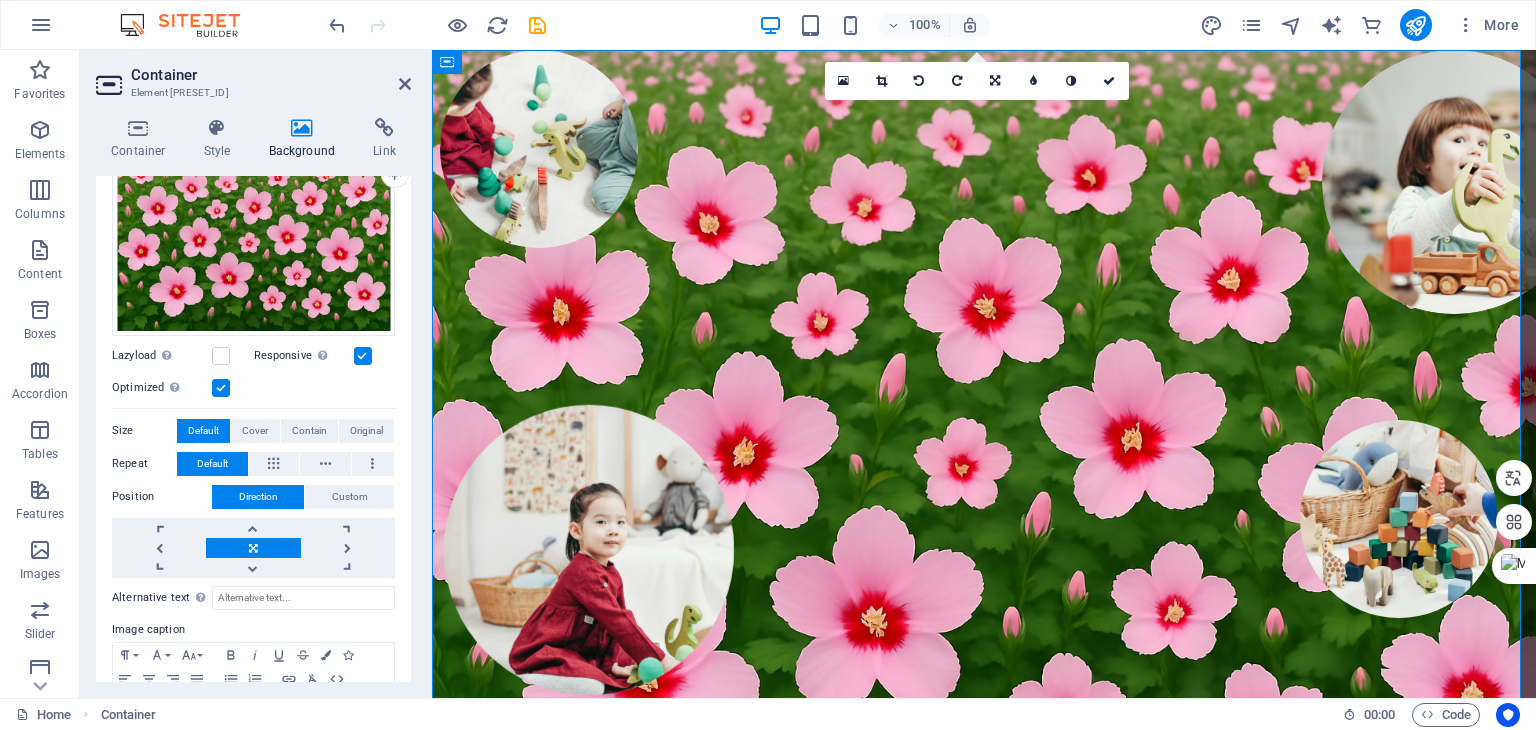 scroll, scrollTop: 293, scrollLeft: 0, axis: vertical 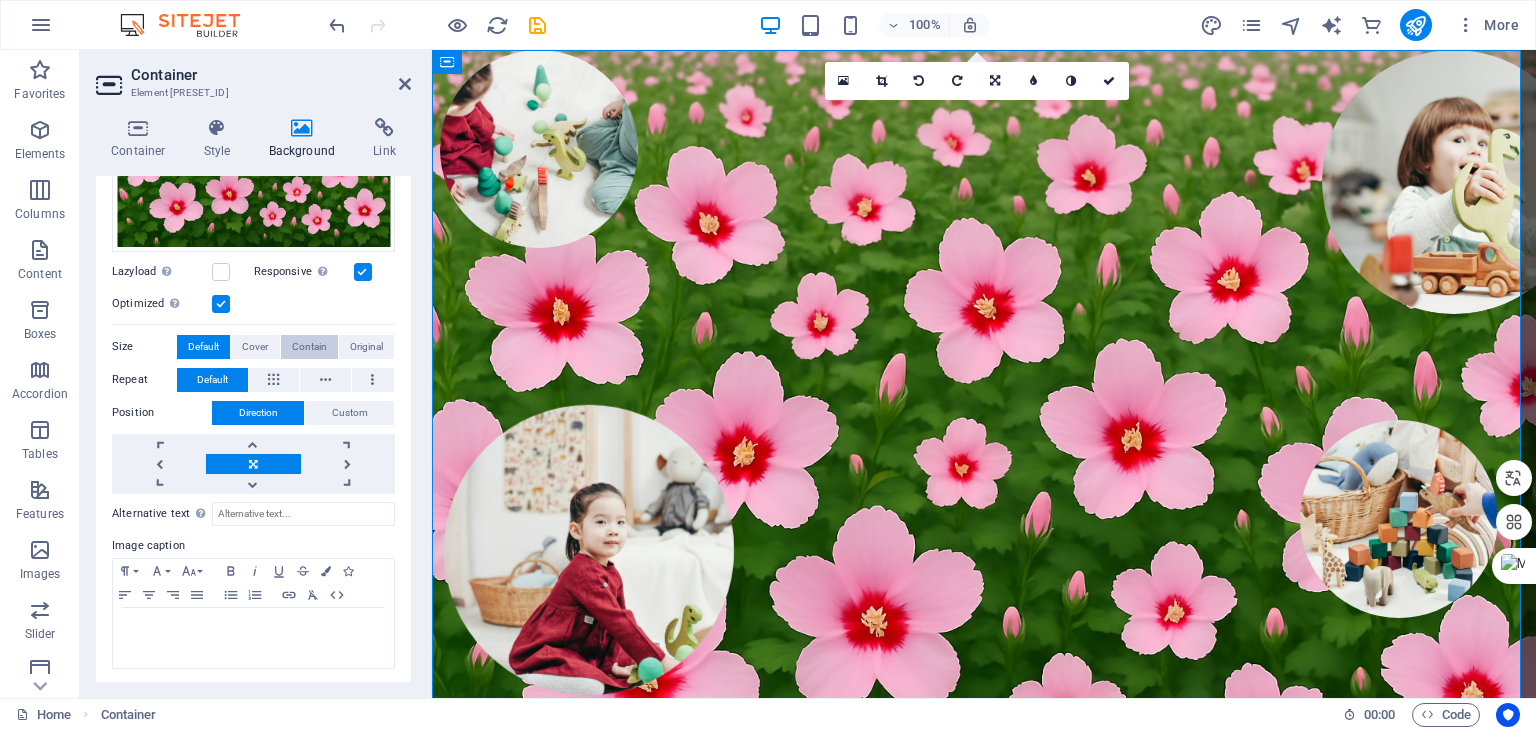 click on "Contain" at bounding box center [309, 347] 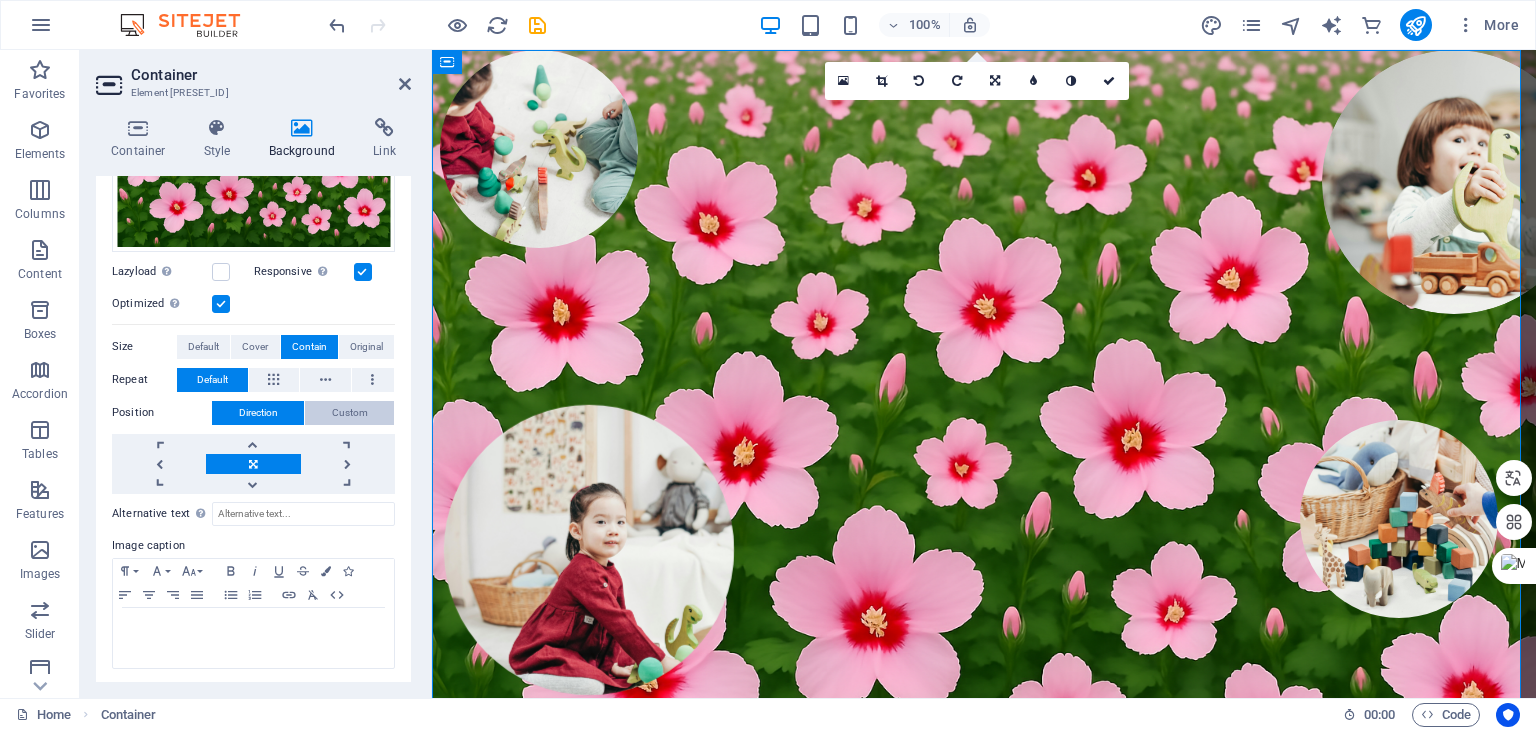 click on "Custom" at bounding box center (350, 413) 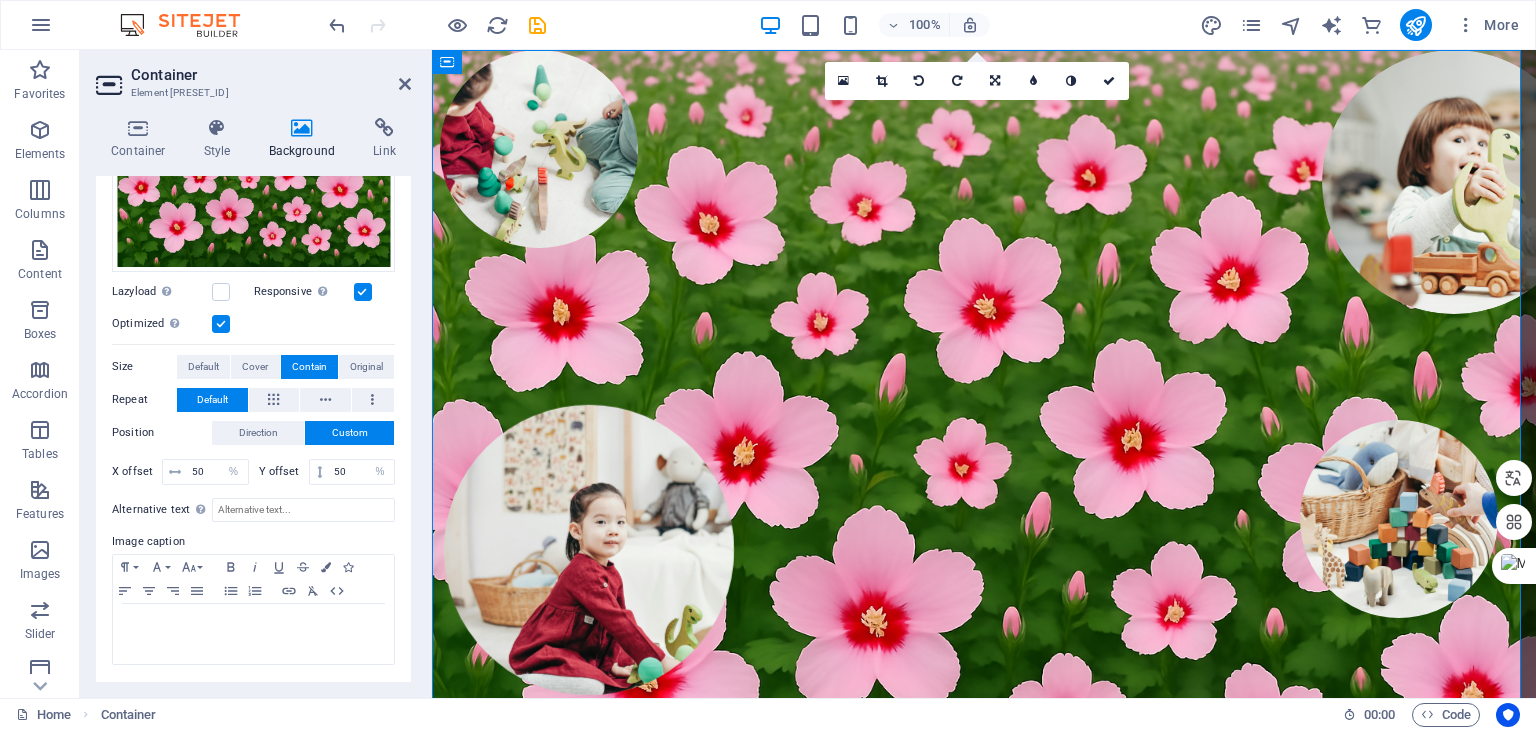 scroll, scrollTop: 268, scrollLeft: 0, axis: vertical 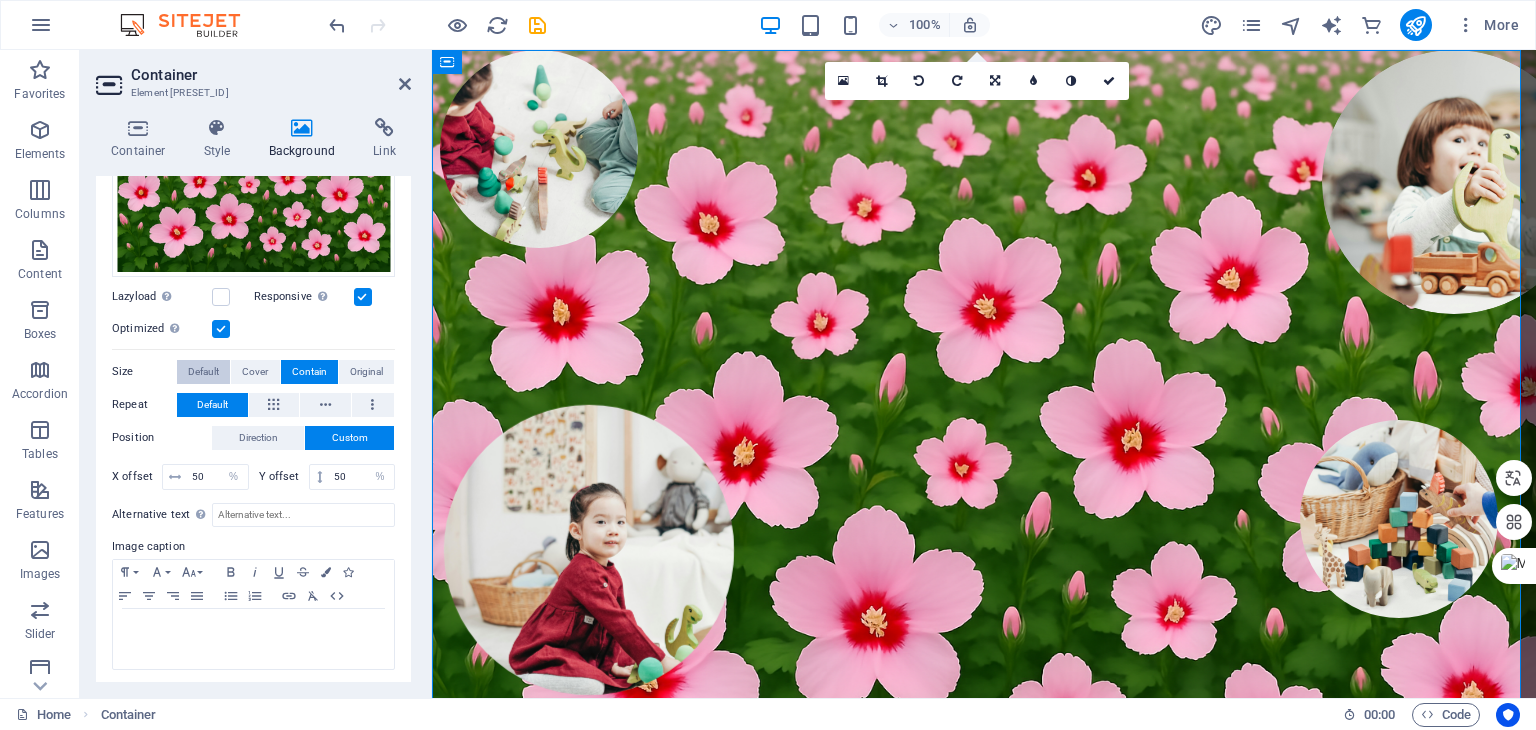 click on "Default" at bounding box center (203, 372) 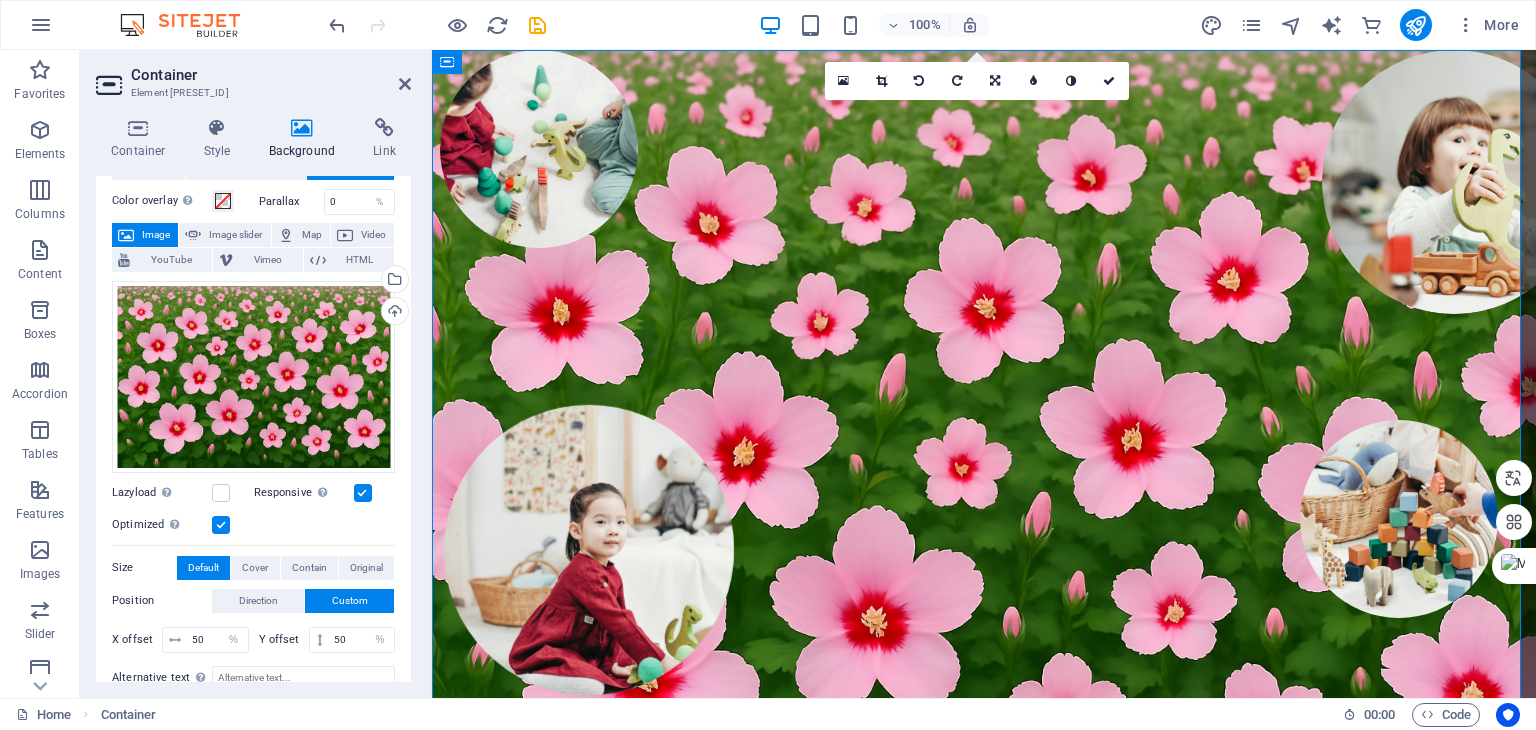 scroll, scrollTop: 0, scrollLeft: 0, axis: both 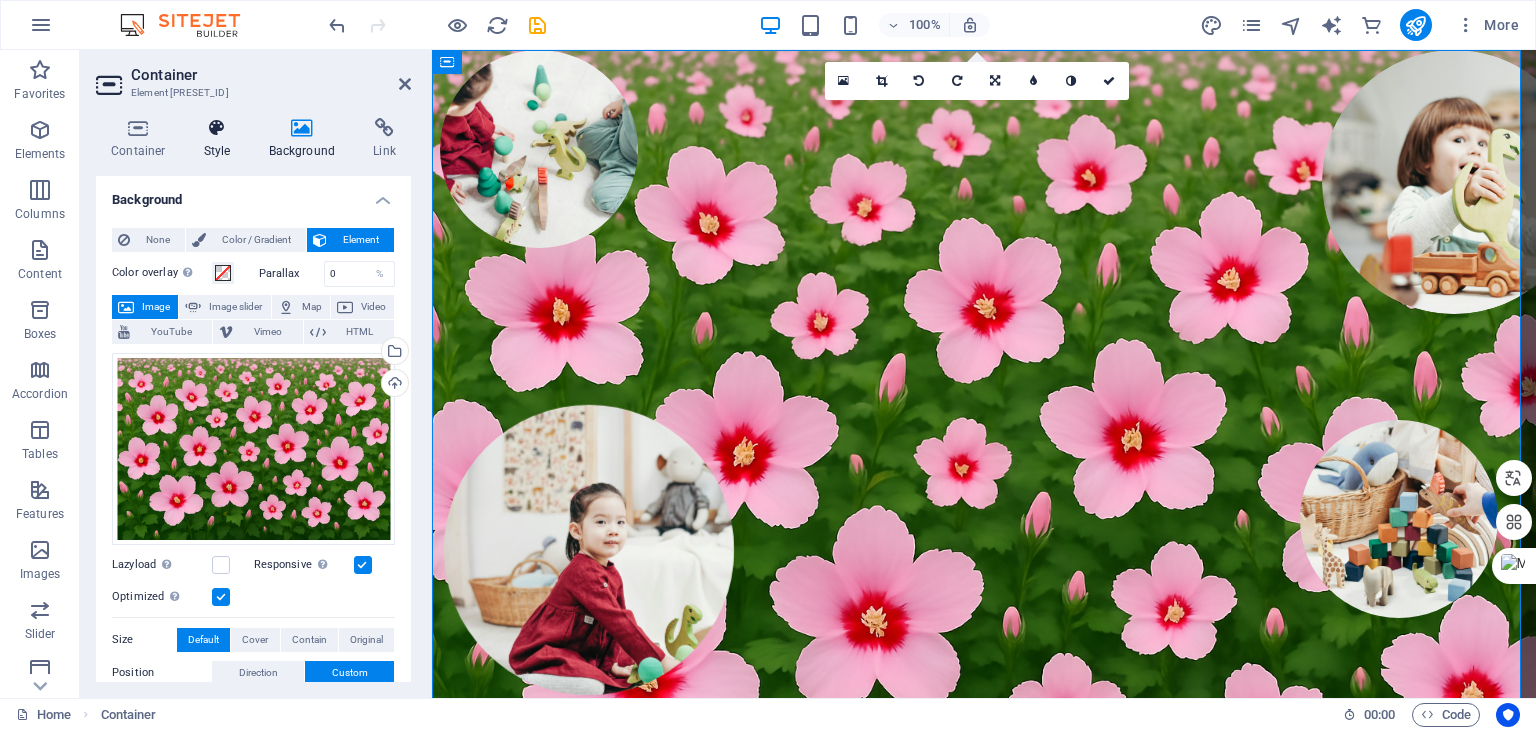 click on "Style" at bounding box center (221, 139) 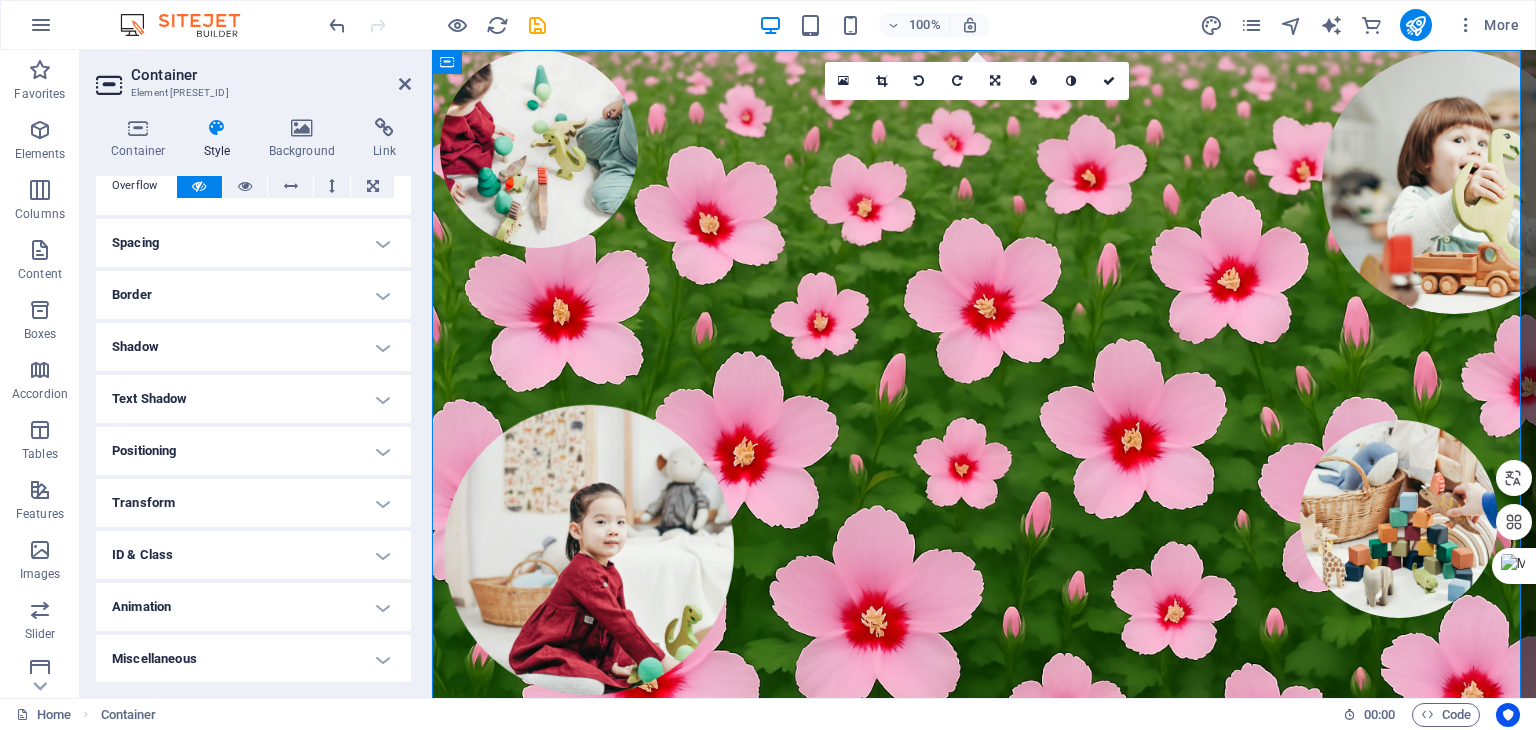 scroll, scrollTop: 124, scrollLeft: 0, axis: vertical 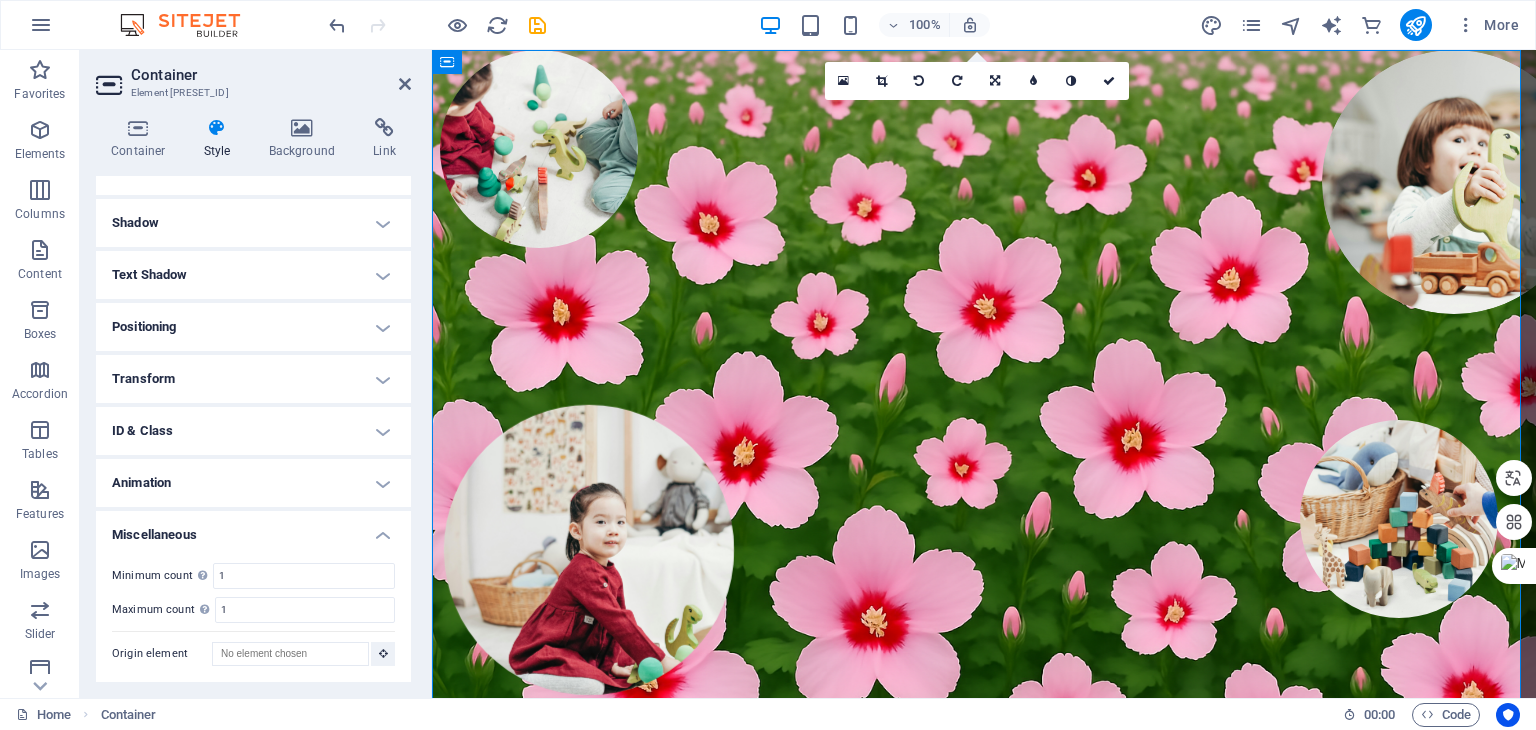 click on "Miscellaneous" at bounding box center [253, 529] 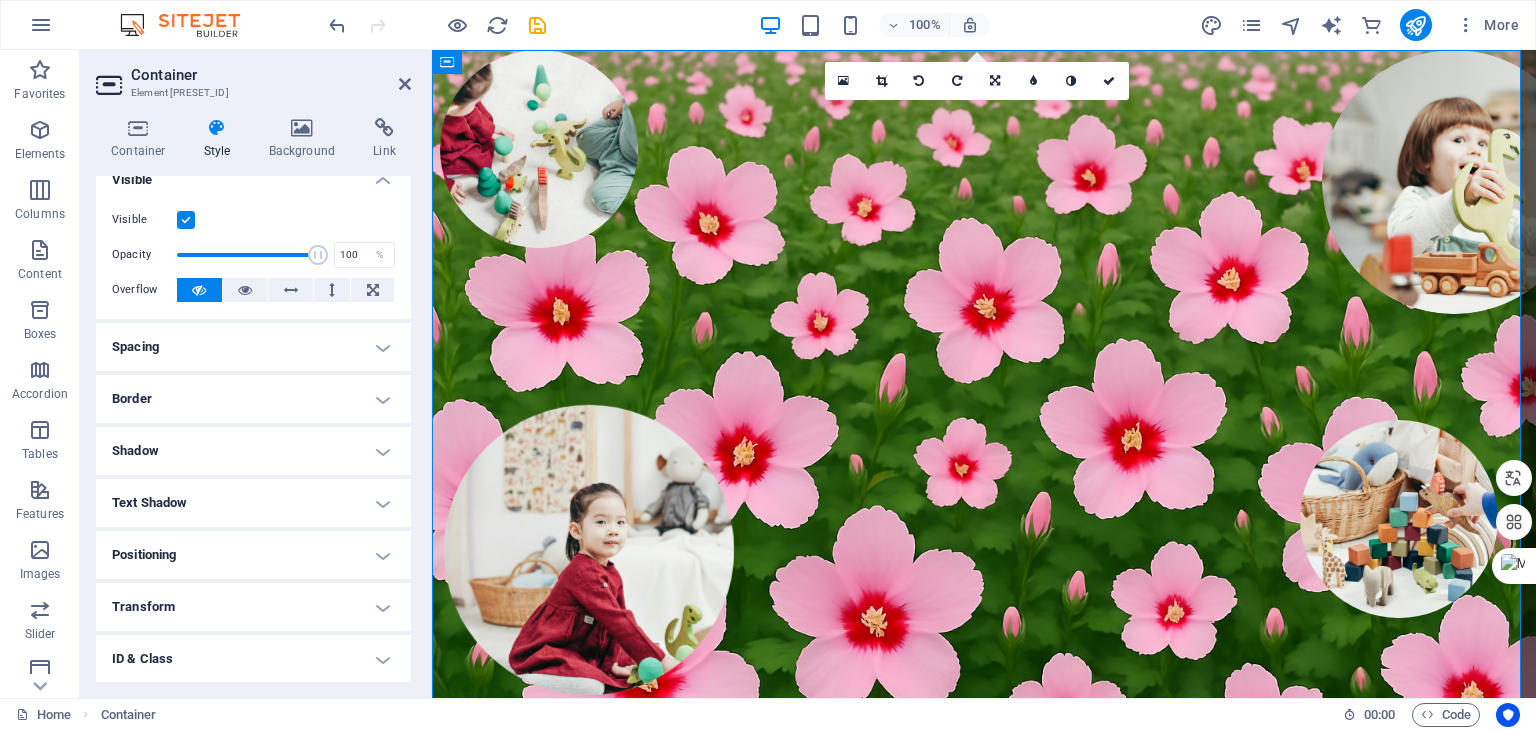 scroll, scrollTop: 0, scrollLeft: 0, axis: both 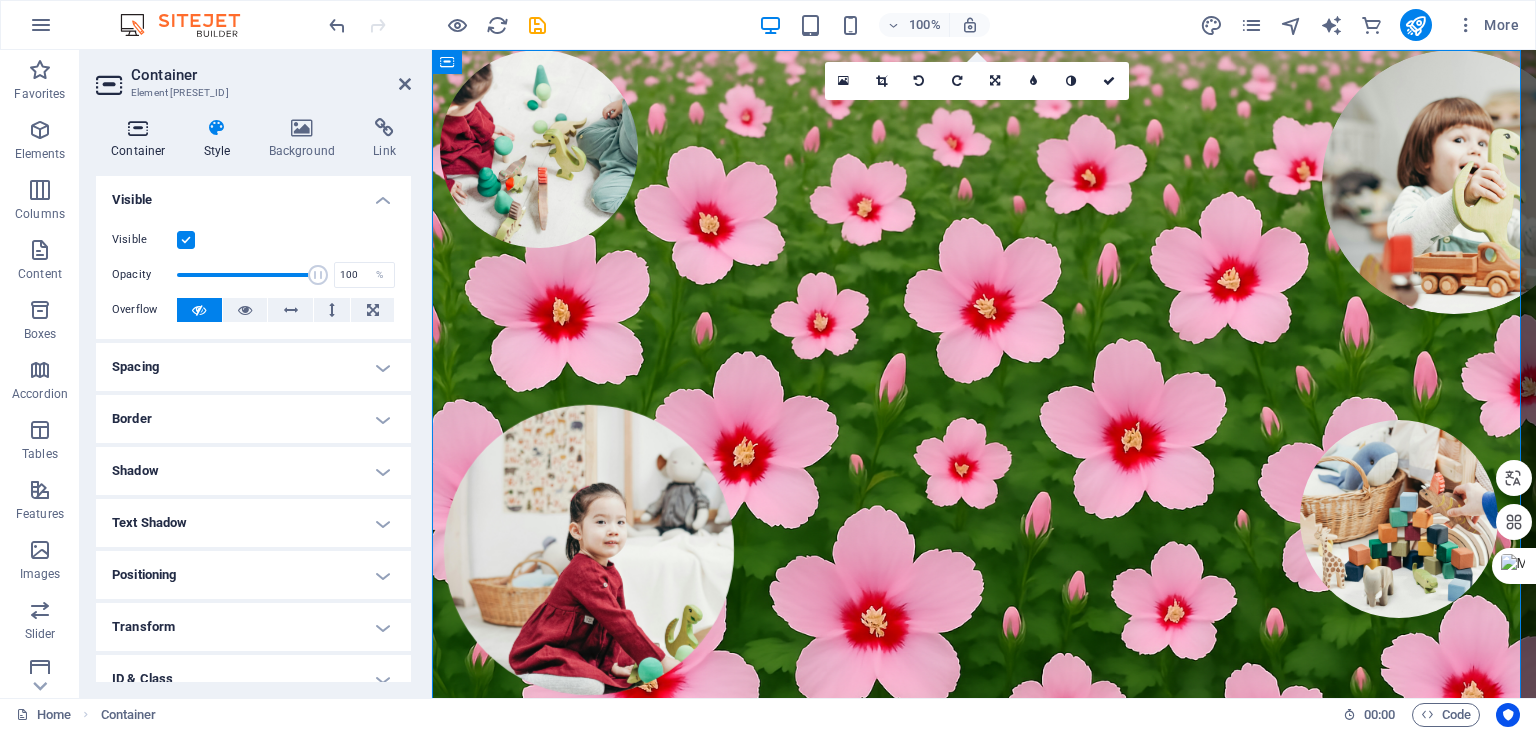 click at bounding box center [138, 128] 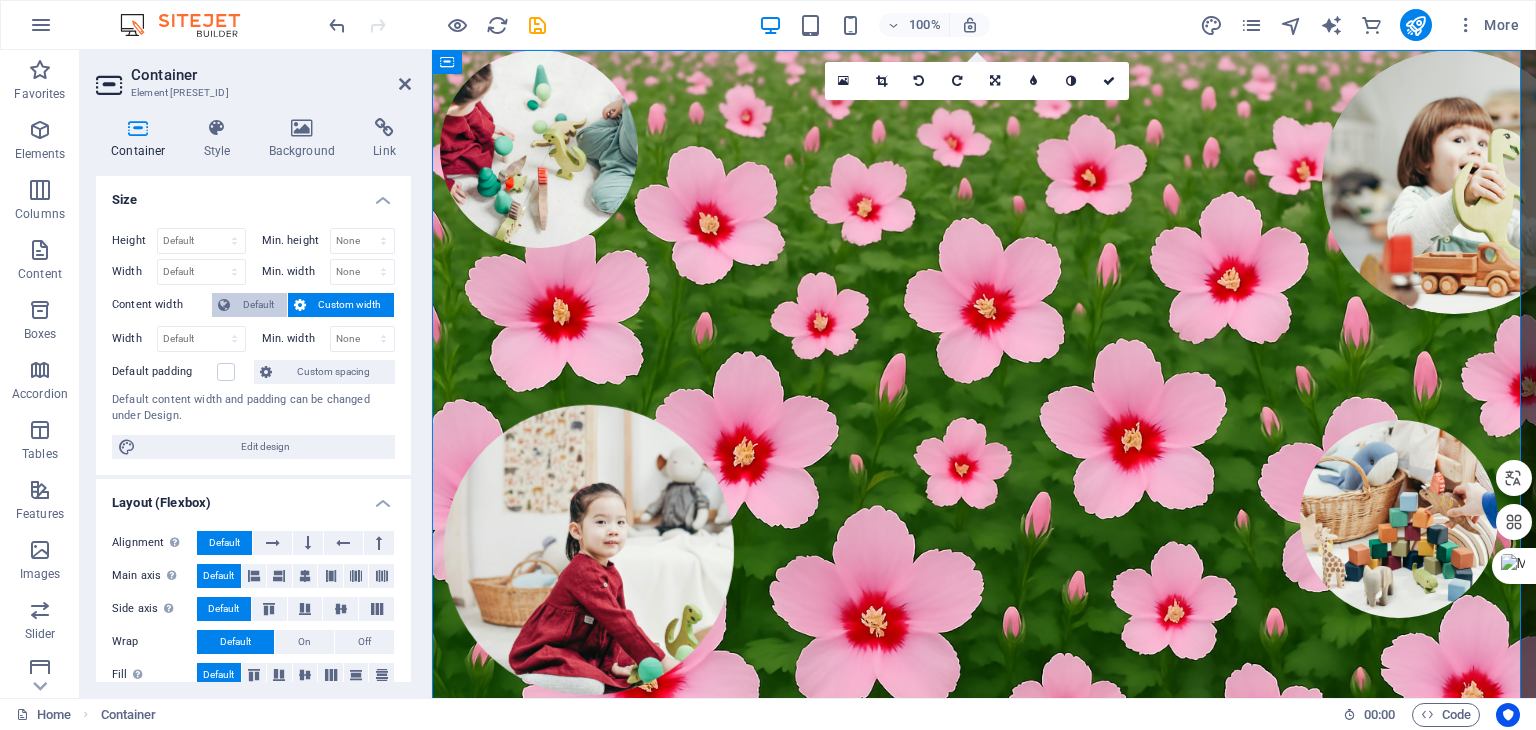 click on "Default" at bounding box center (258, 305) 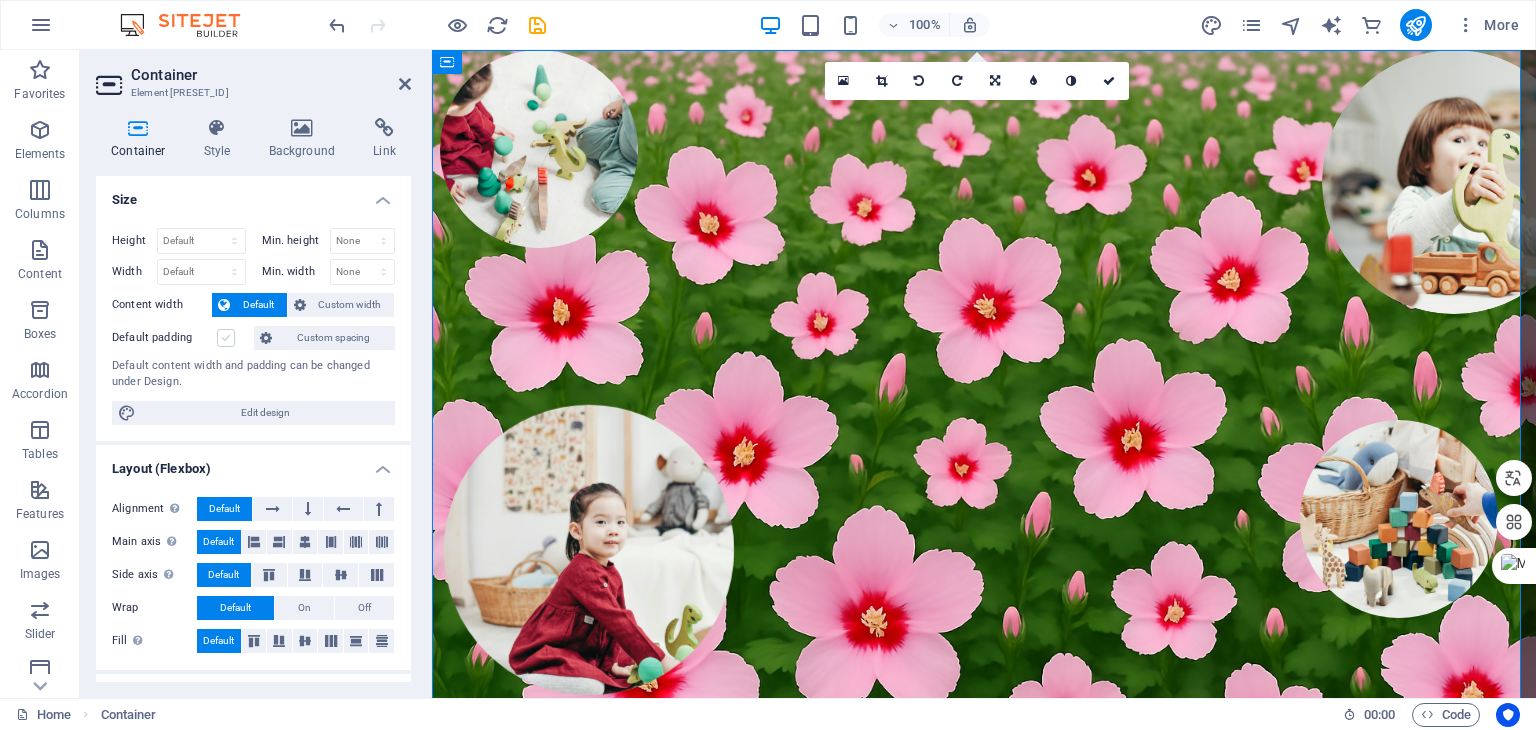 click at bounding box center (226, 338) 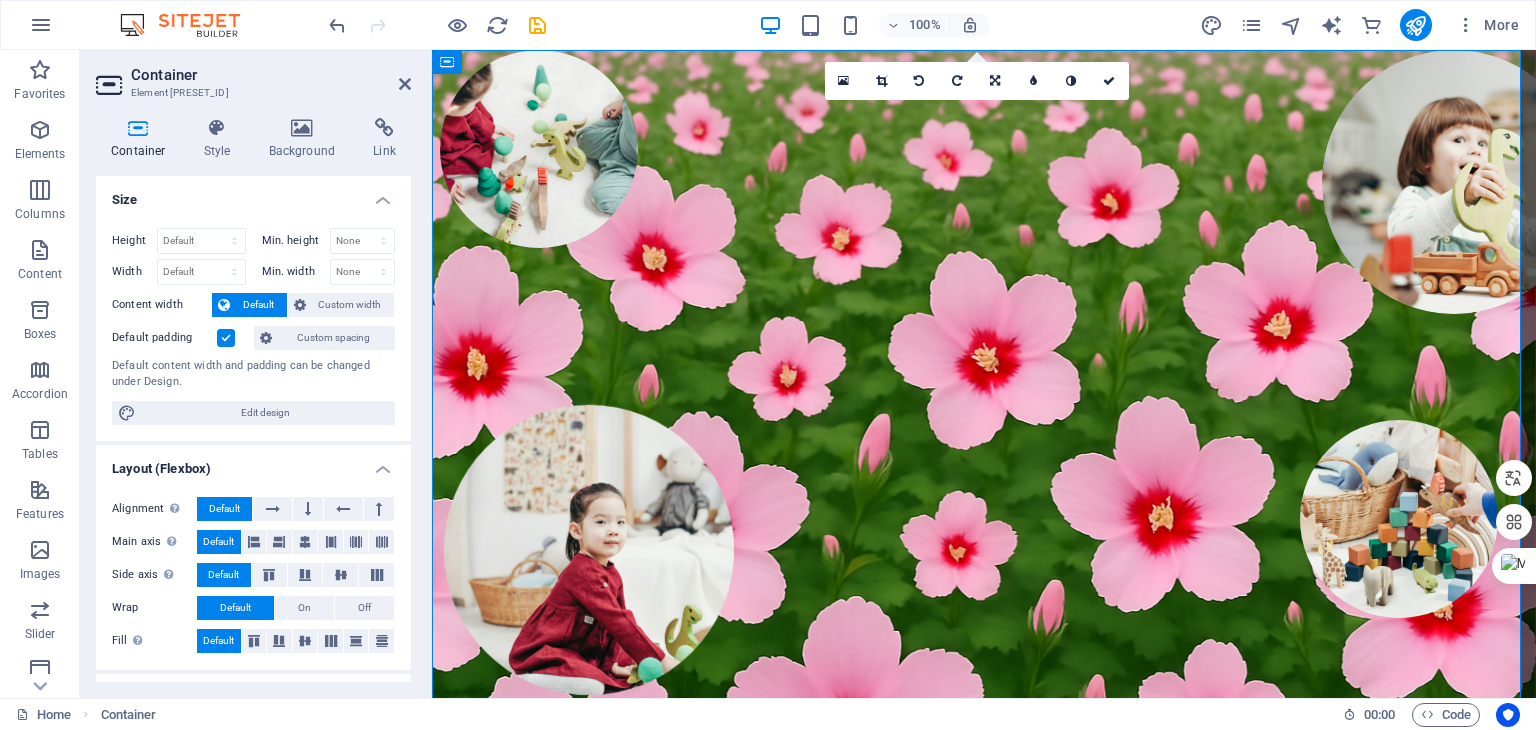 click at bounding box center [226, 338] 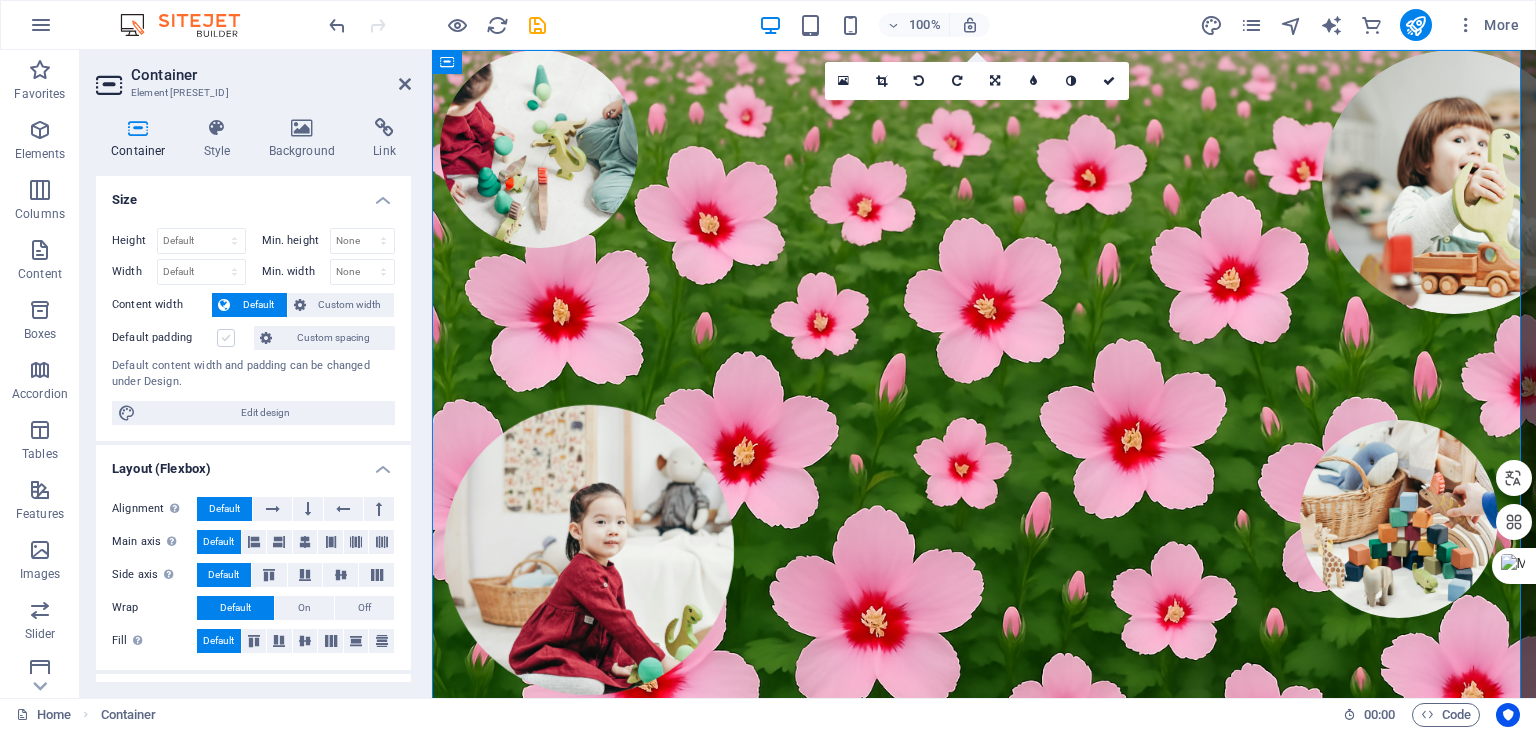 click at bounding box center (226, 338) 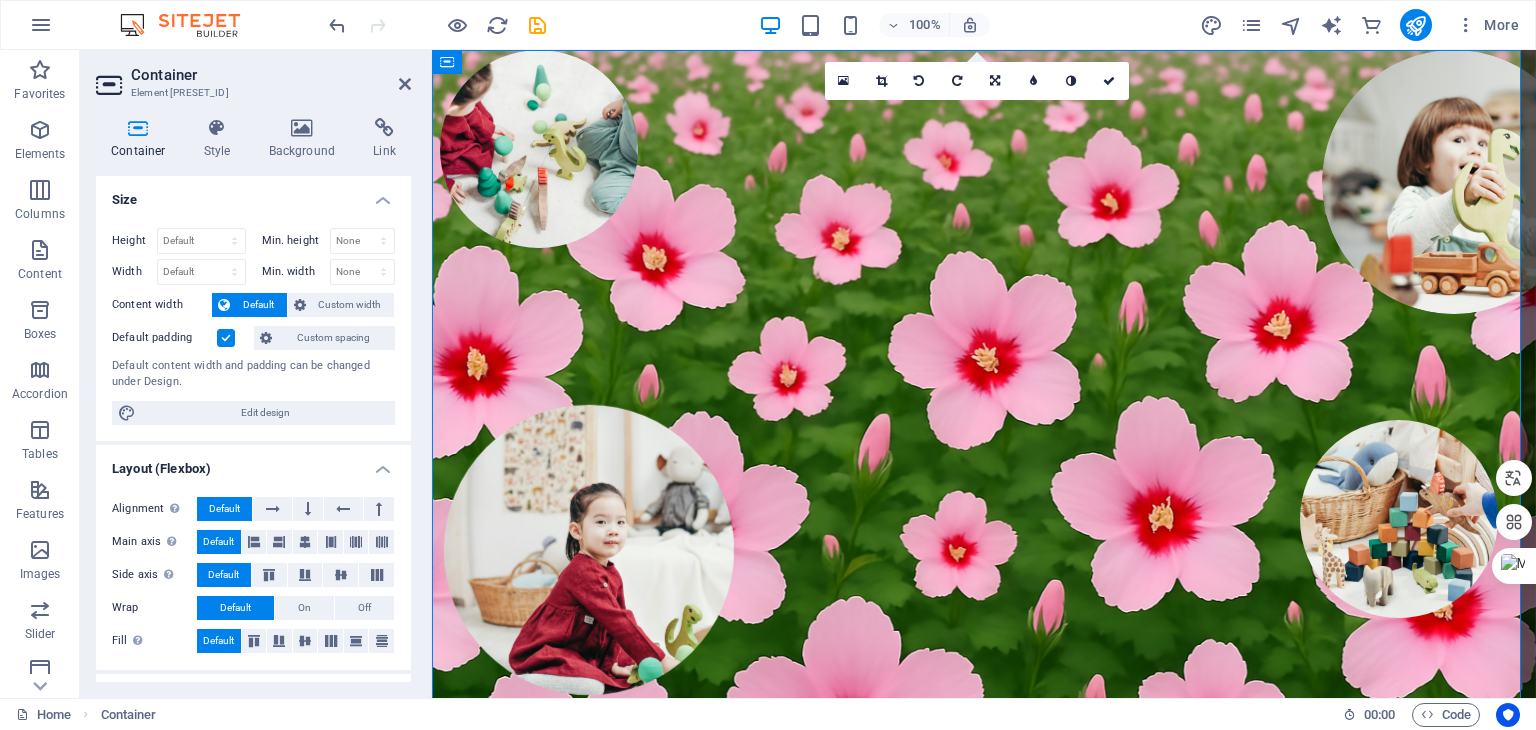 click at bounding box center (226, 338) 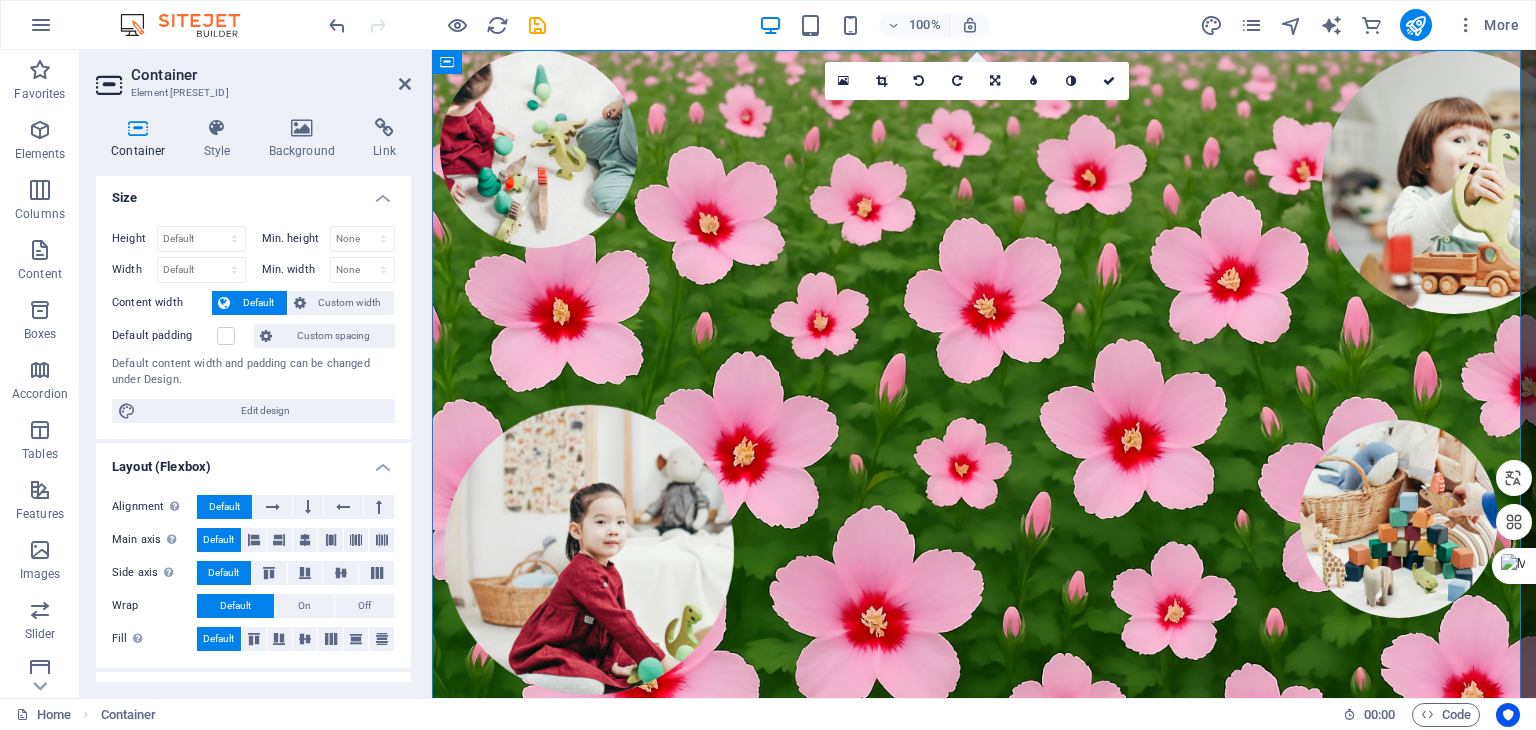 scroll, scrollTop: 0, scrollLeft: 0, axis: both 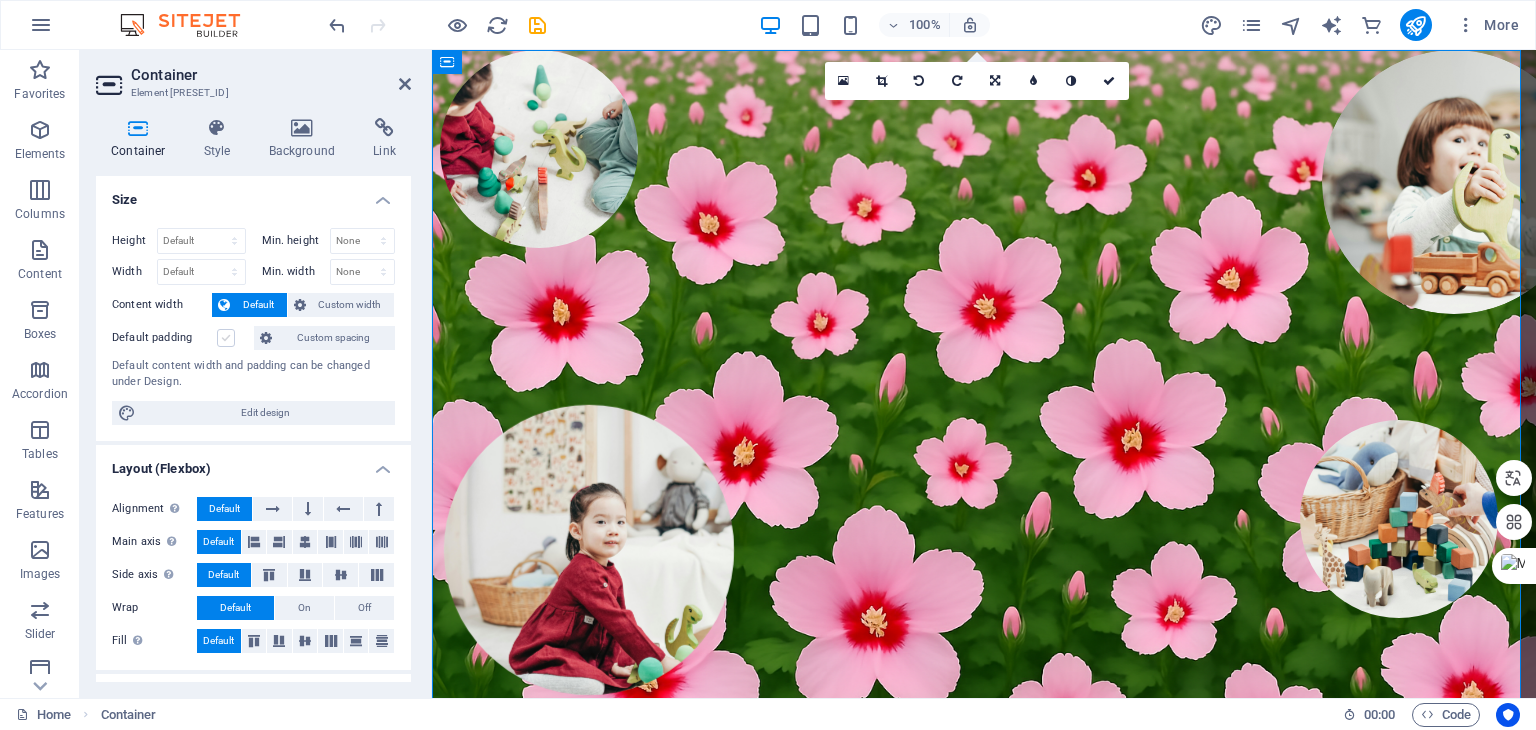 click at bounding box center (226, 338) 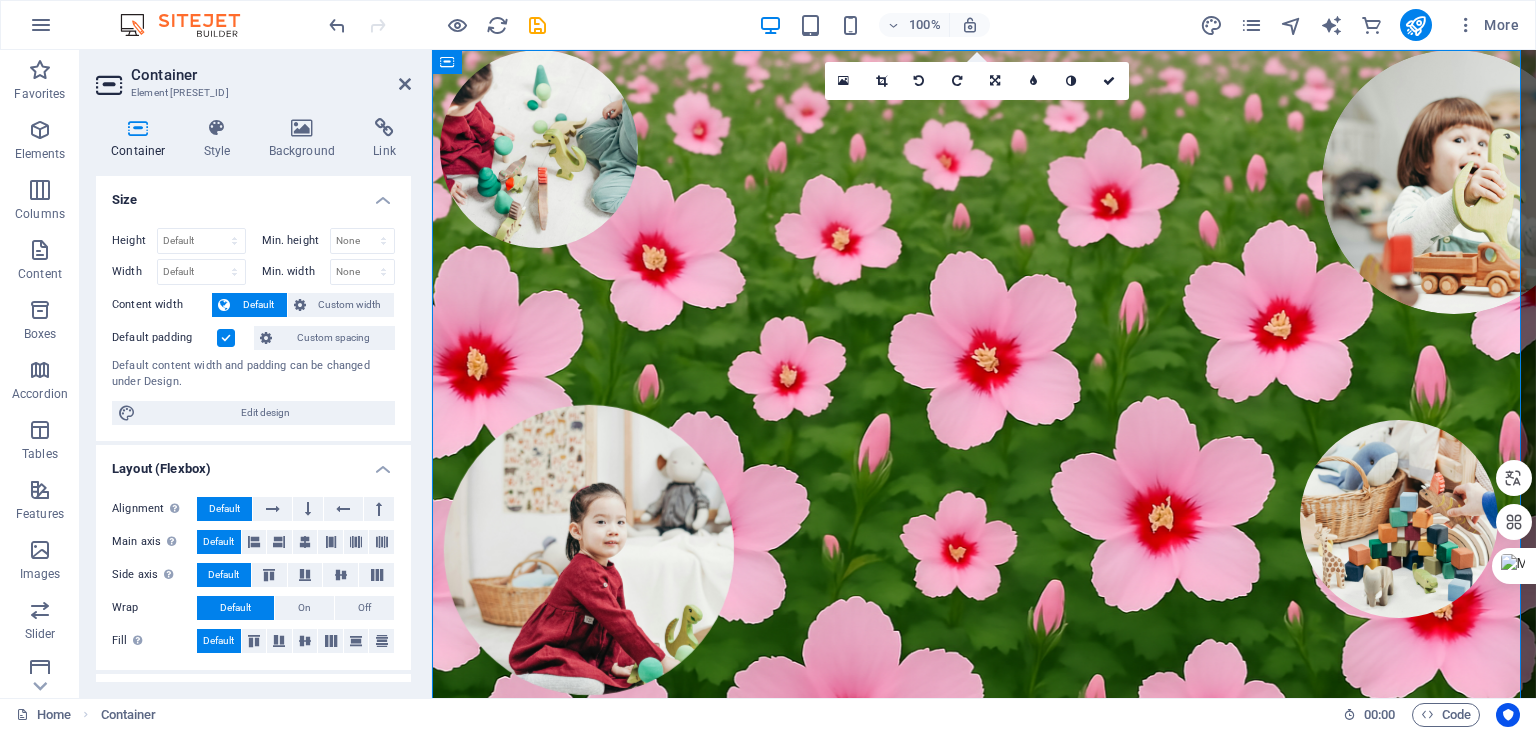 click at bounding box center [226, 338] 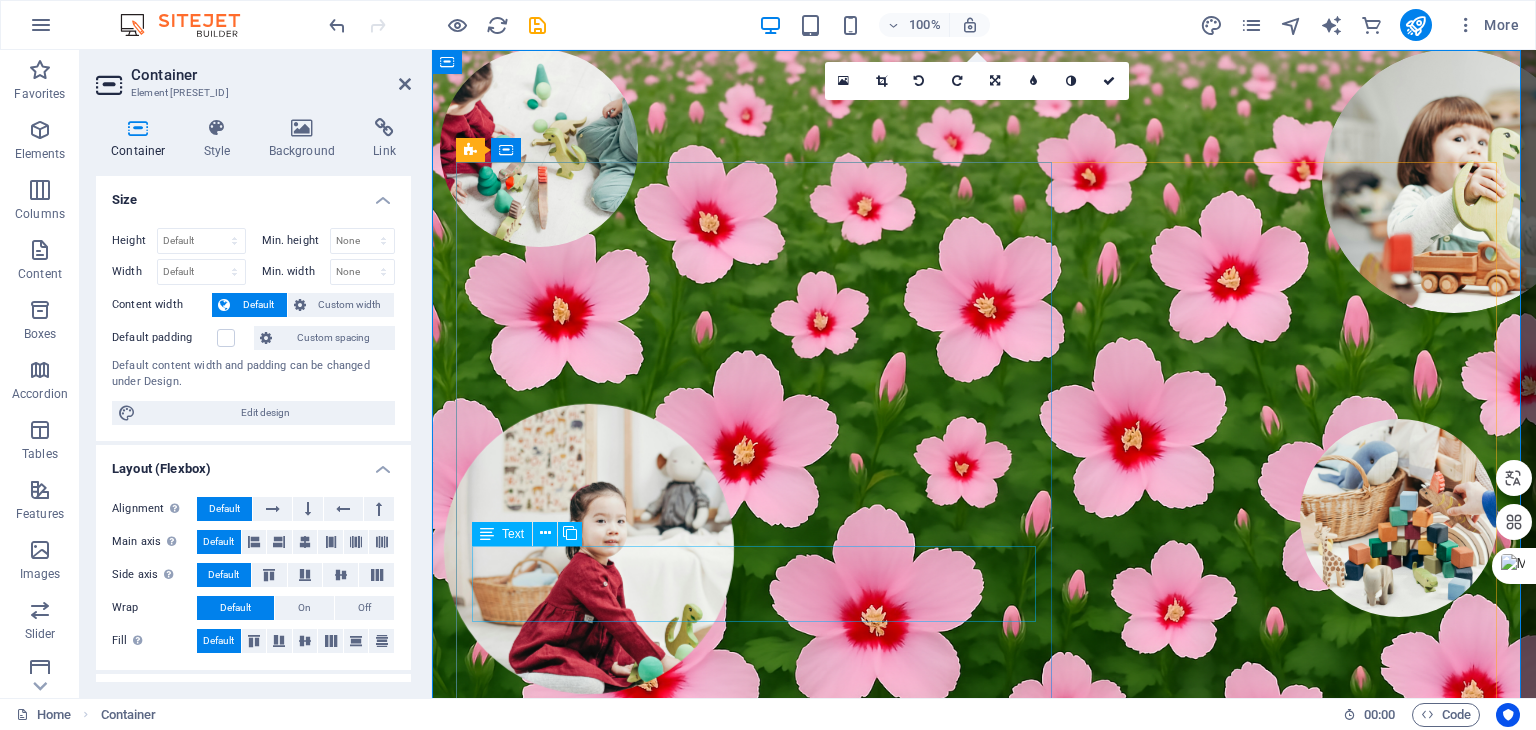 scroll, scrollTop: 0, scrollLeft: 0, axis: both 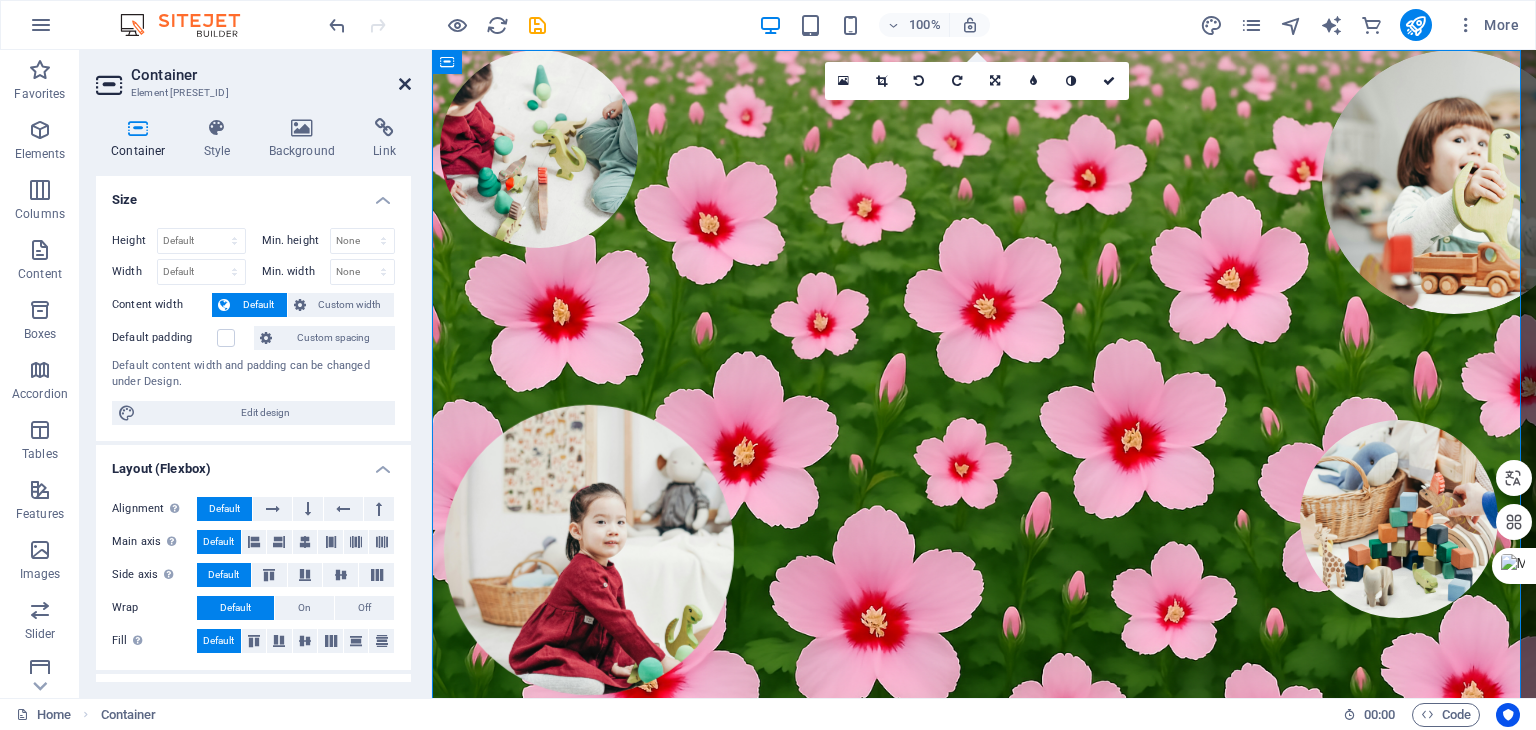 click at bounding box center (405, 84) 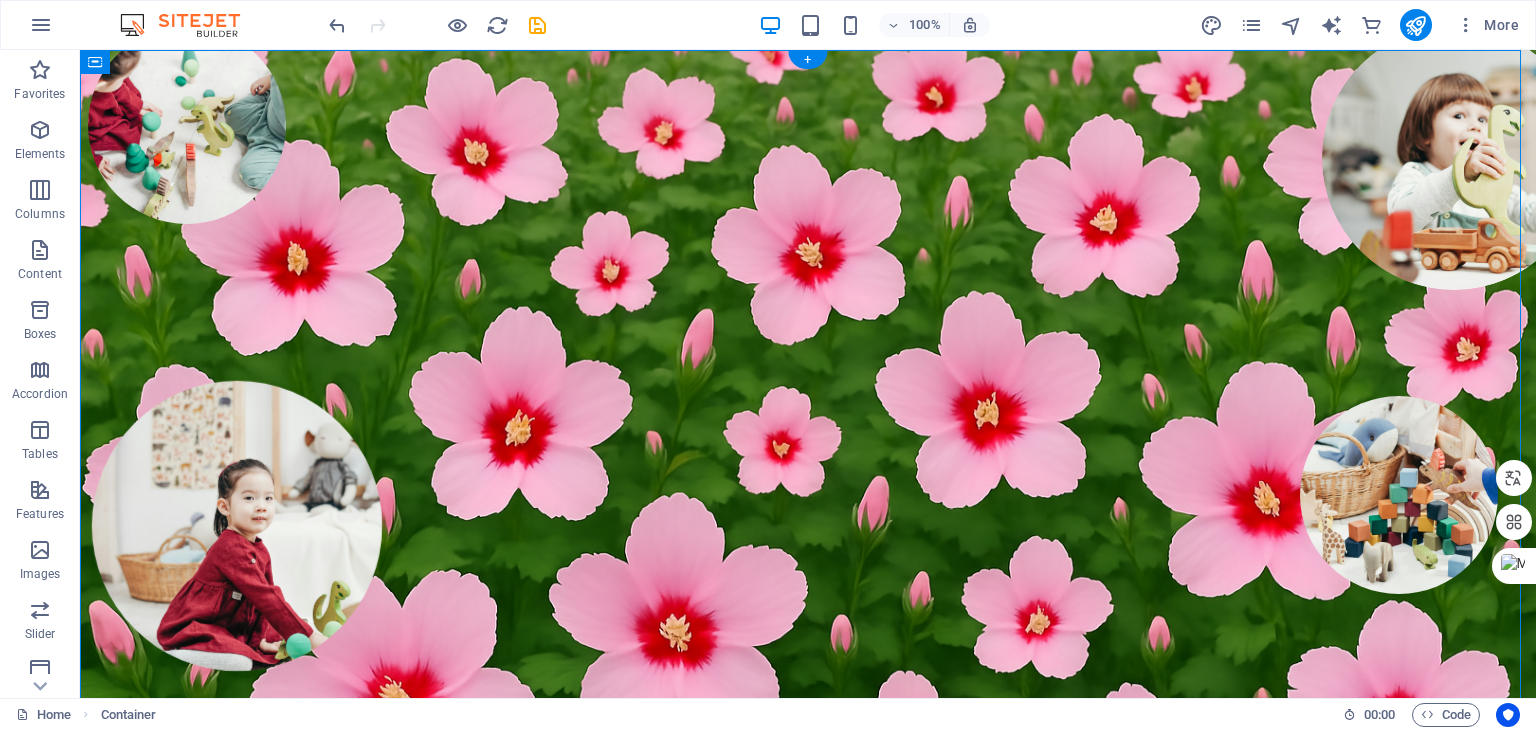 scroll, scrollTop: 0, scrollLeft: 0, axis: both 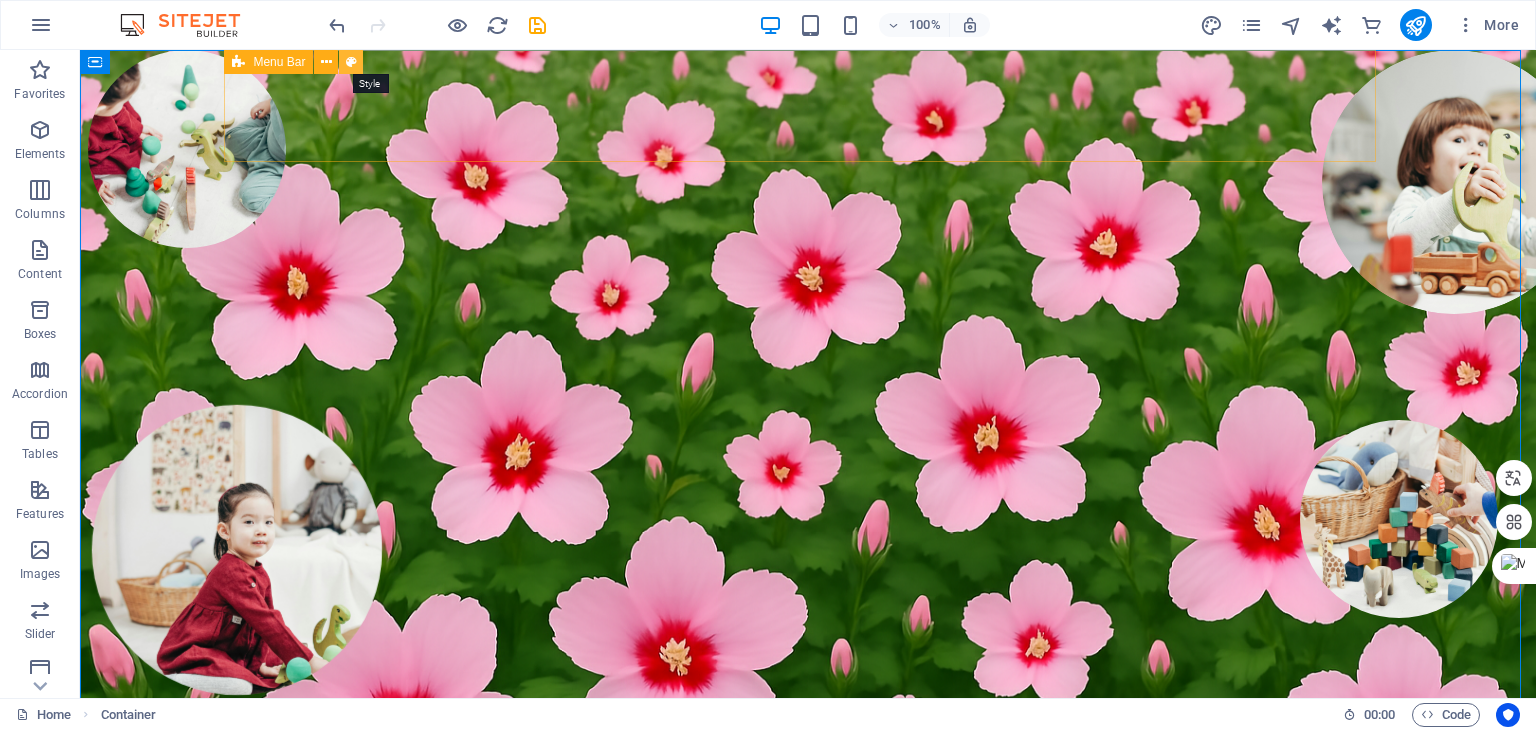 click at bounding box center [351, 62] 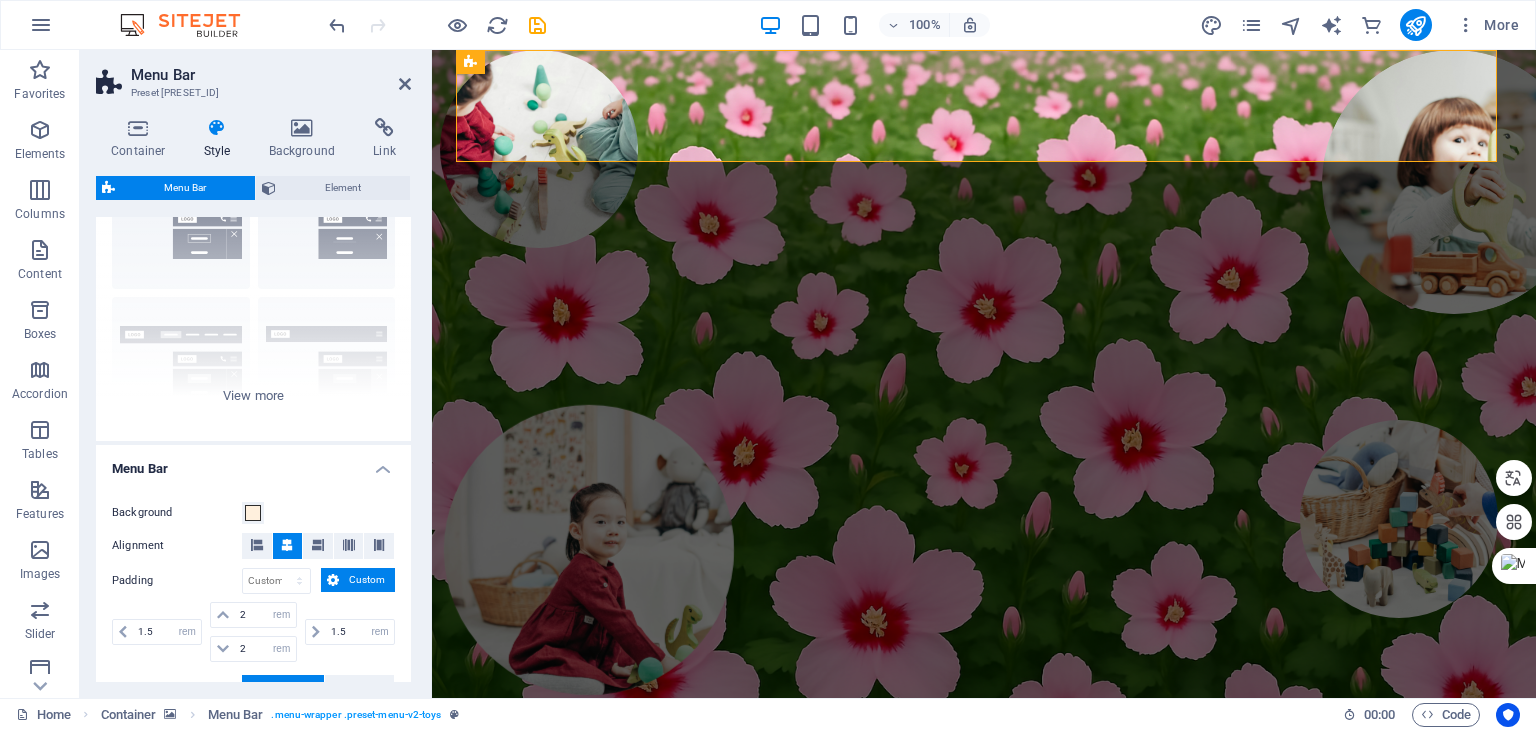 scroll, scrollTop: 88, scrollLeft: 0, axis: vertical 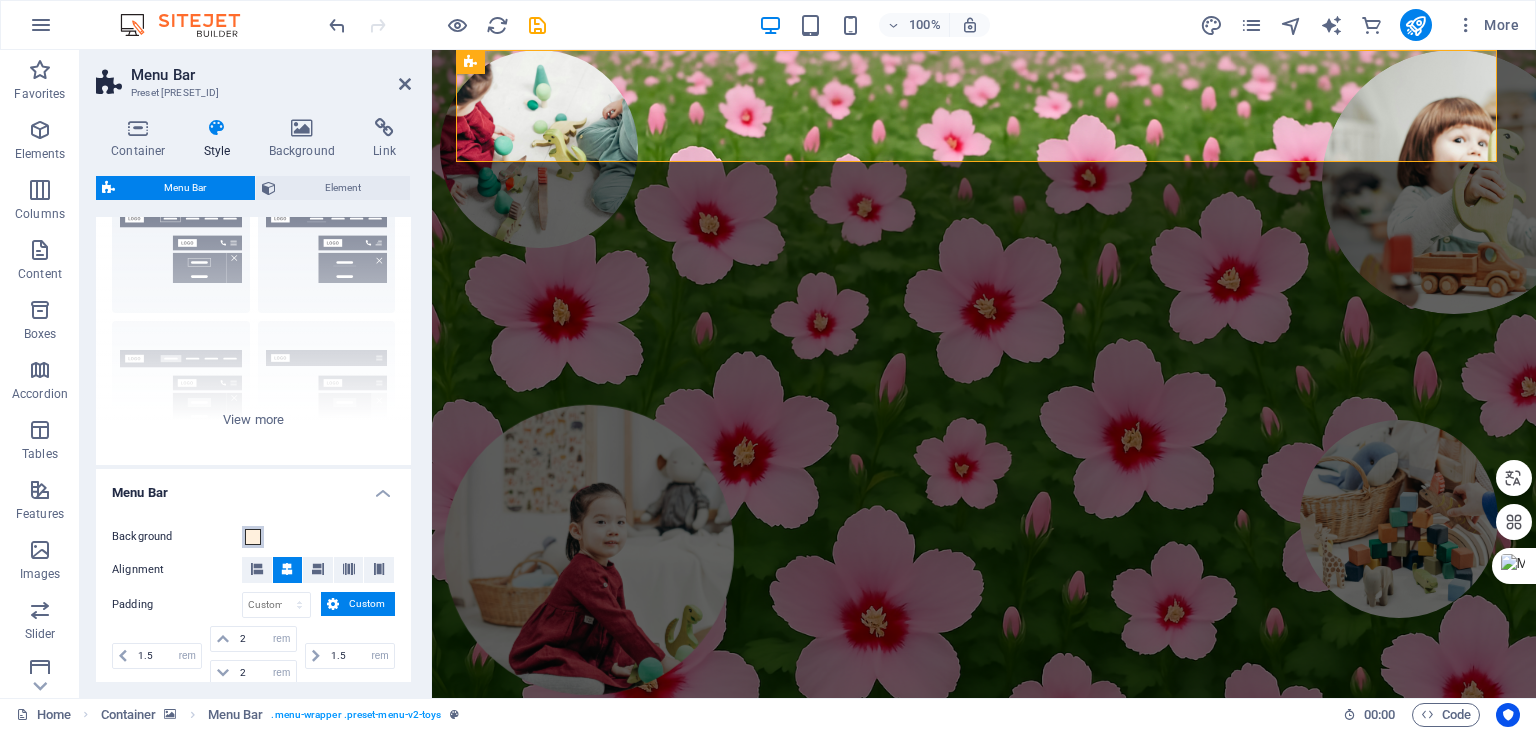 click at bounding box center (253, 537) 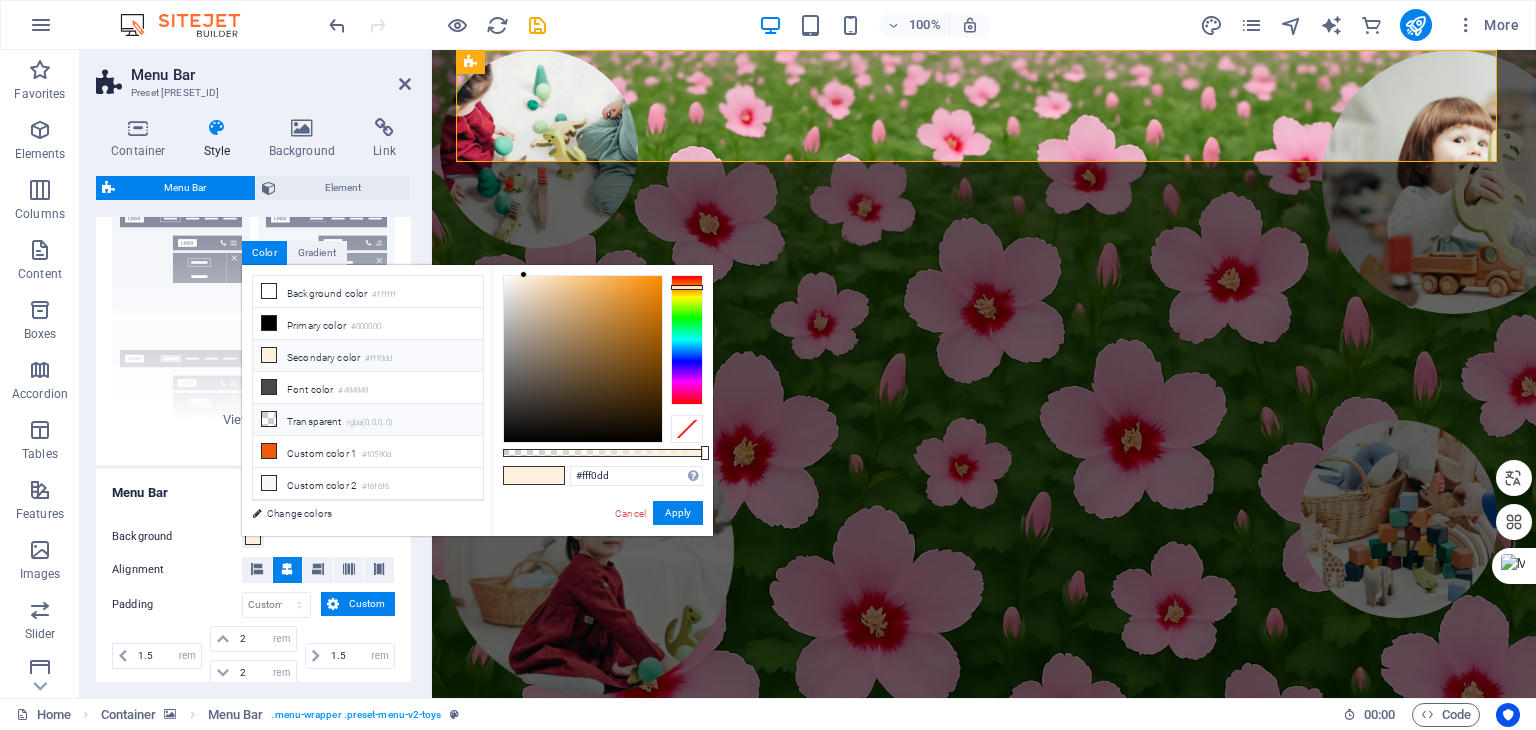 click at bounding box center (269, 419) 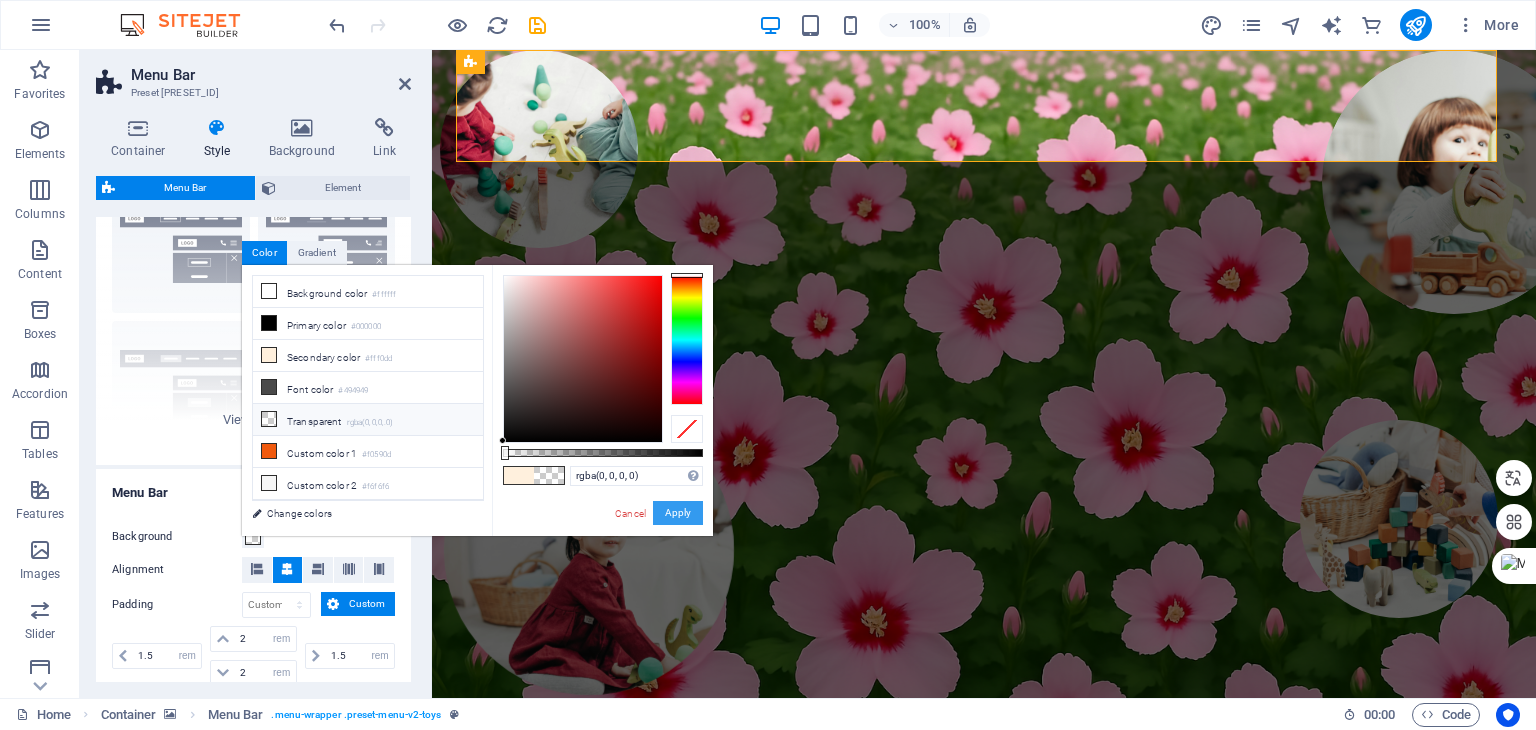 click on "Apply" at bounding box center (678, 513) 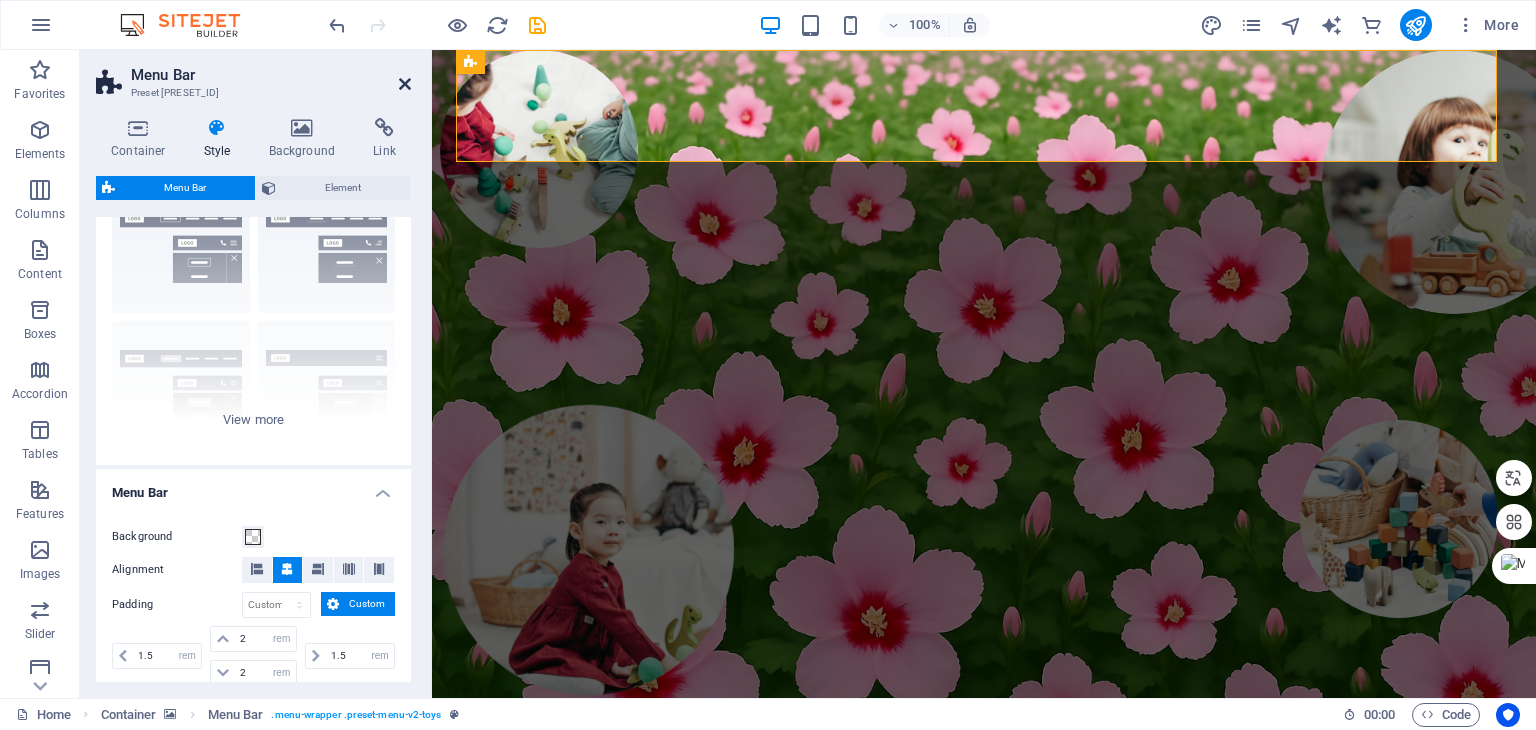 click at bounding box center (405, 84) 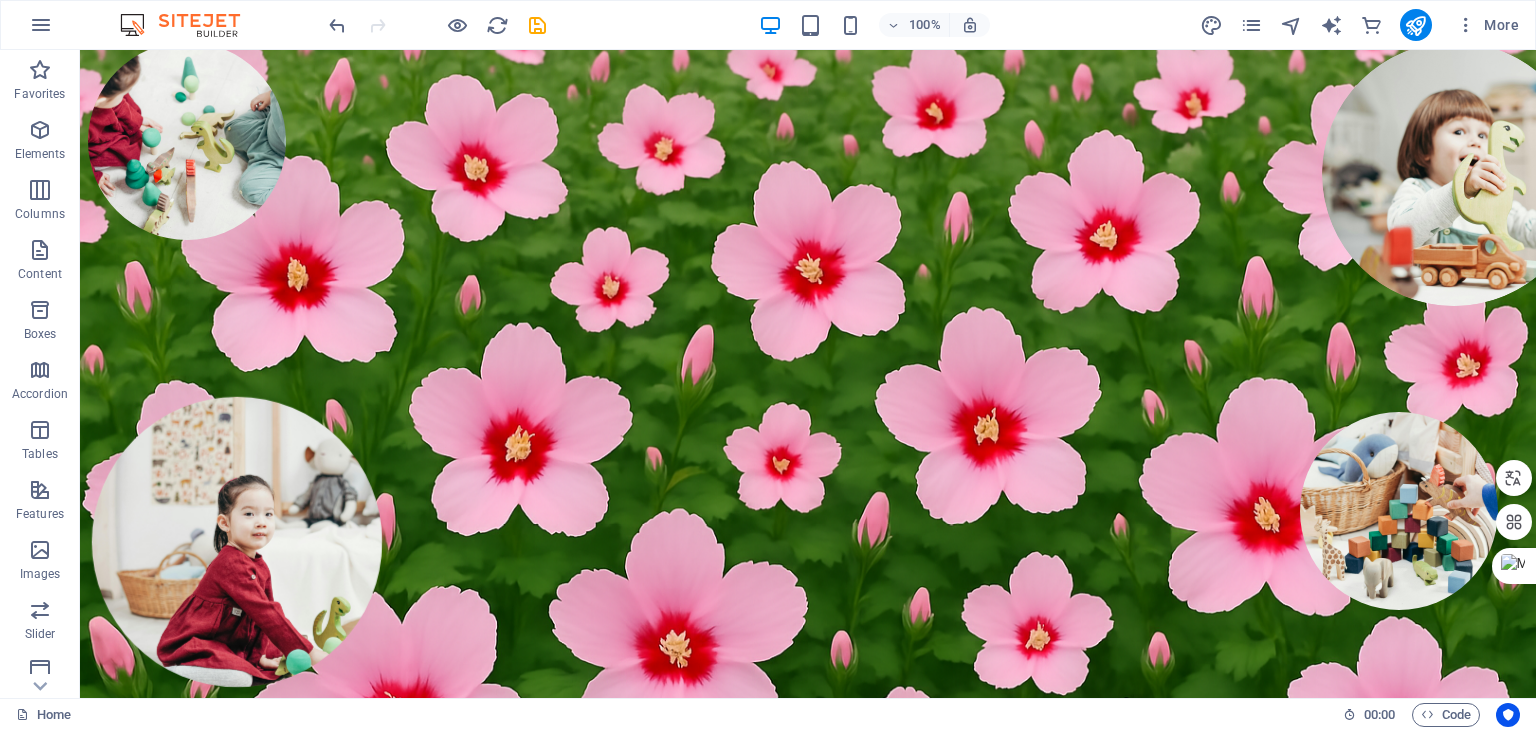 scroll, scrollTop: 0, scrollLeft: 0, axis: both 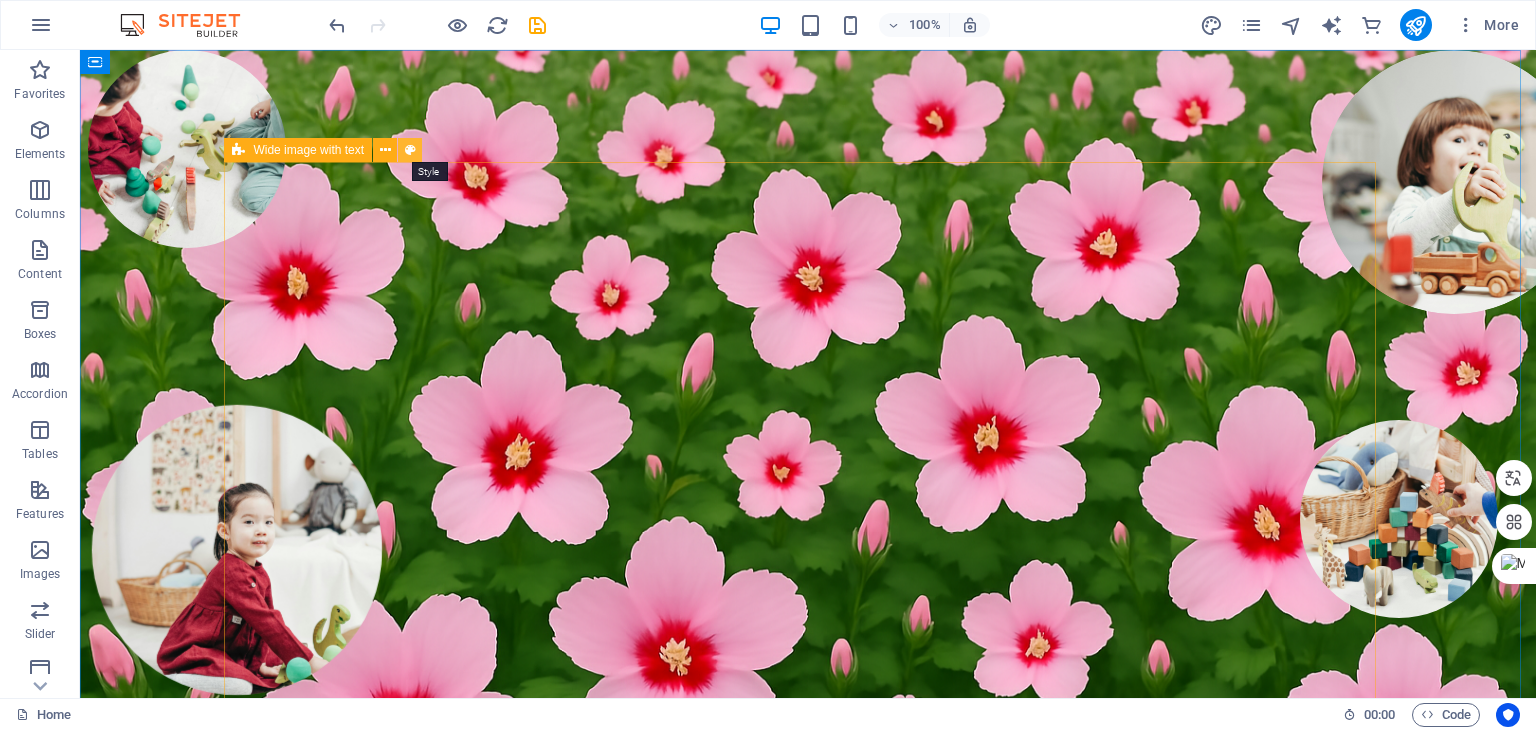 click at bounding box center (410, 150) 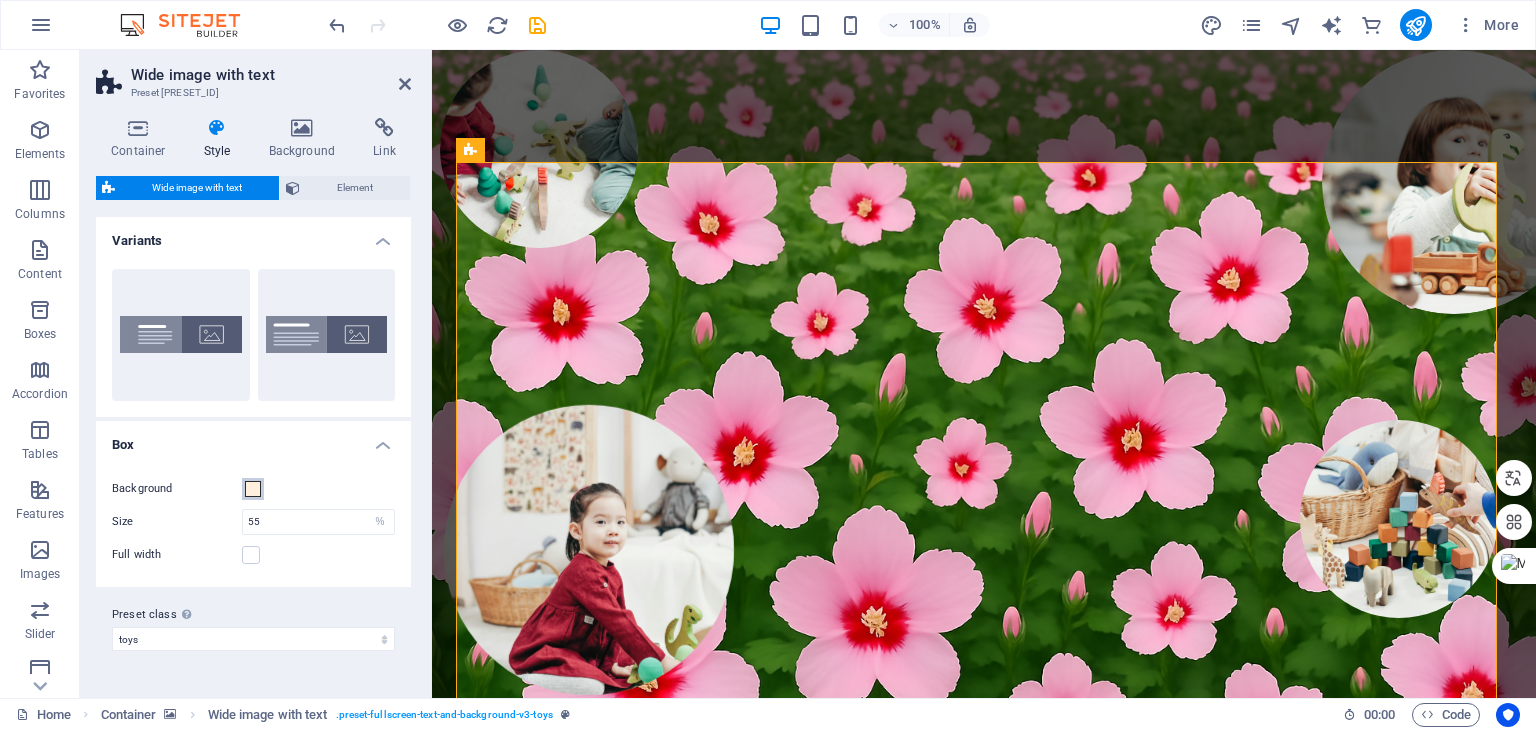 click at bounding box center [253, 489] 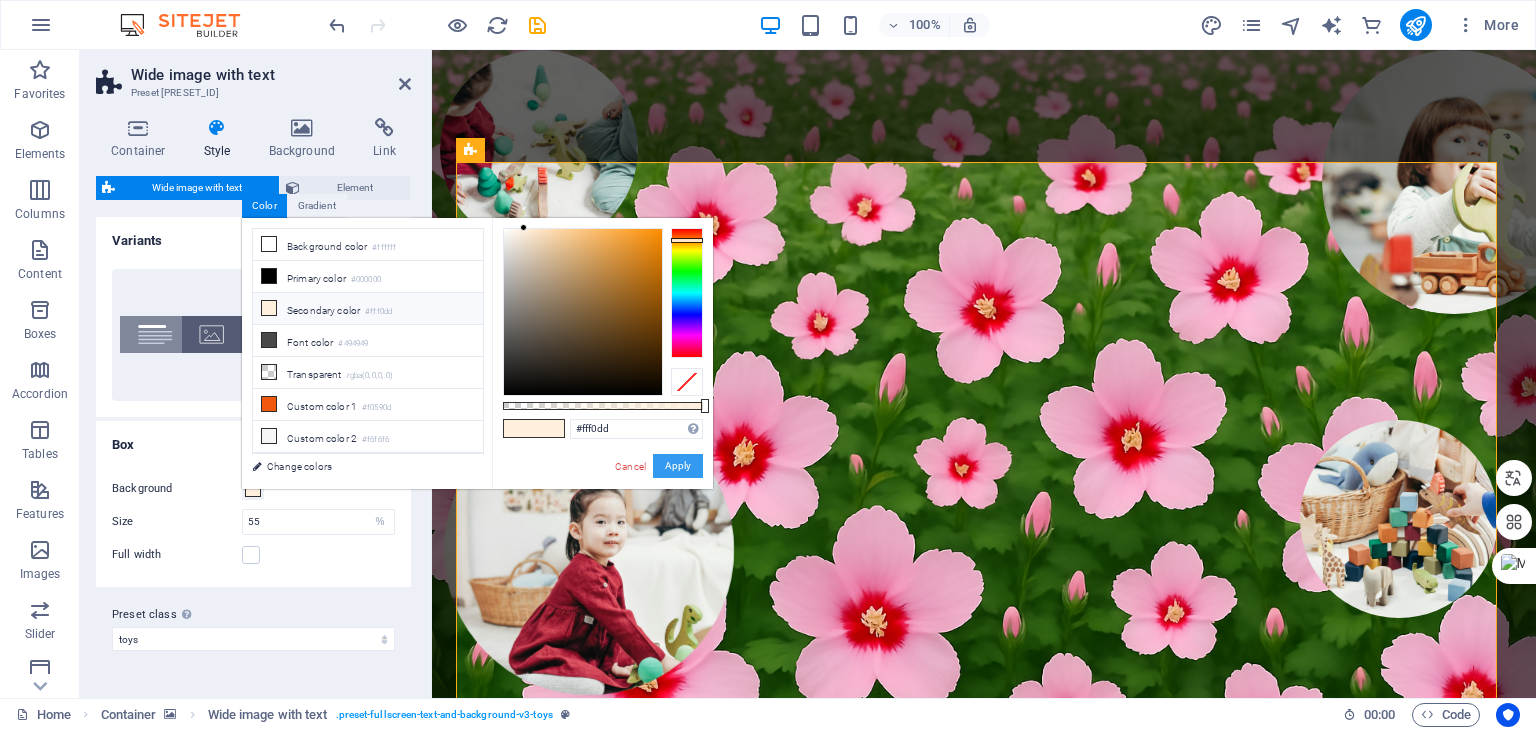 click on "Apply" at bounding box center [678, 466] 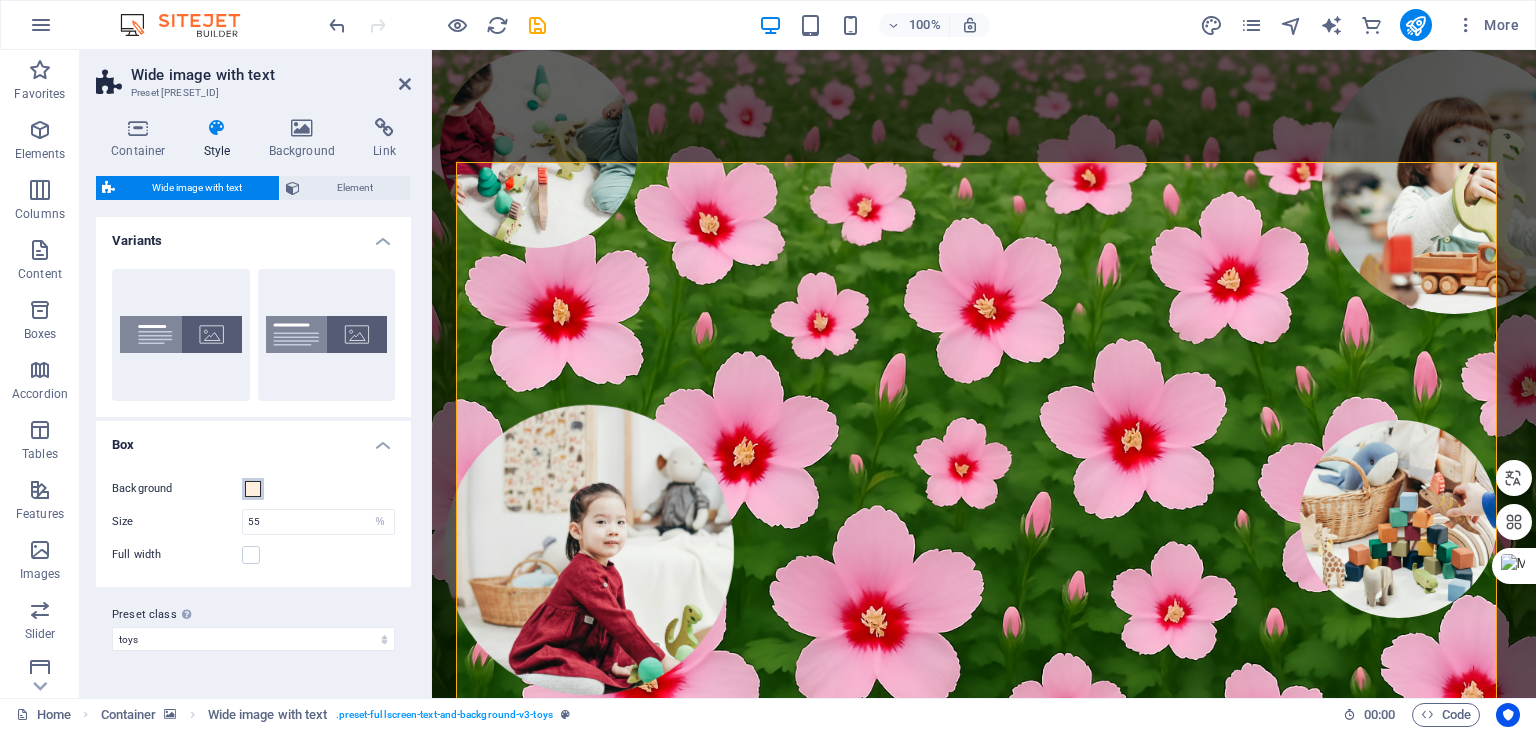click at bounding box center (253, 489) 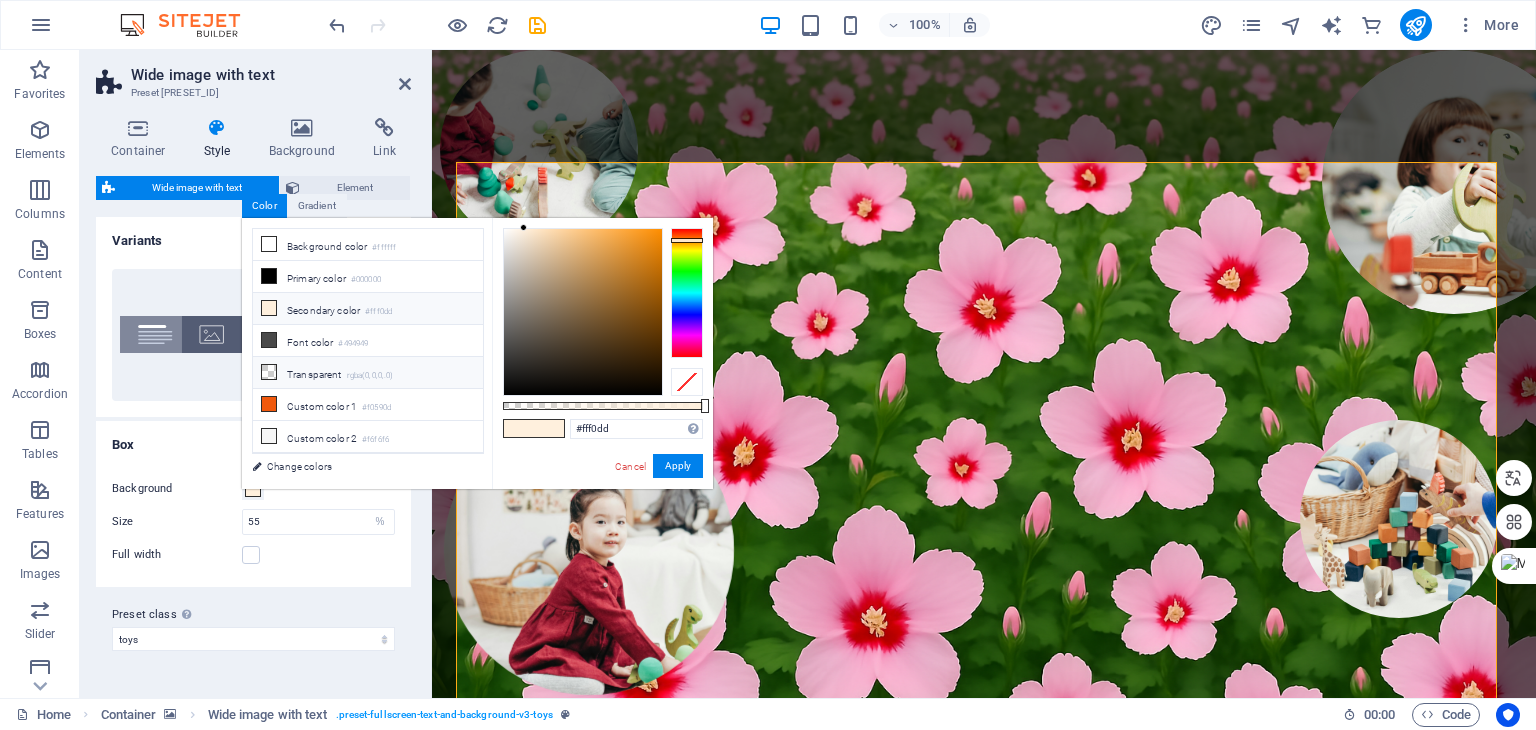 click at bounding box center (269, 372) 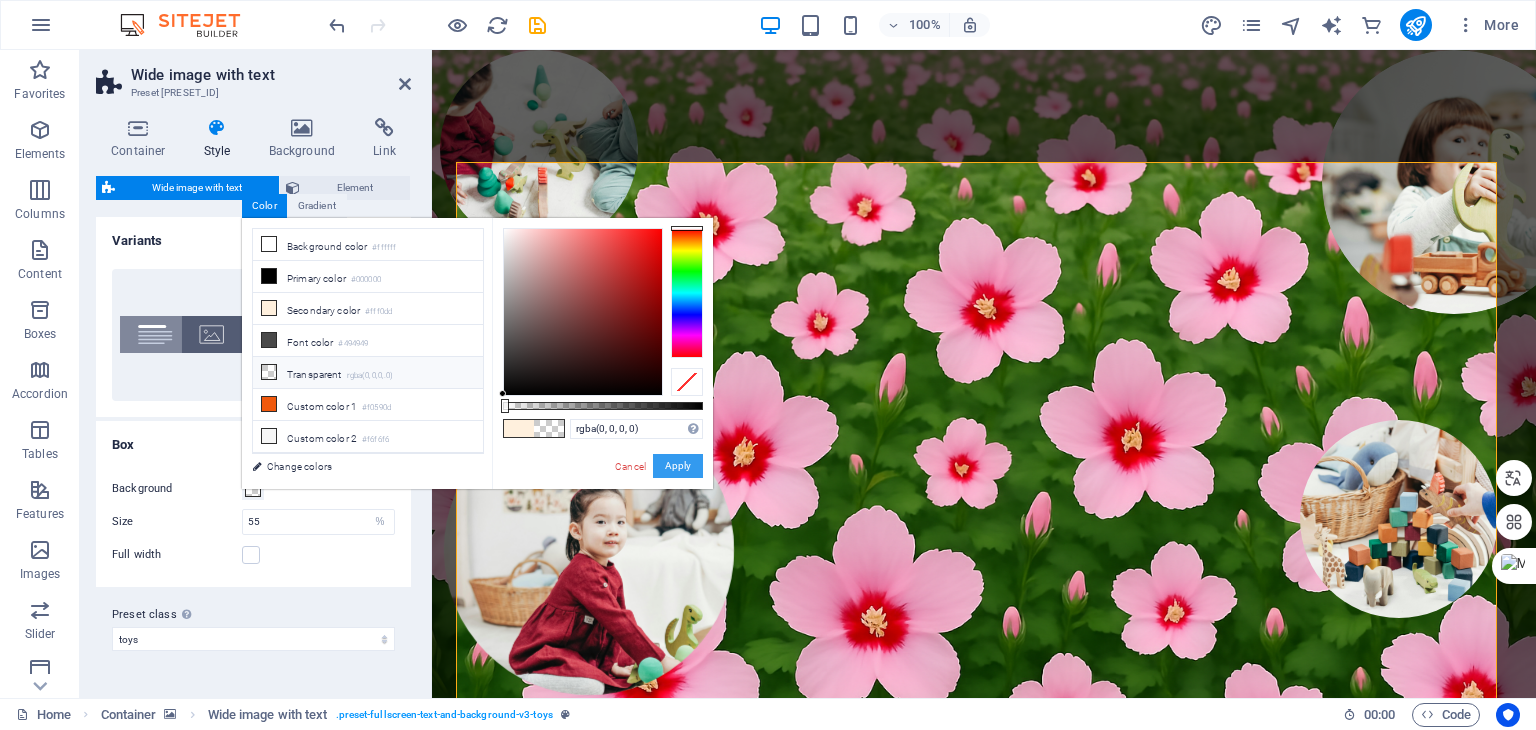 click on "Apply" at bounding box center [678, 466] 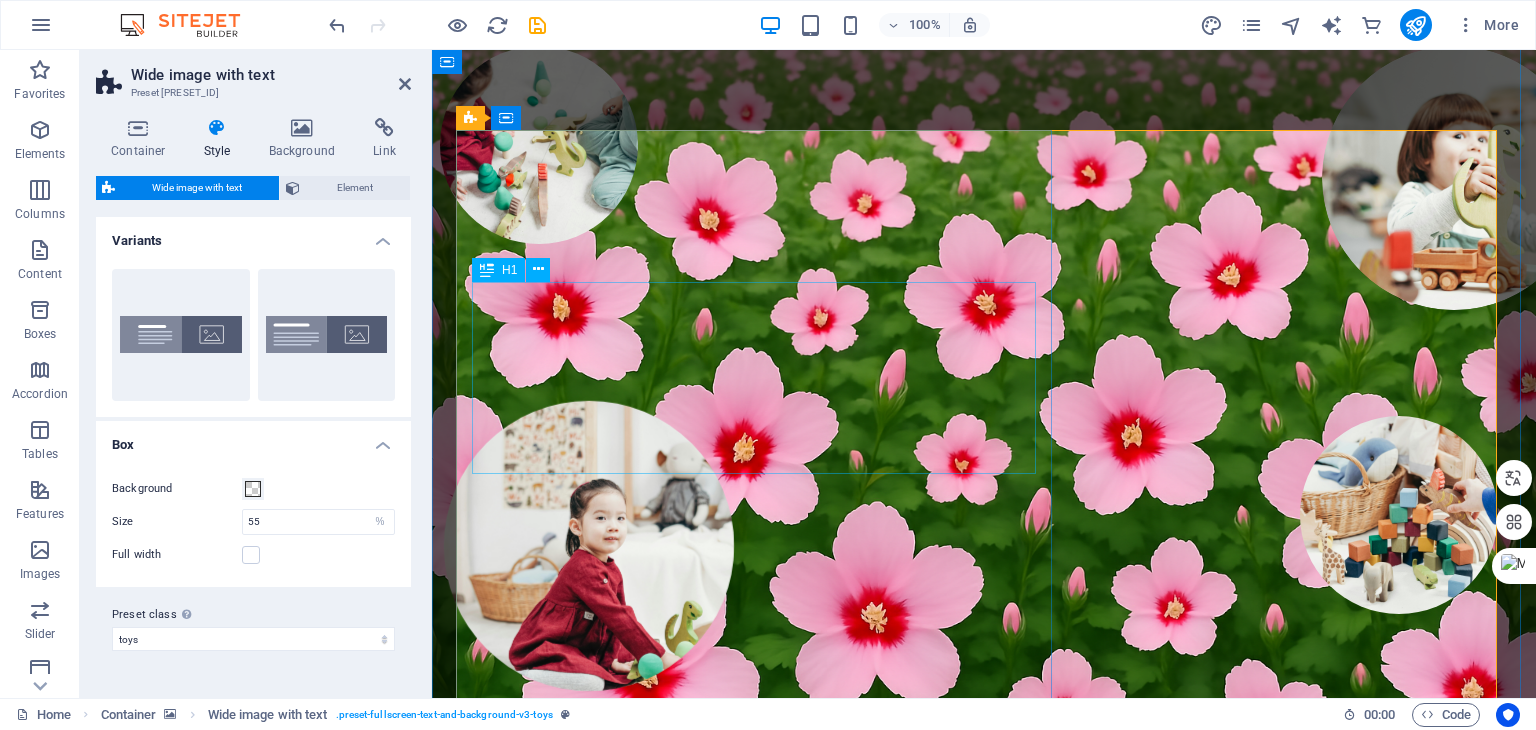 scroll, scrollTop: 0, scrollLeft: 0, axis: both 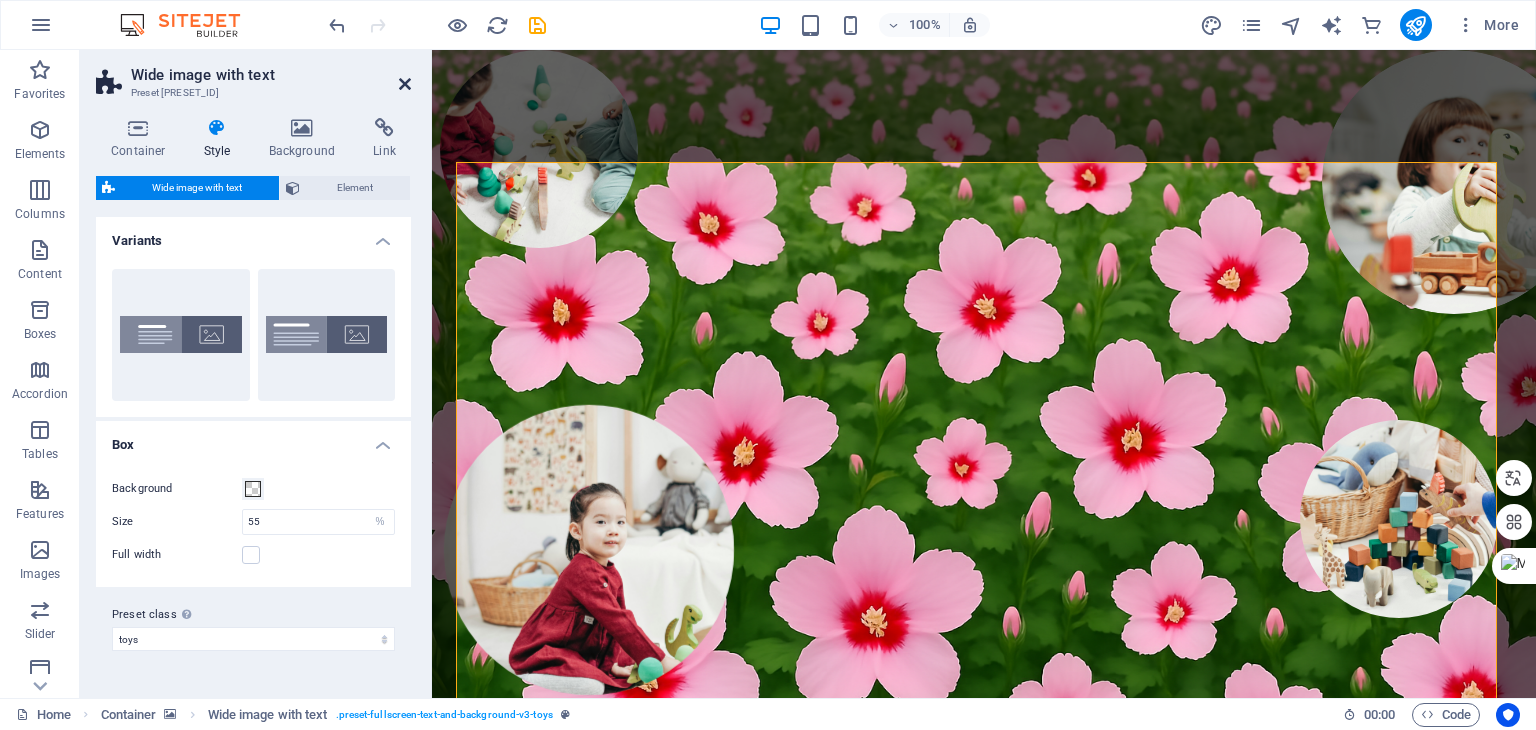 click at bounding box center [405, 84] 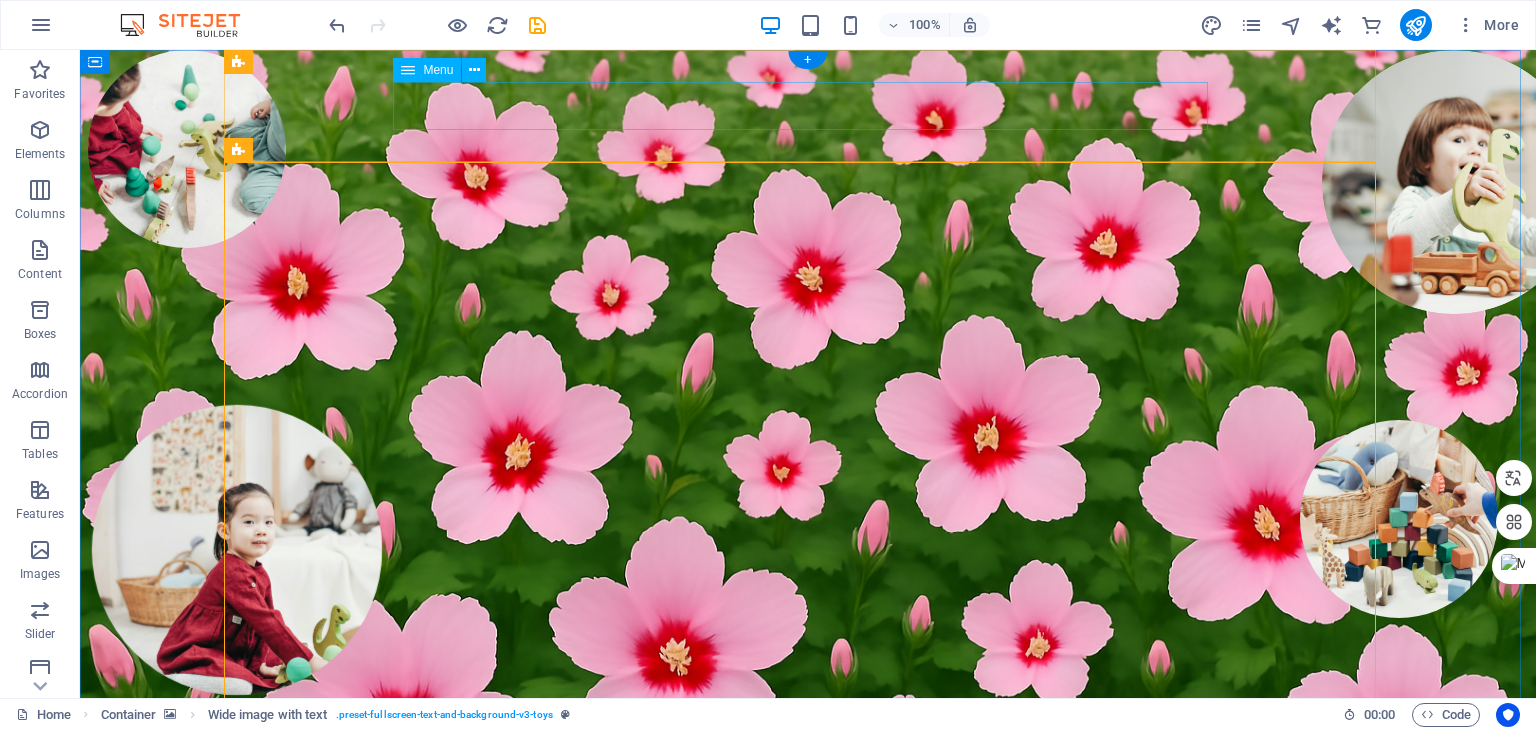 click on "Home Shop About Contact" at bounding box center [808, 948] 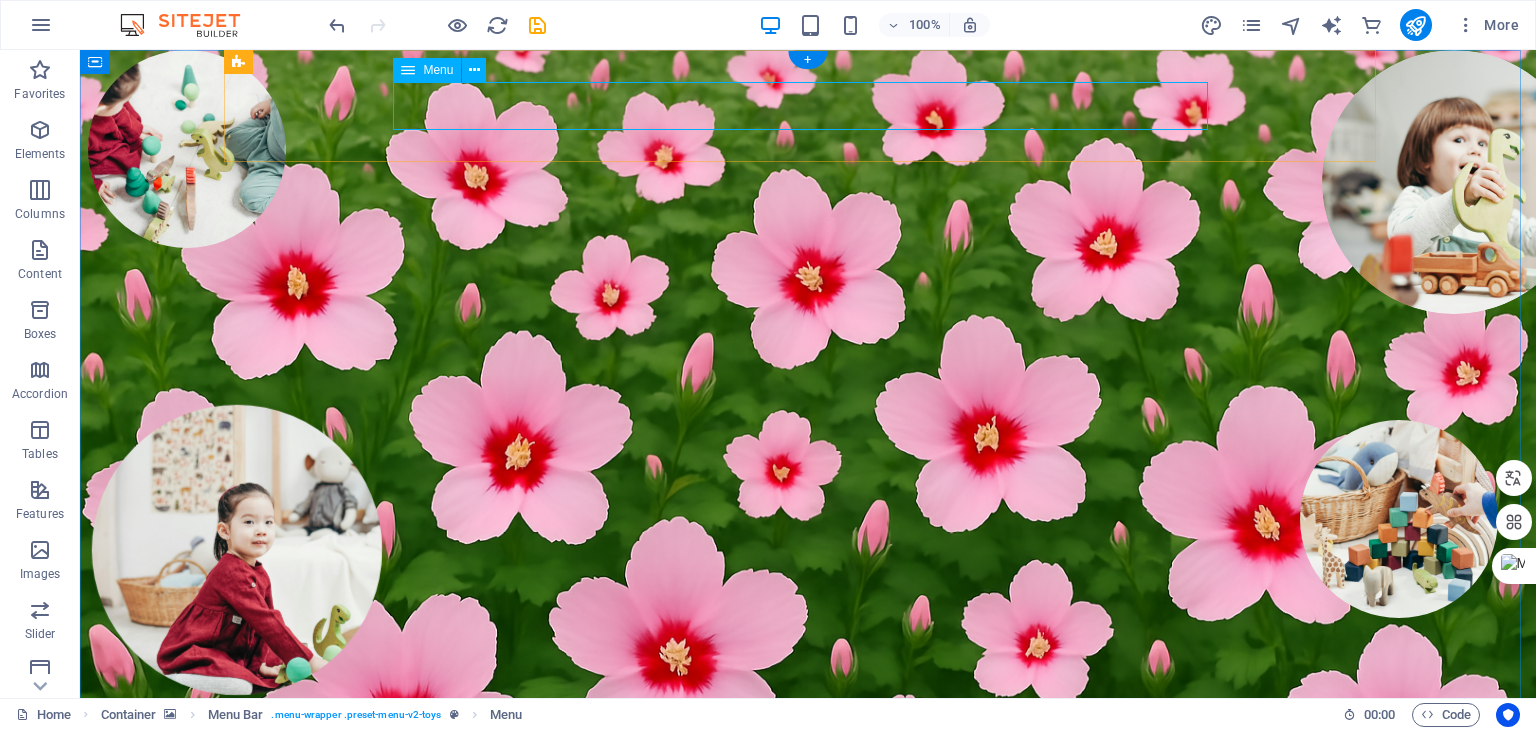click on "Home Shop About Contact" at bounding box center [808, 948] 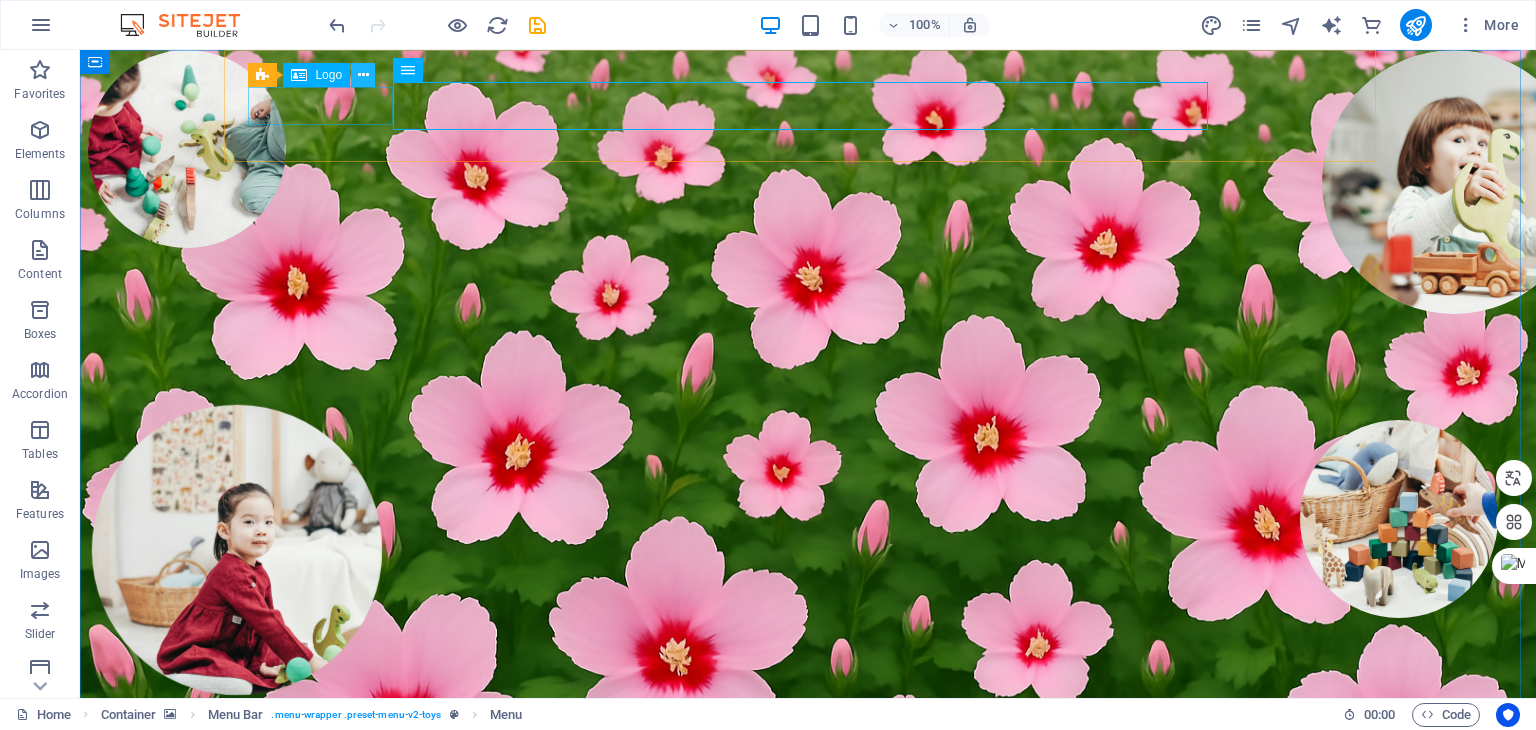 click at bounding box center (363, 75) 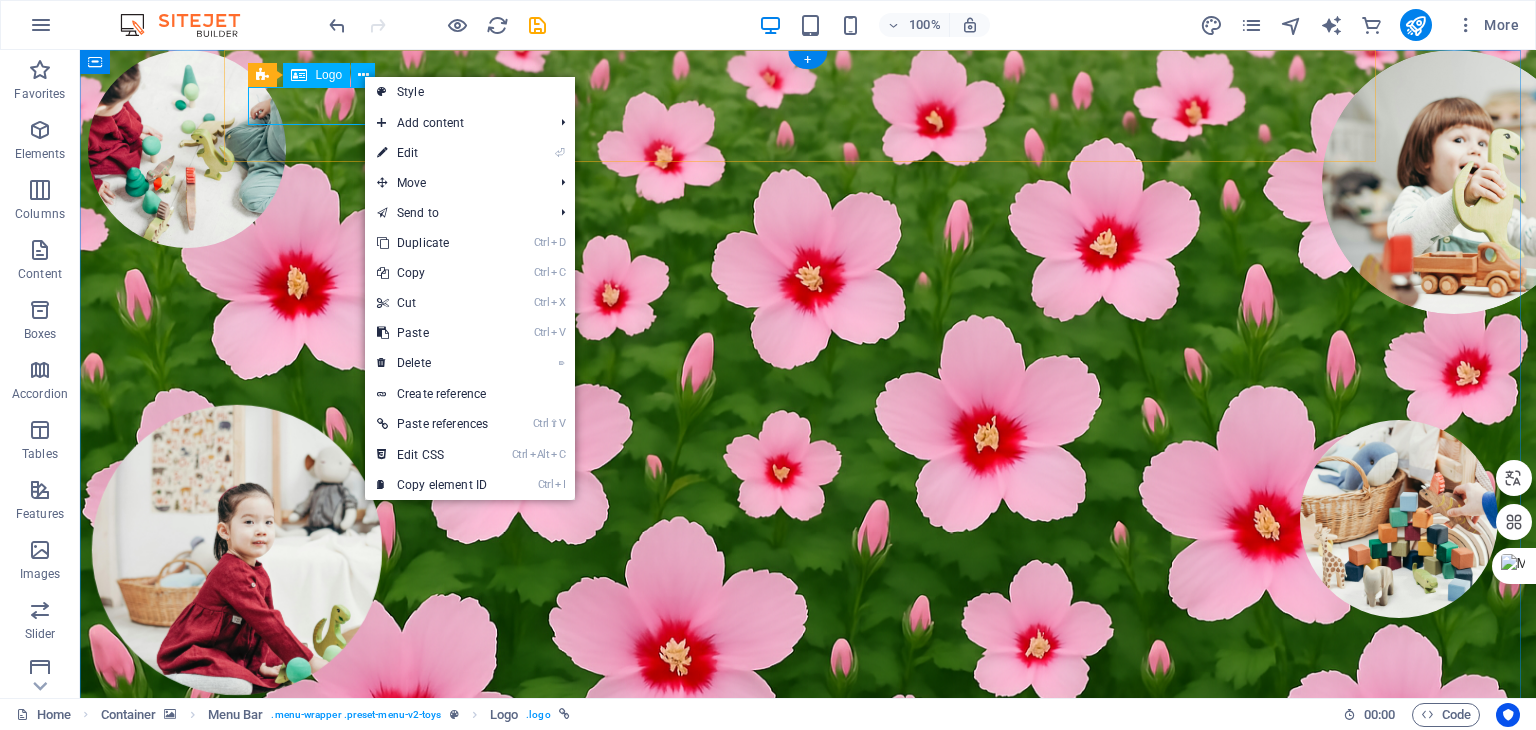 click at bounding box center (808, 905) 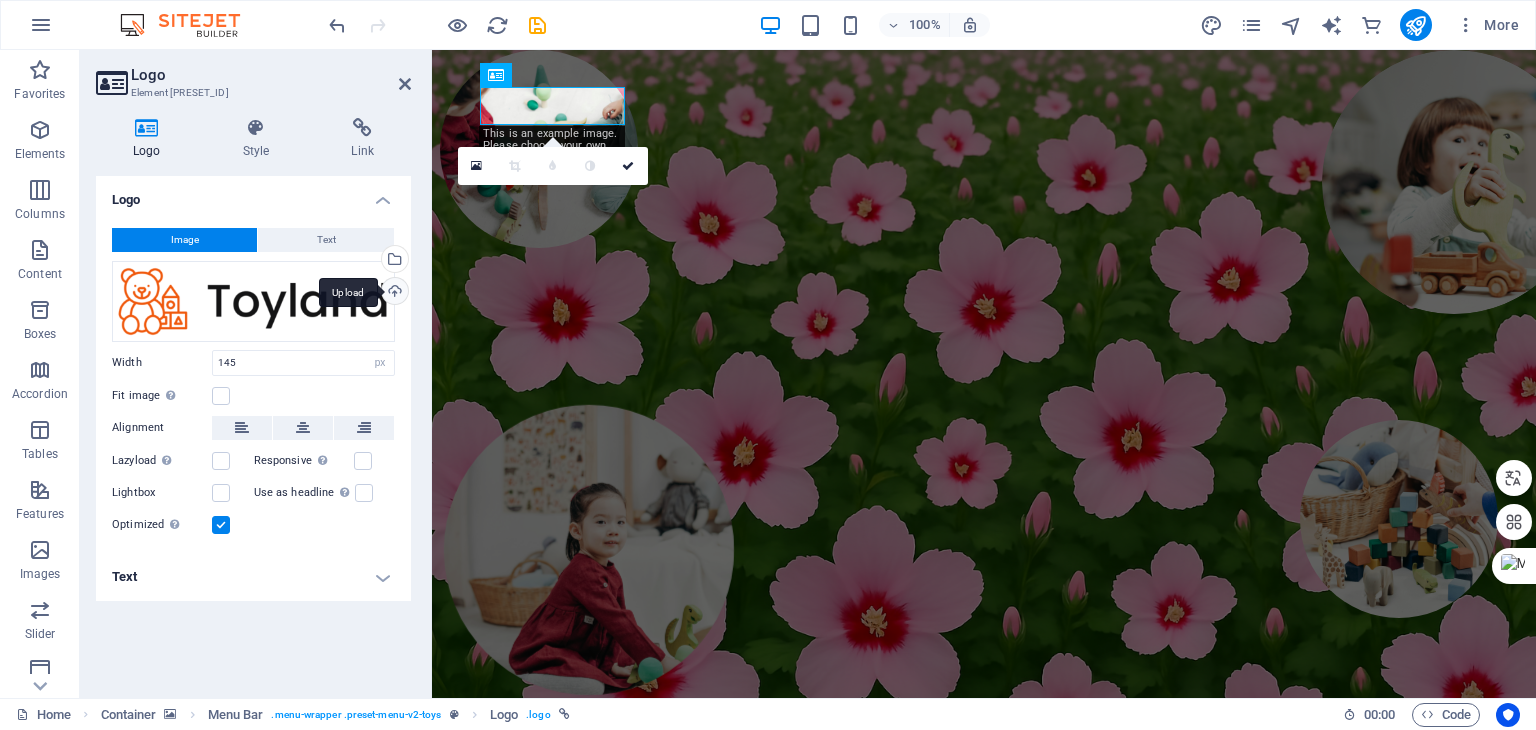 click on "Upload" at bounding box center (393, 293) 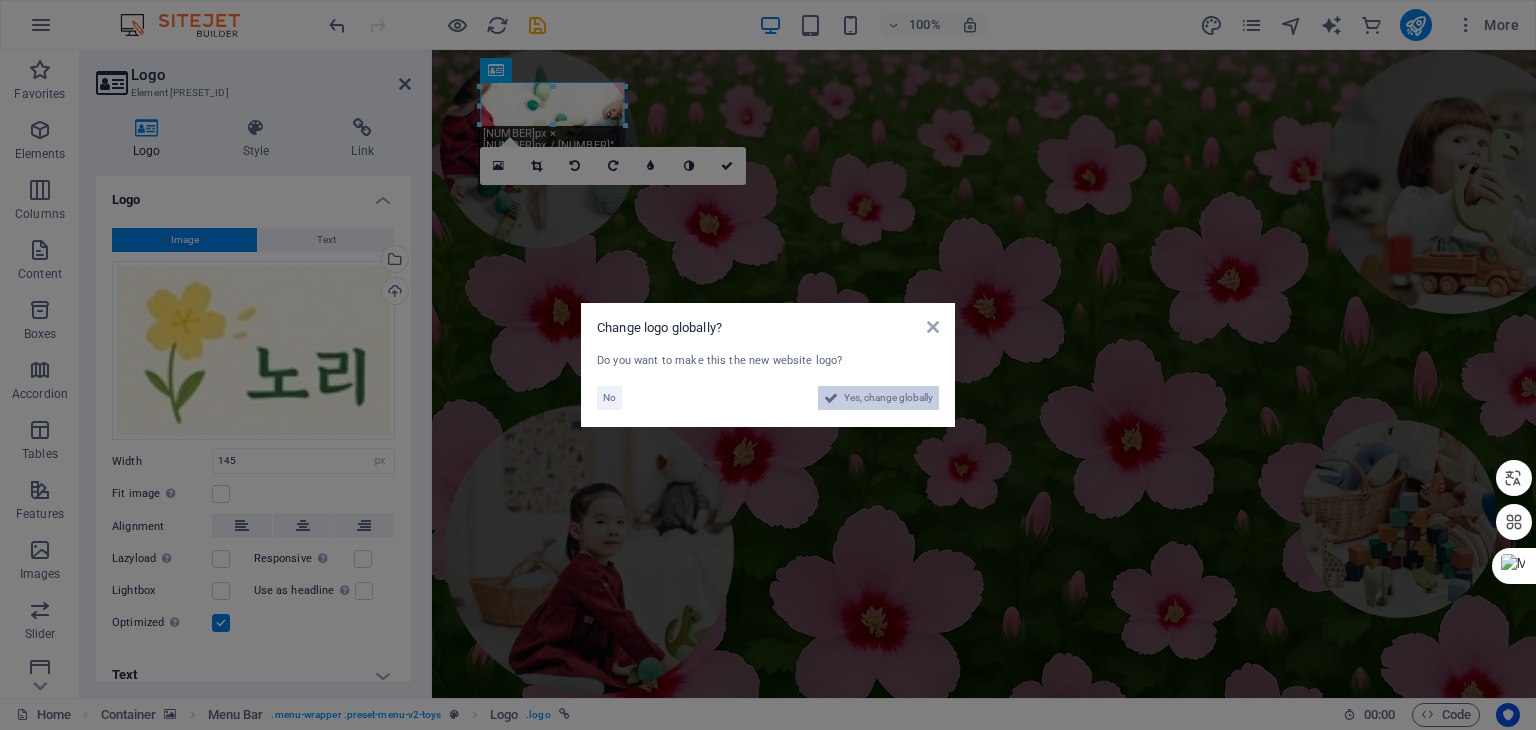 click on "Yes, change globally" at bounding box center [888, 398] 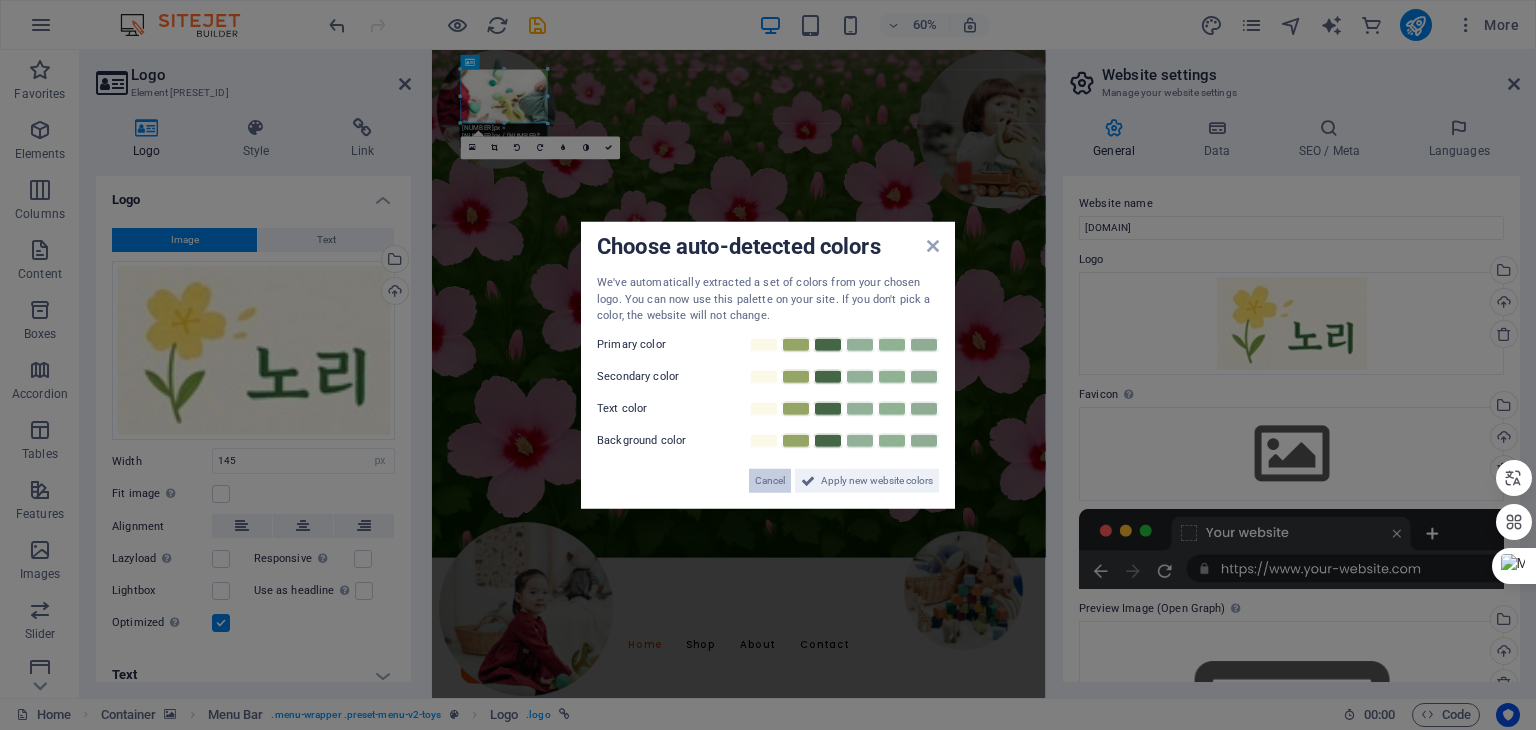 click on "Cancel" at bounding box center (770, 480) 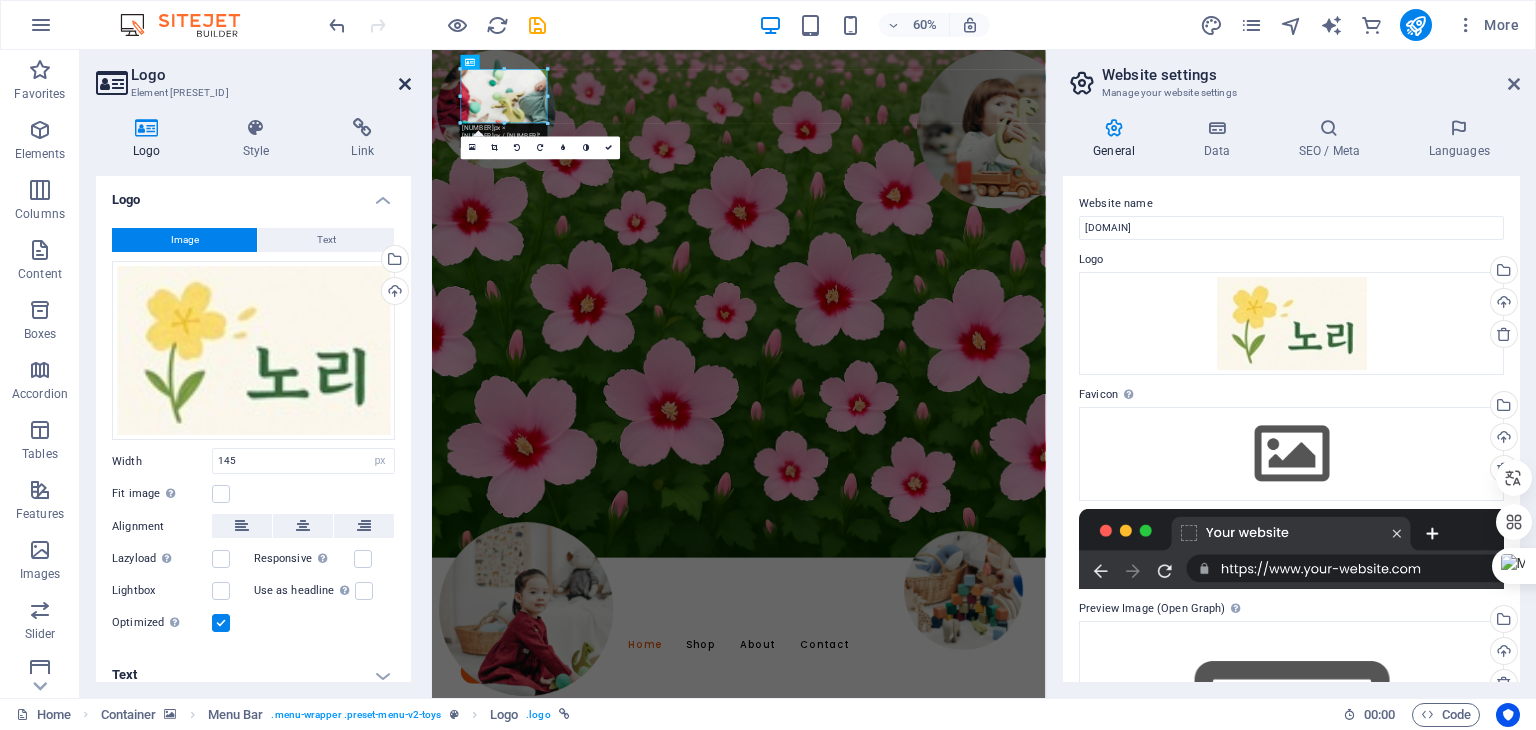 click at bounding box center (405, 84) 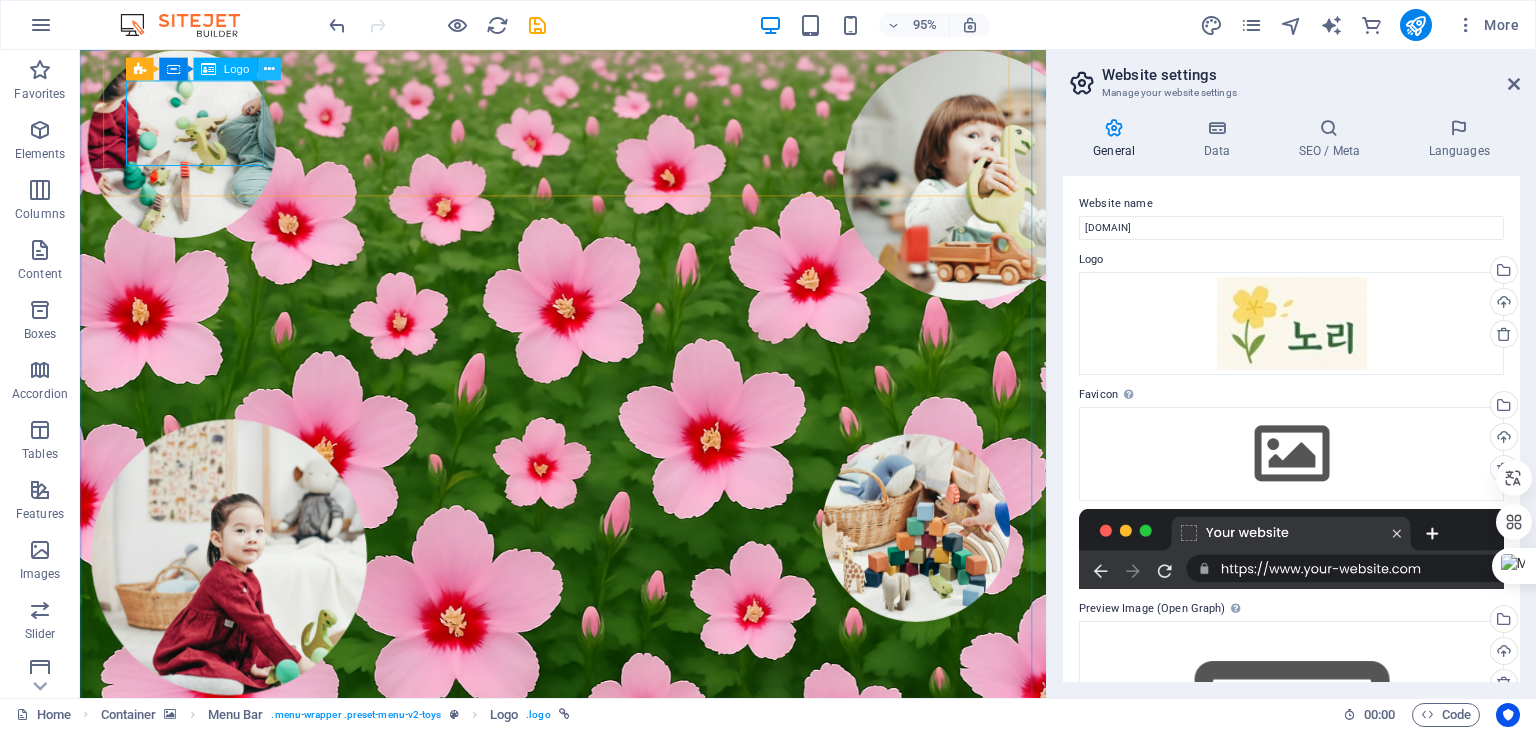click at bounding box center (269, 69) 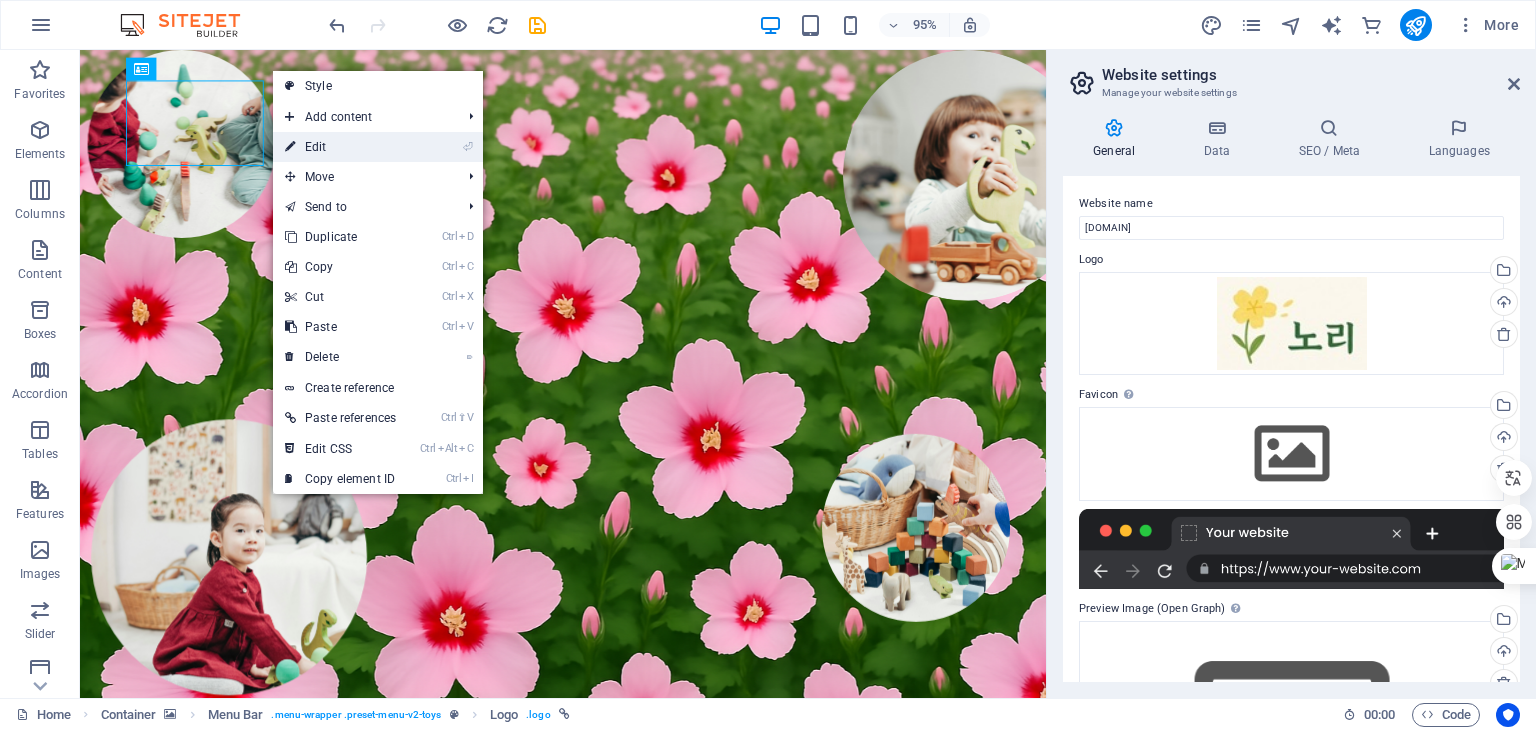 click on "⏎  Edit" at bounding box center (340, 147) 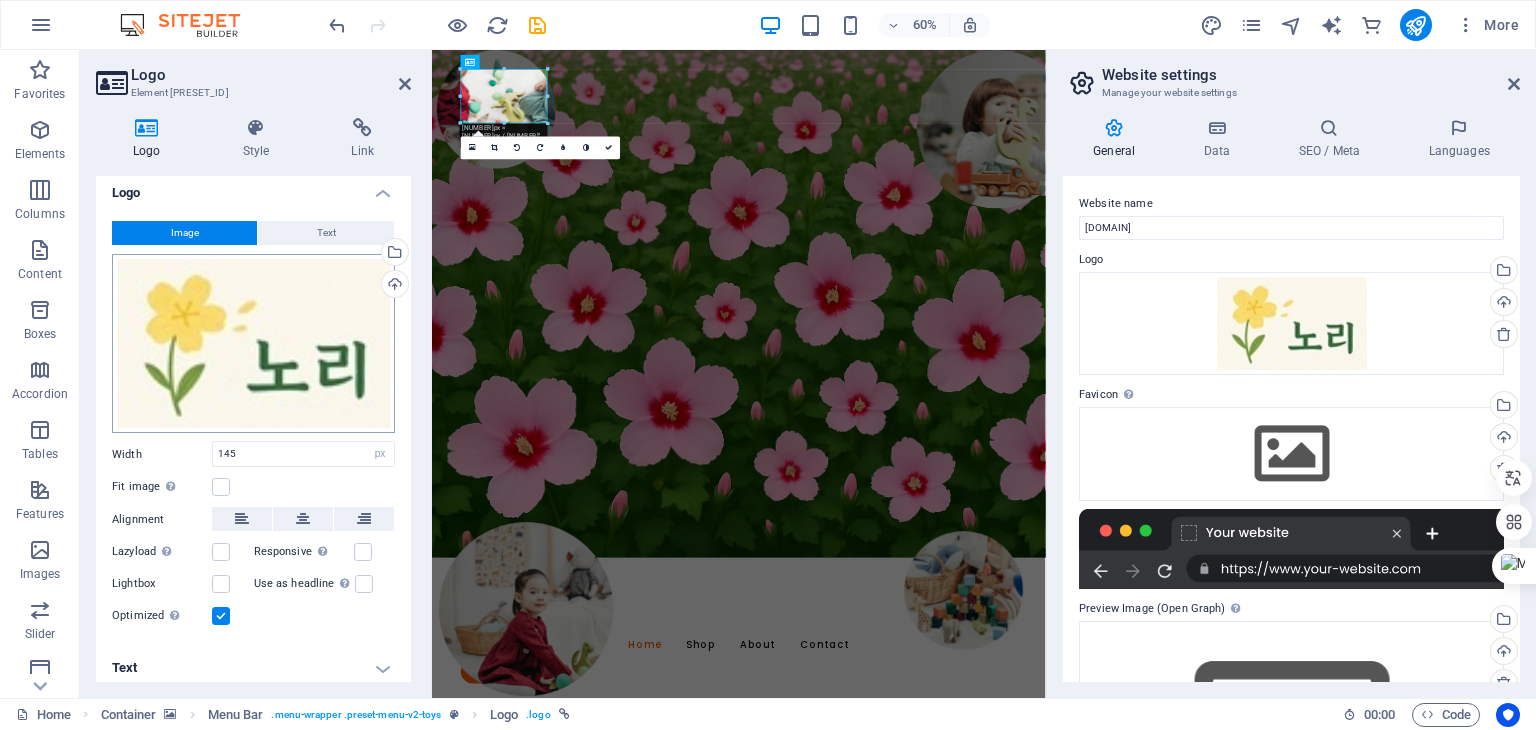 scroll, scrollTop: 14, scrollLeft: 0, axis: vertical 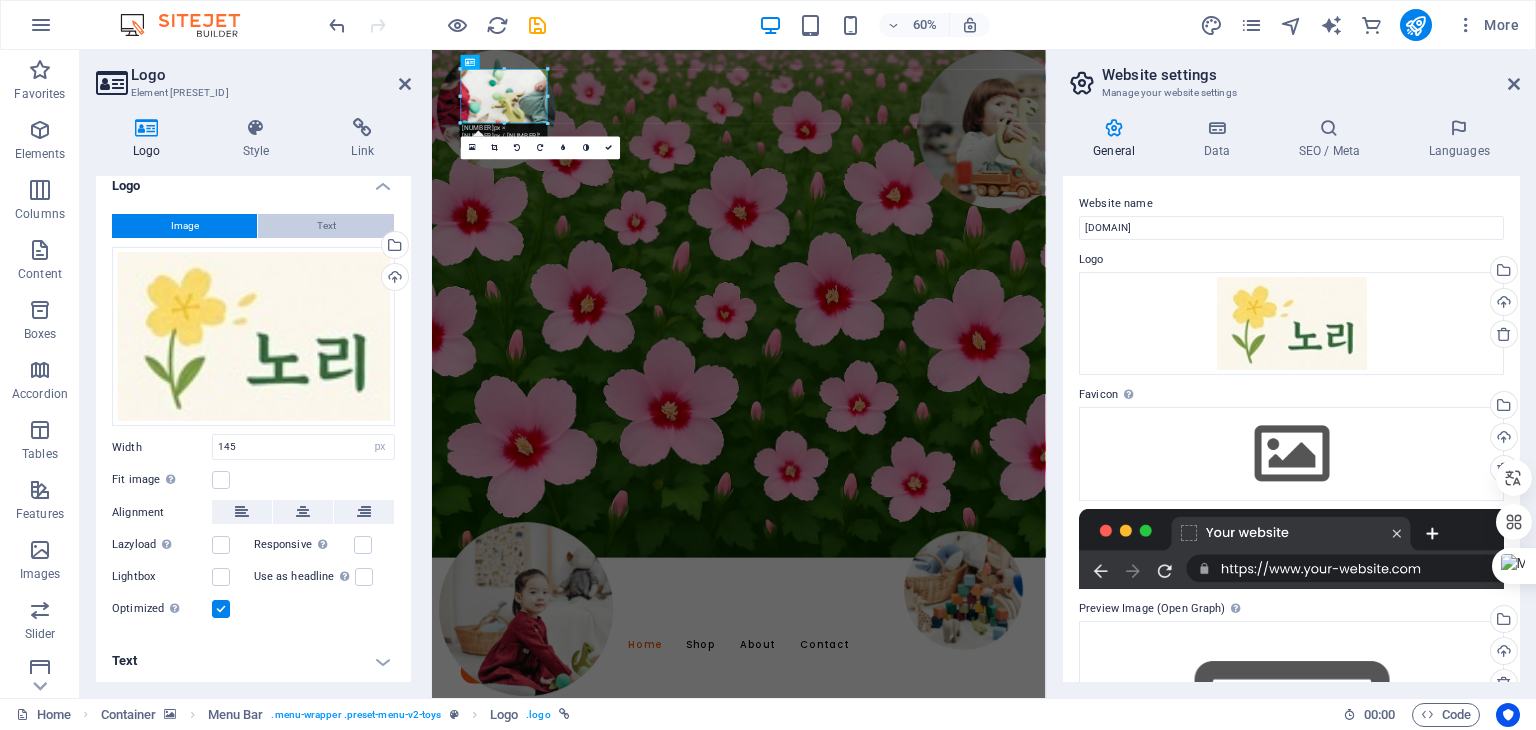 click on "Text" at bounding box center [326, 226] 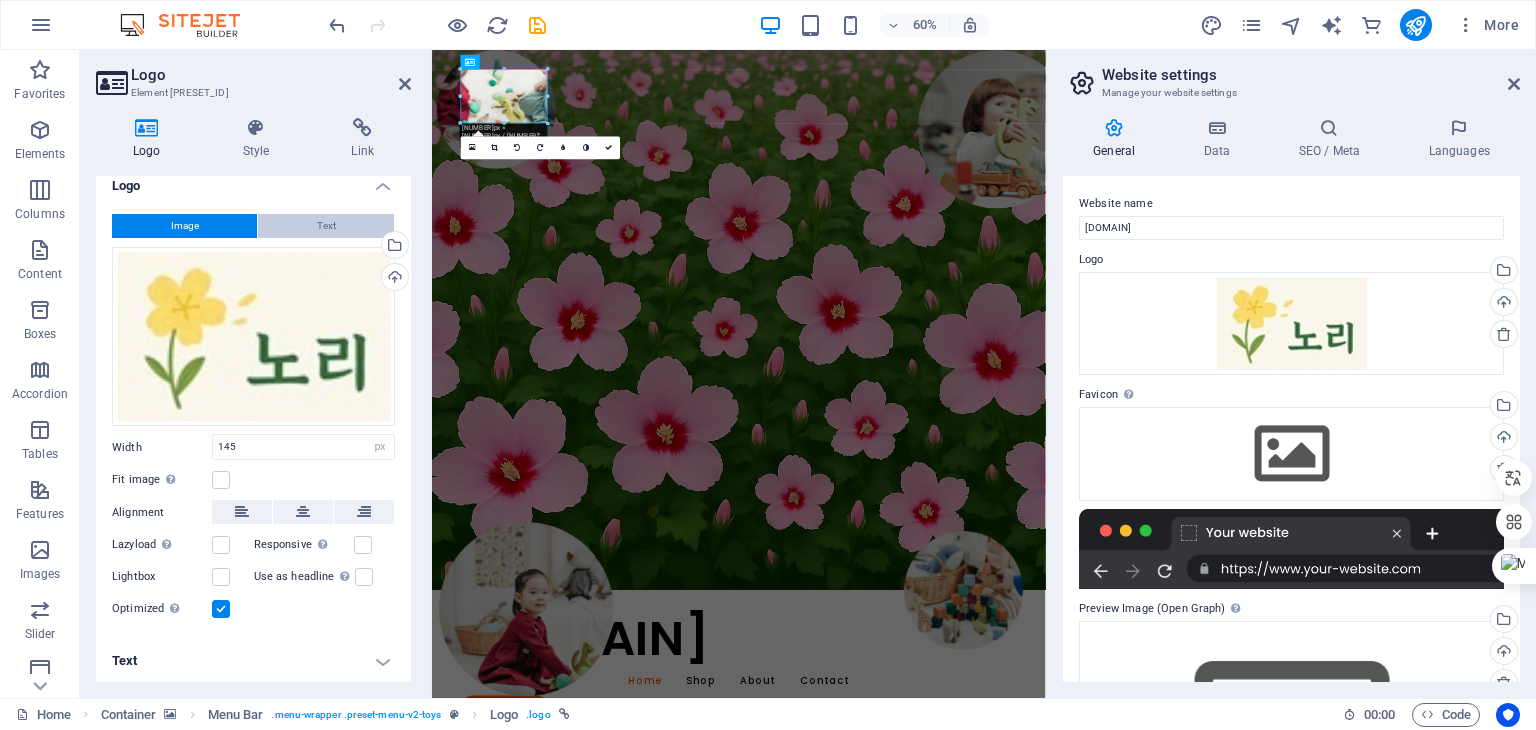 scroll, scrollTop: 0, scrollLeft: 0, axis: both 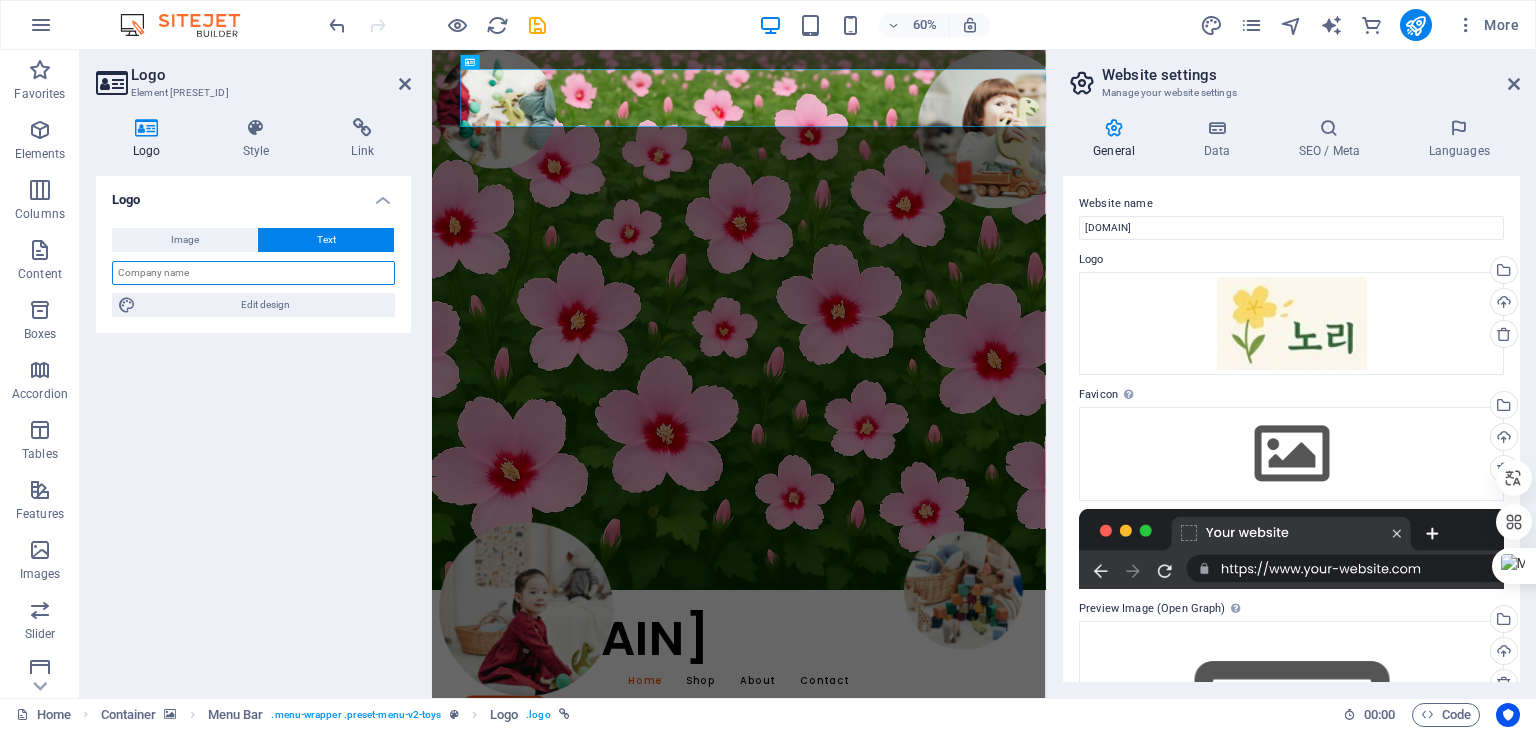 click at bounding box center (253, 273) 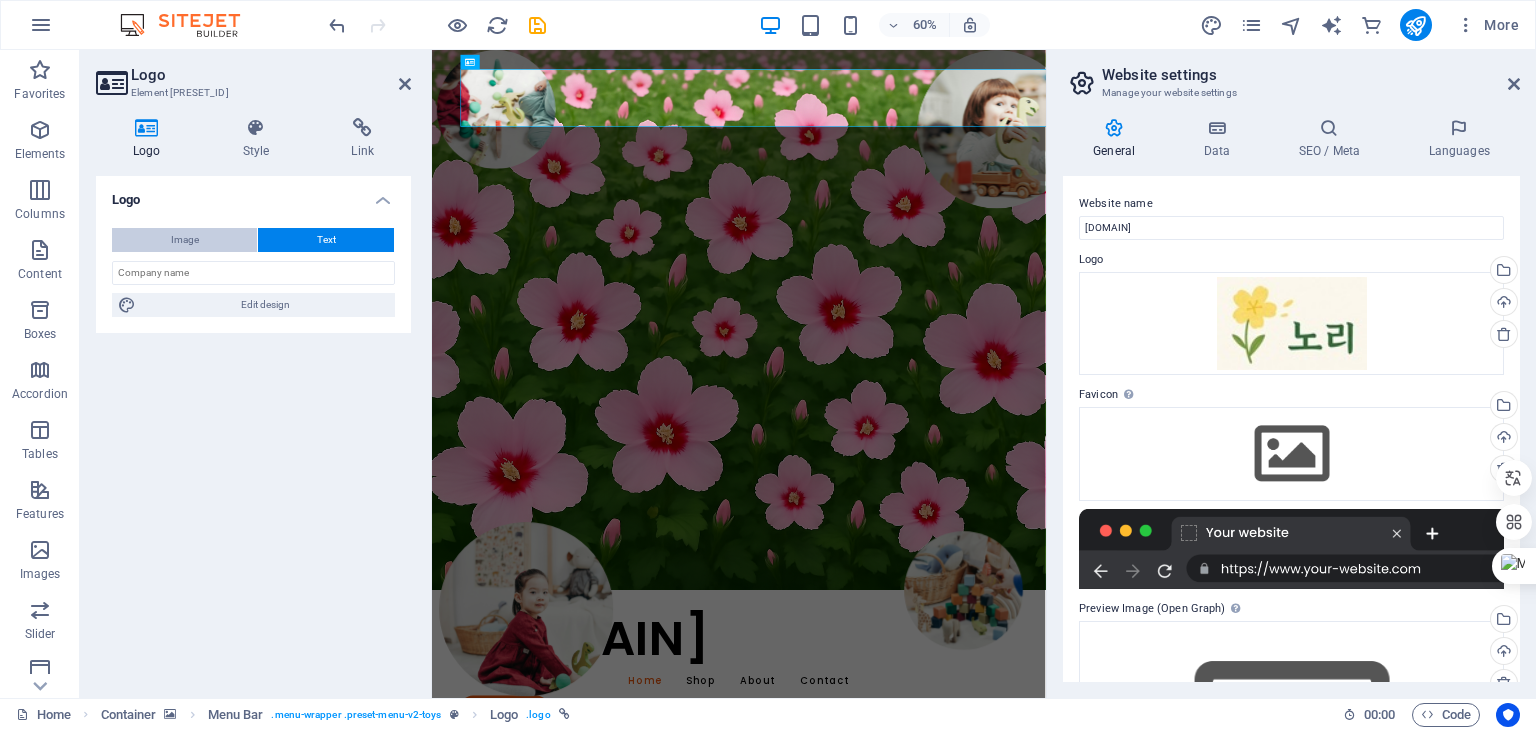 click on "Image" at bounding box center (185, 240) 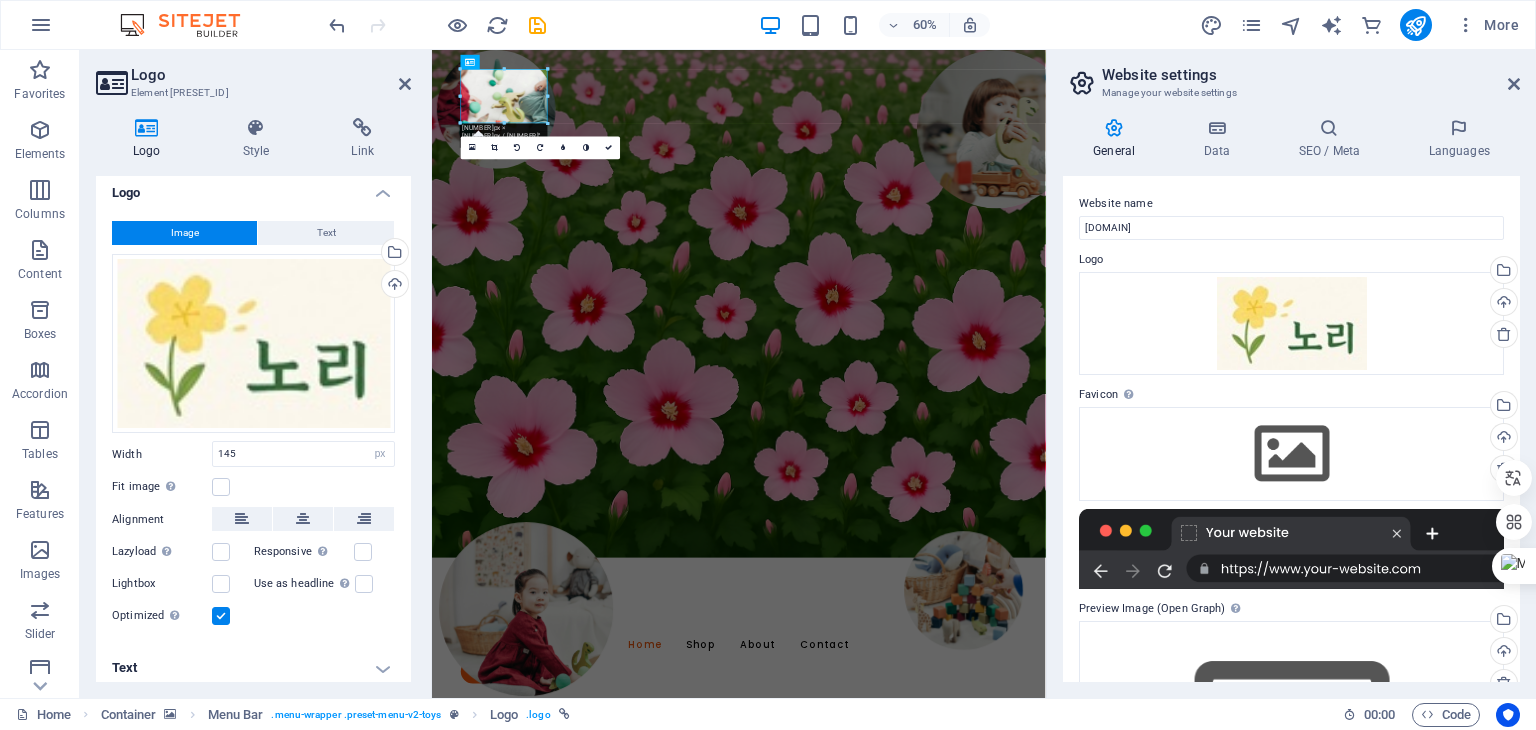 scroll, scrollTop: 14, scrollLeft: 0, axis: vertical 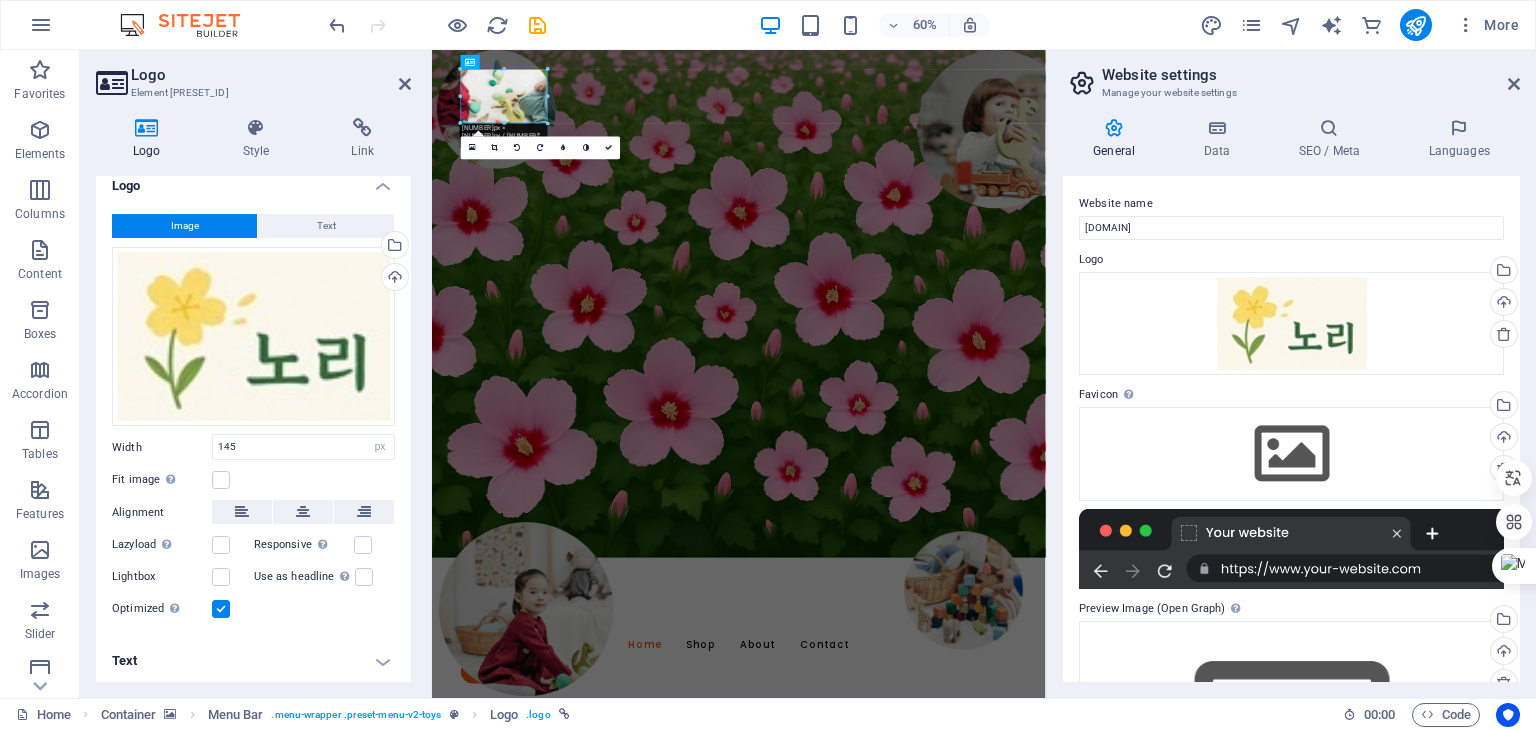 click on "Text" at bounding box center (253, 661) 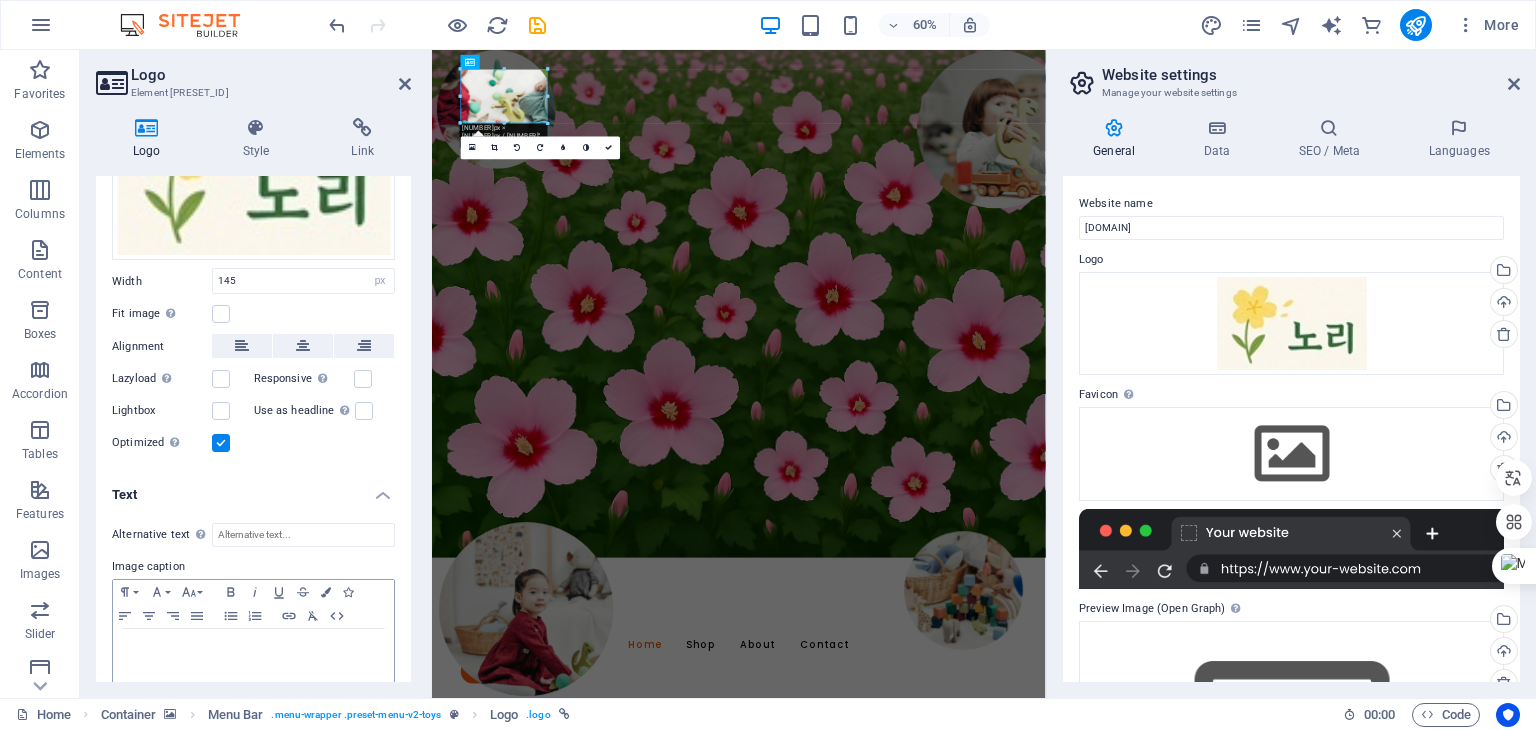scroll, scrollTop: 201, scrollLeft: 0, axis: vertical 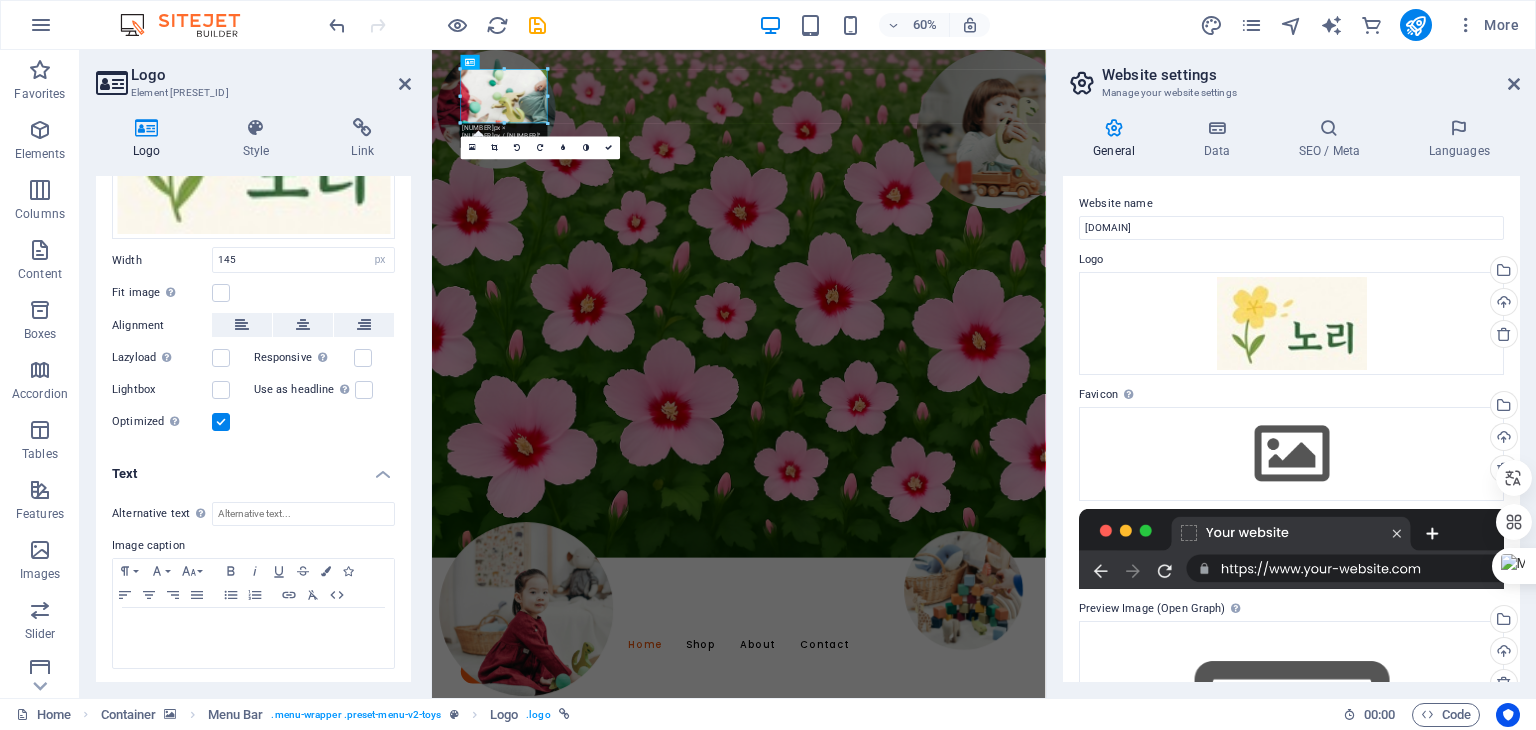 click on "Text" at bounding box center (253, 468) 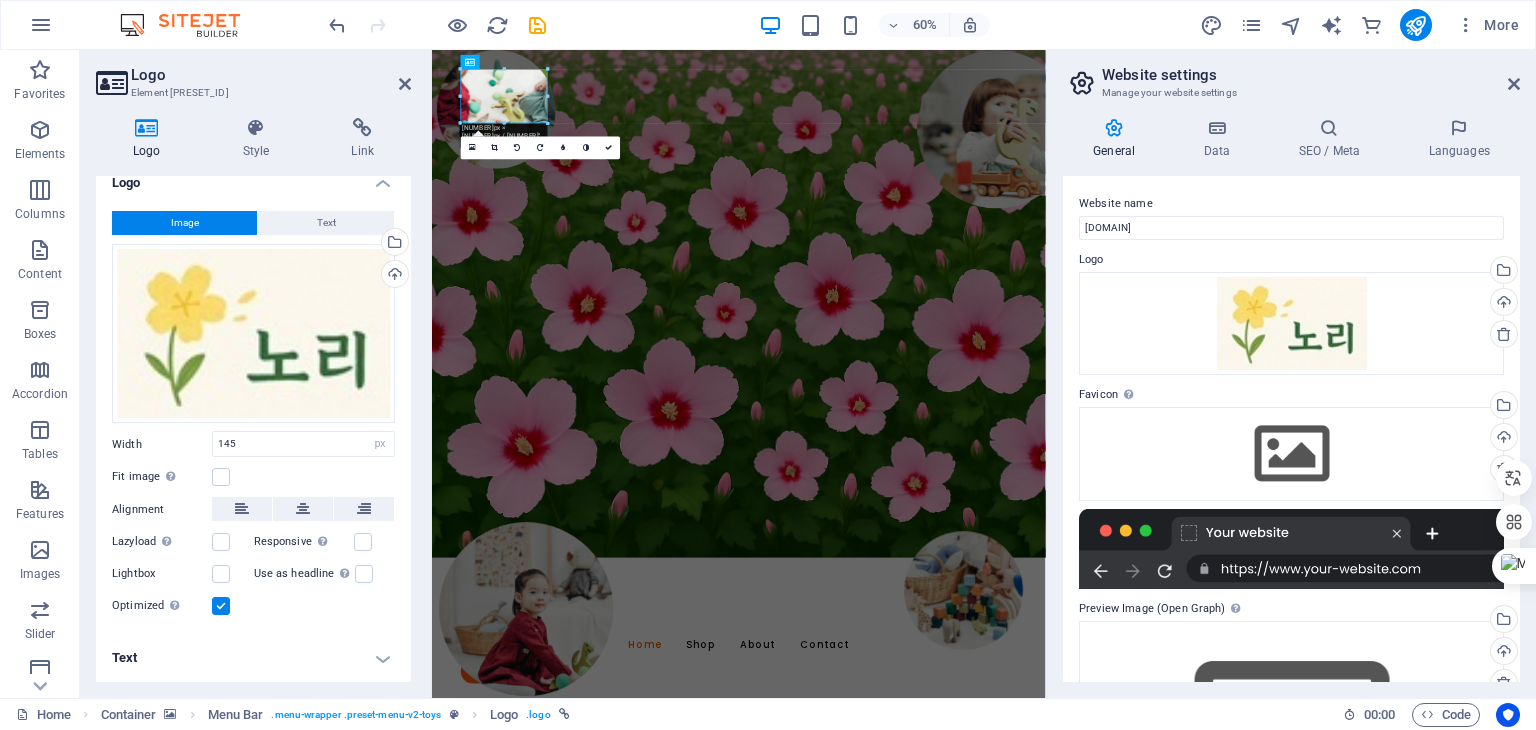 scroll, scrollTop: 14, scrollLeft: 0, axis: vertical 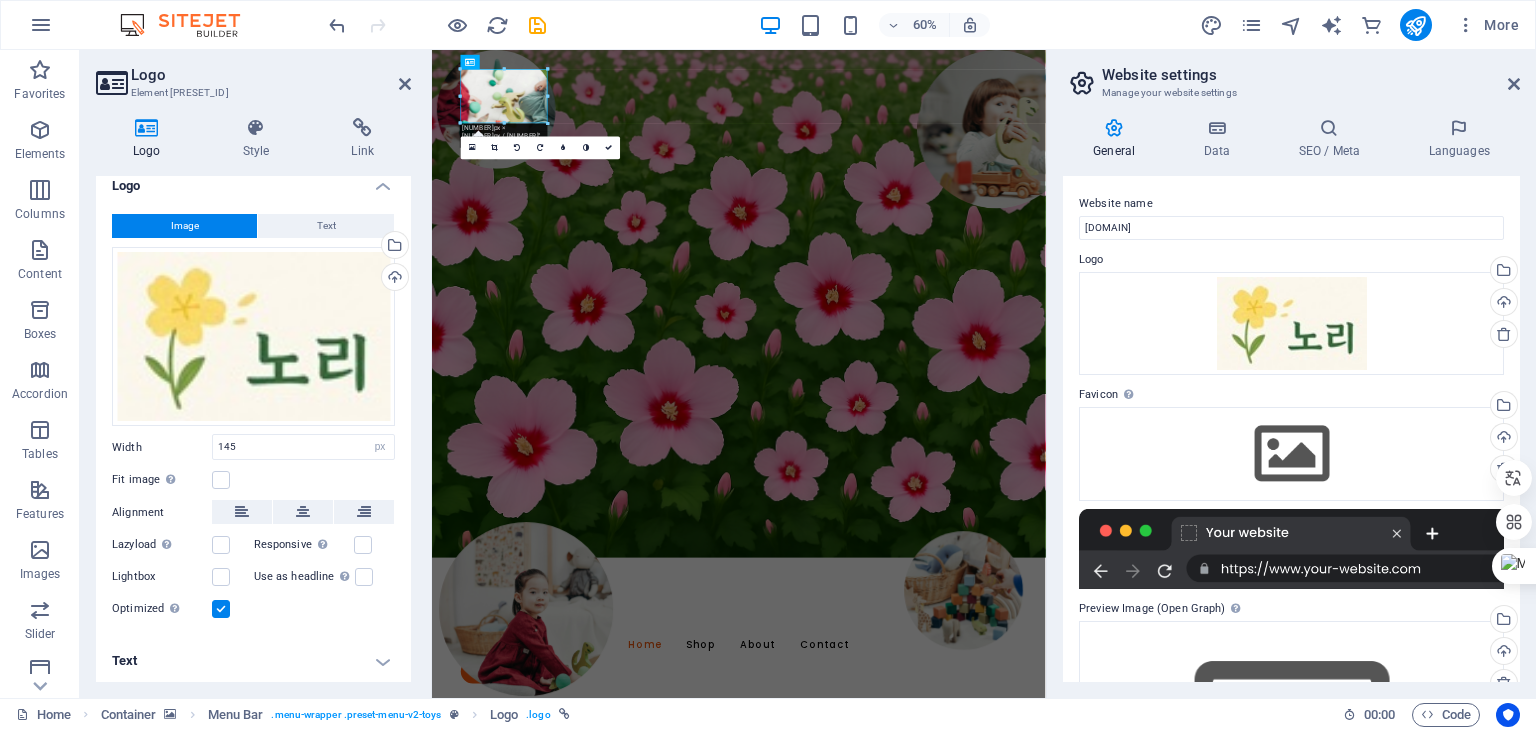click on "Text" at bounding box center [253, 661] 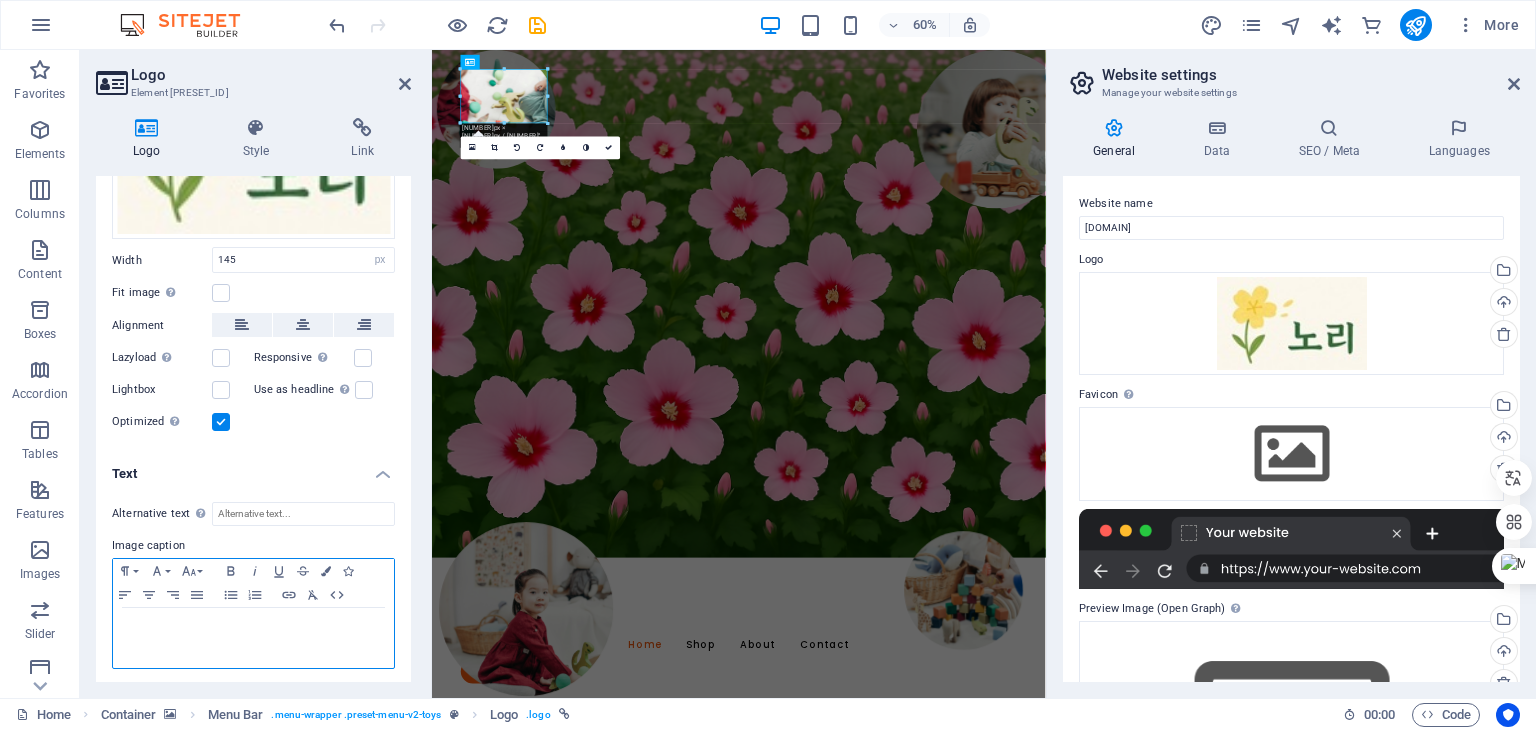 click at bounding box center (253, 627) 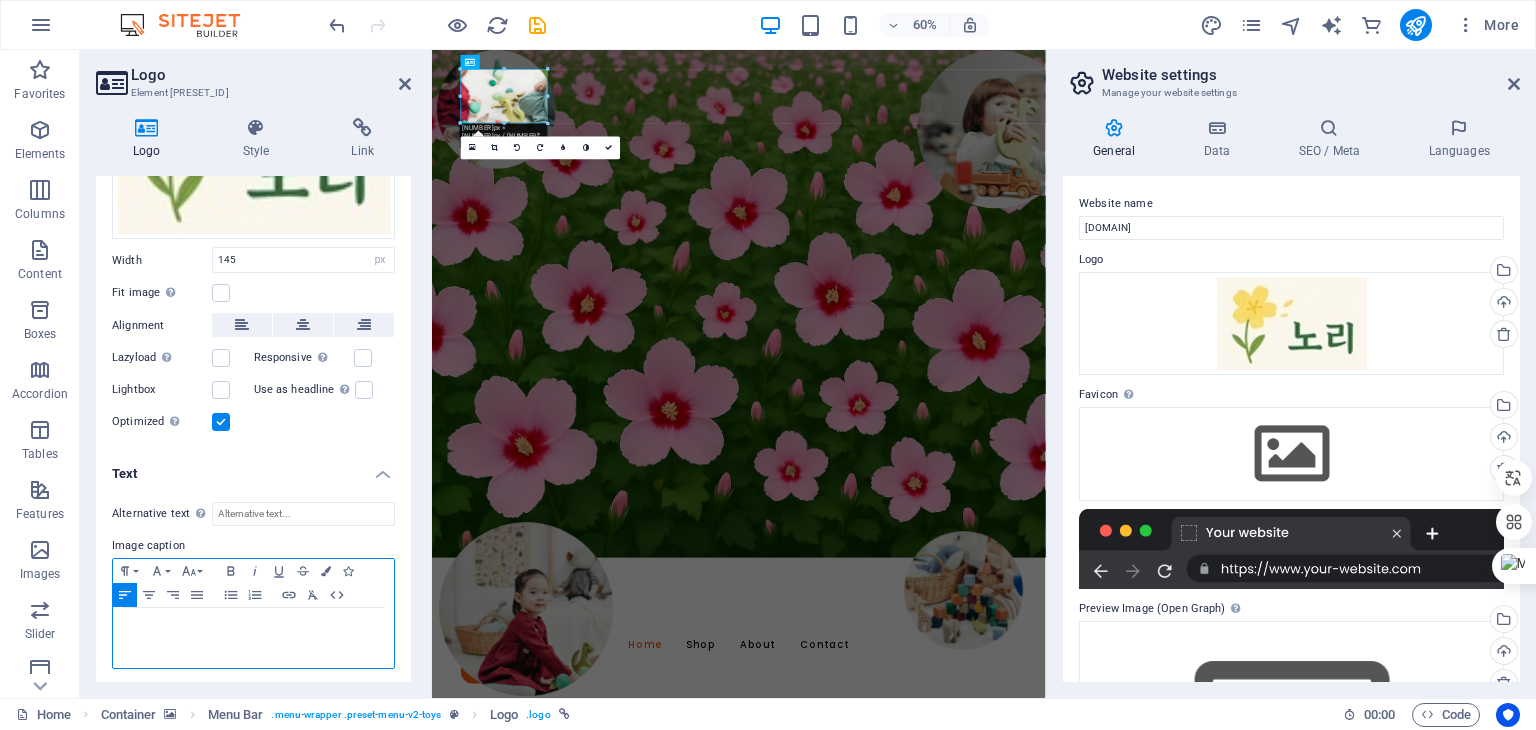type 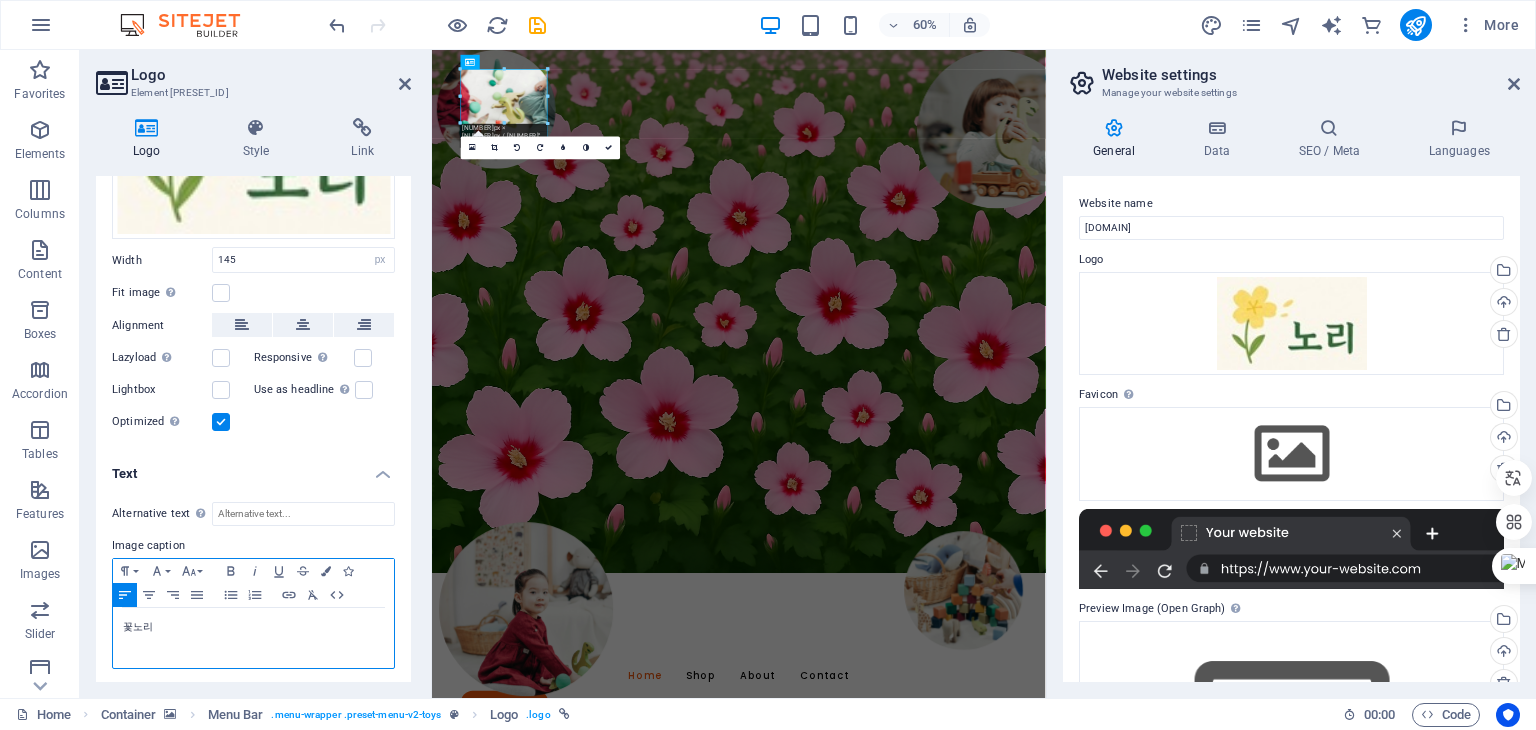 click on "꽃노리" at bounding box center [253, 638] 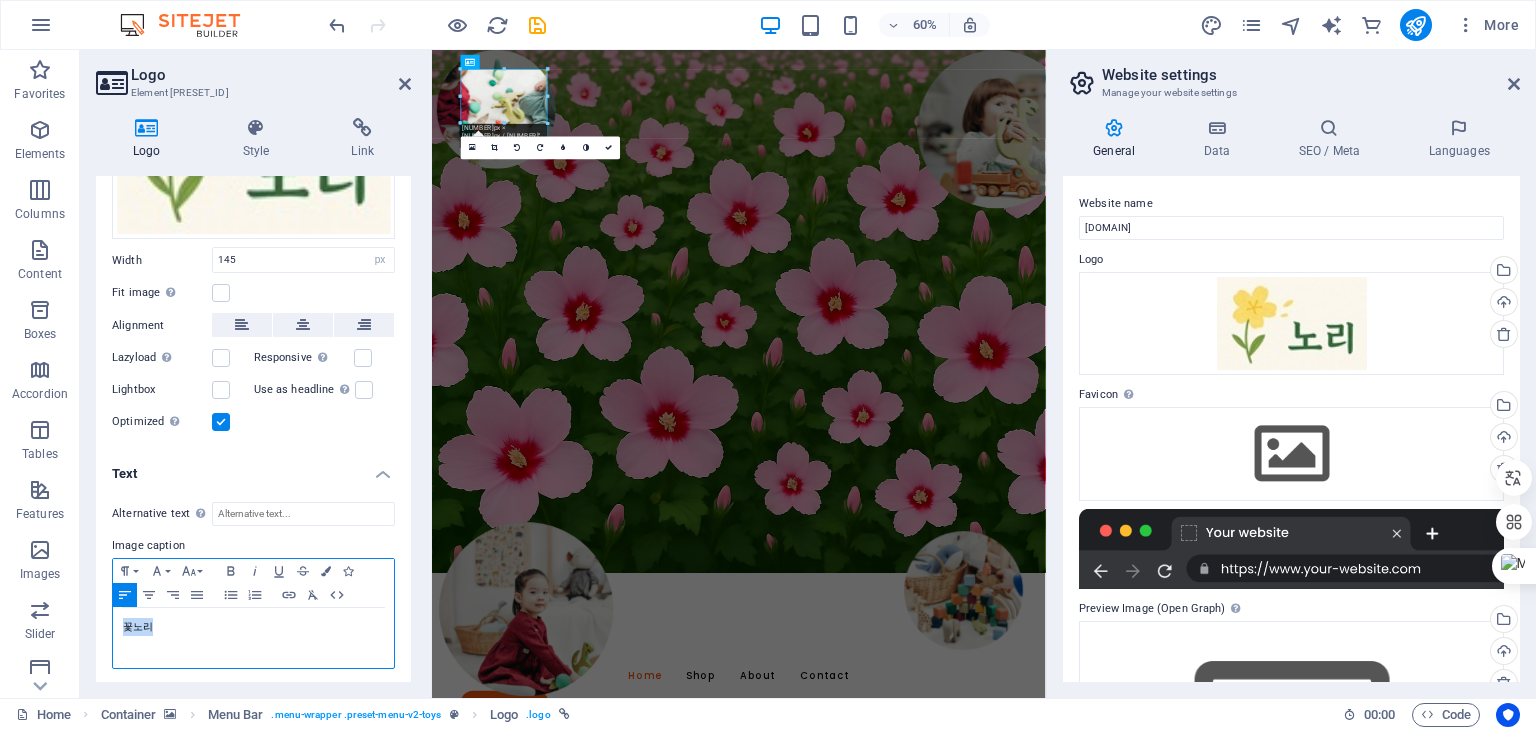 drag, startPoint x: 178, startPoint y: 623, endPoint x: 110, endPoint y: 625, distance: 68.0294 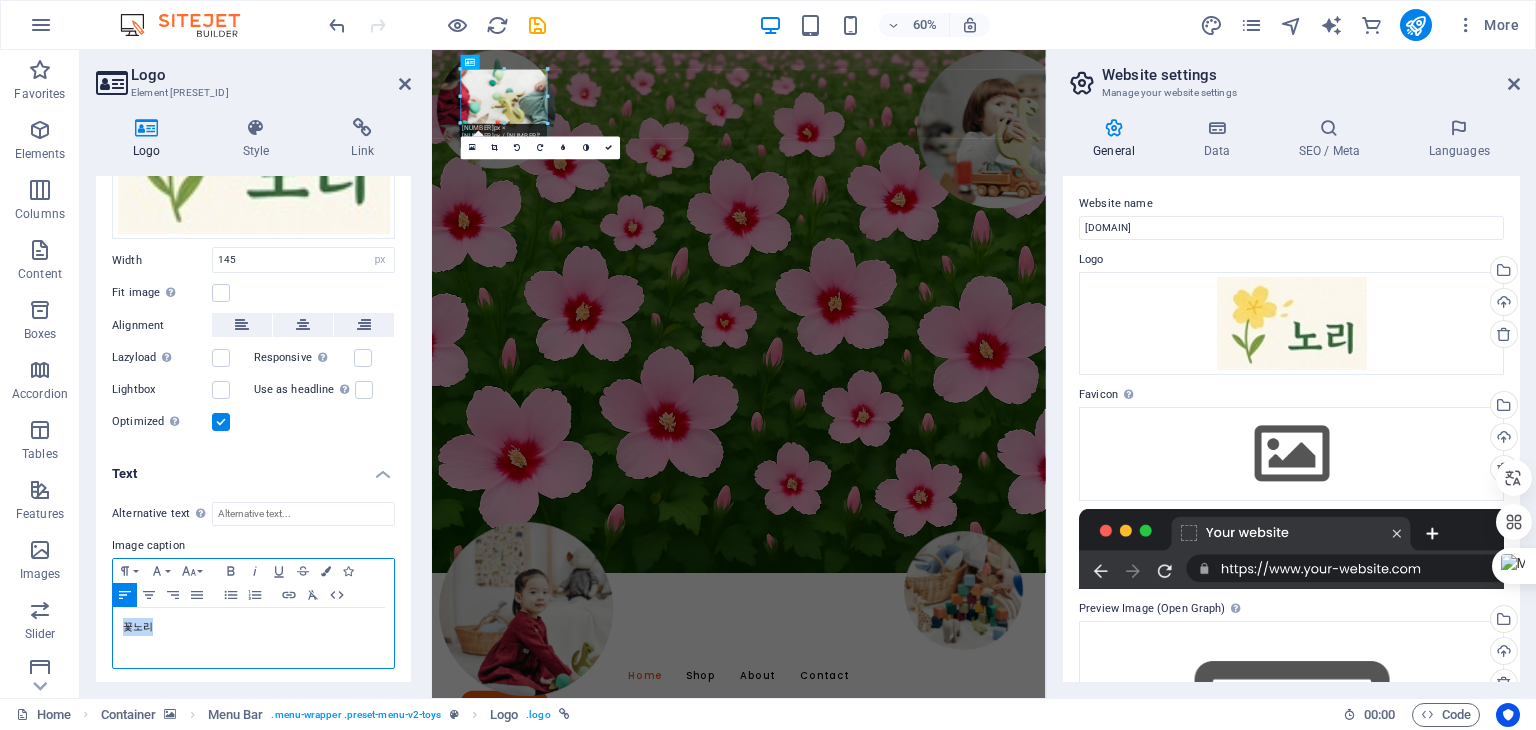 click on "Alternative text The alternative text is used by devices that cannot display images (e.g. image search engines) and should be added to every image to improve website accessibility. Image caption Paragraph Format Normal Heading 1 Heading 2 Heading 3 Heading 4 Heading 5 Heading 6 Code Font Family Arial Georgia Impact Tahoma Times New Roman Verdana Font Size 8 9 10 11 12 14 18 24 30 36 48 60 72 96 Bold Italic Underline Strikethrough Colors Icons Align Left Align Center Align Right Align Justify Unordered List Ordered List Insert Link Clear Formatting HTML [BRAND]" at bounding box center [253, 586] 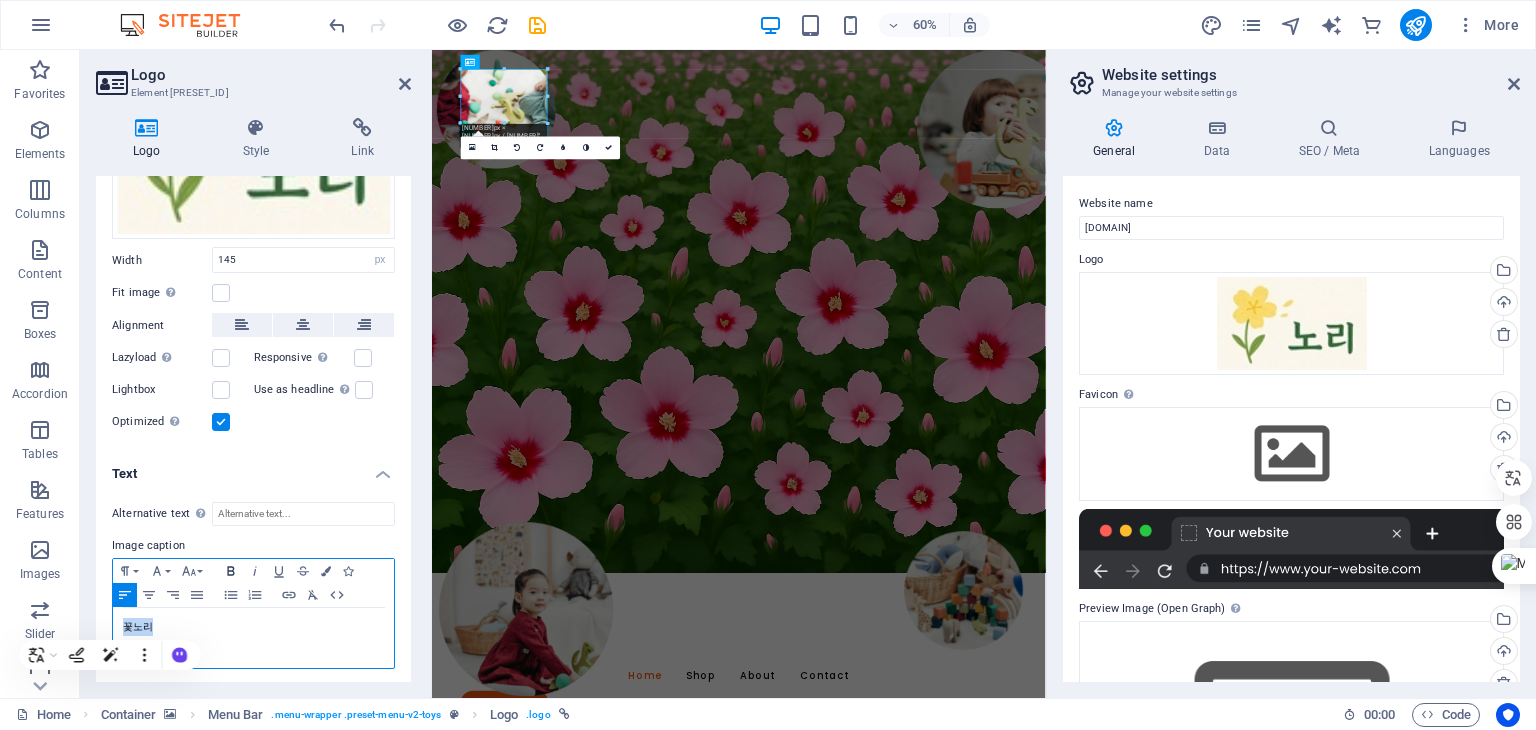 click 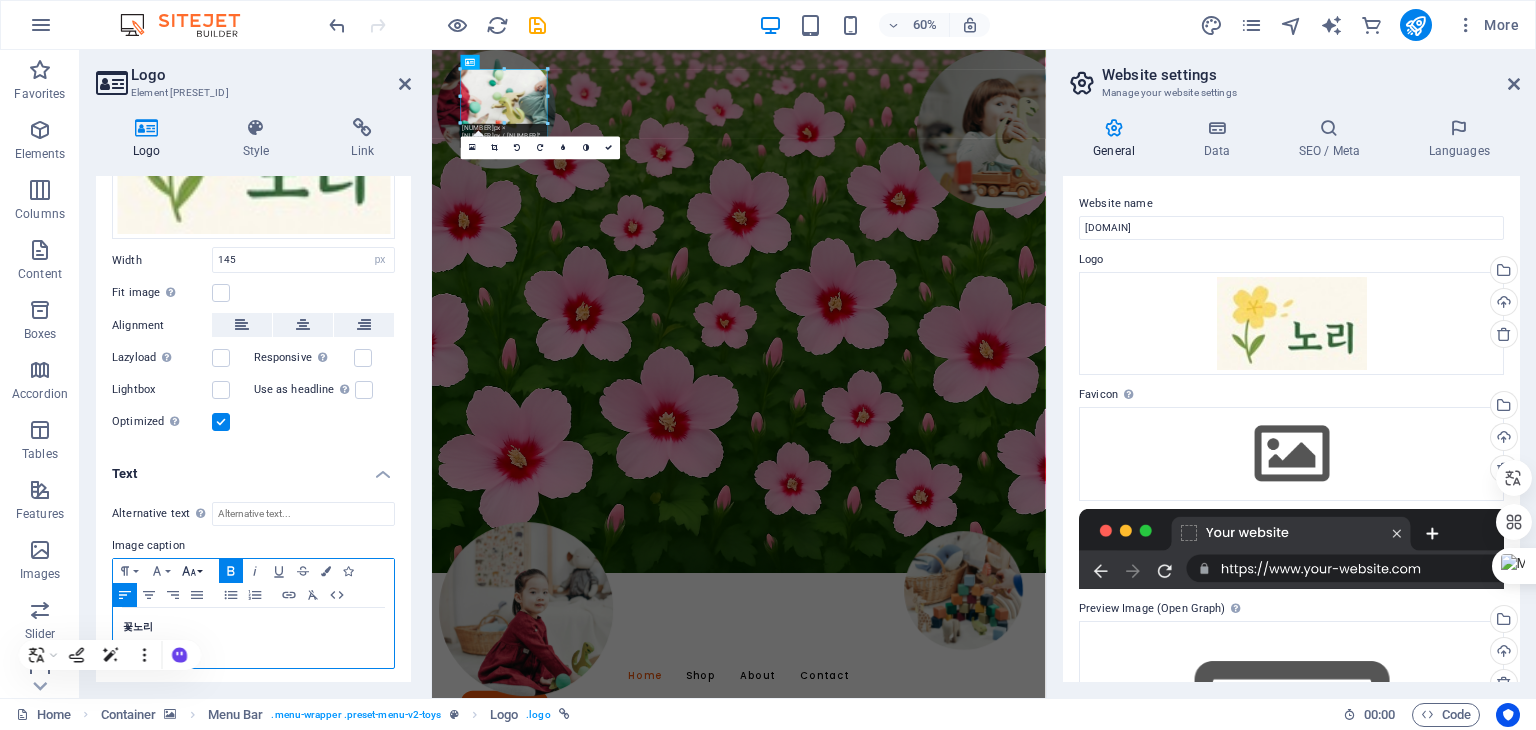 click 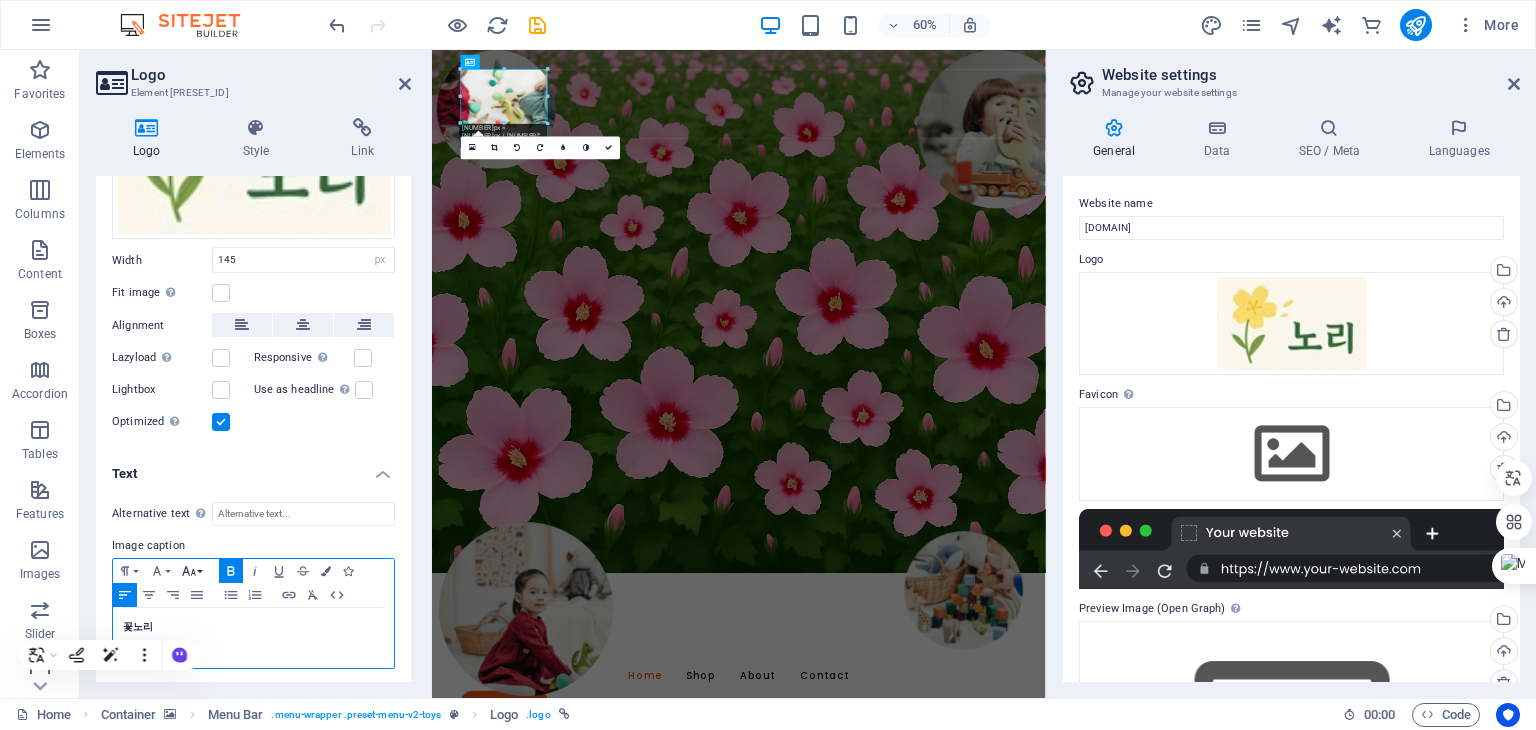 scroll, scrollTop: 83, scrollLeft: 0, axis: vertical 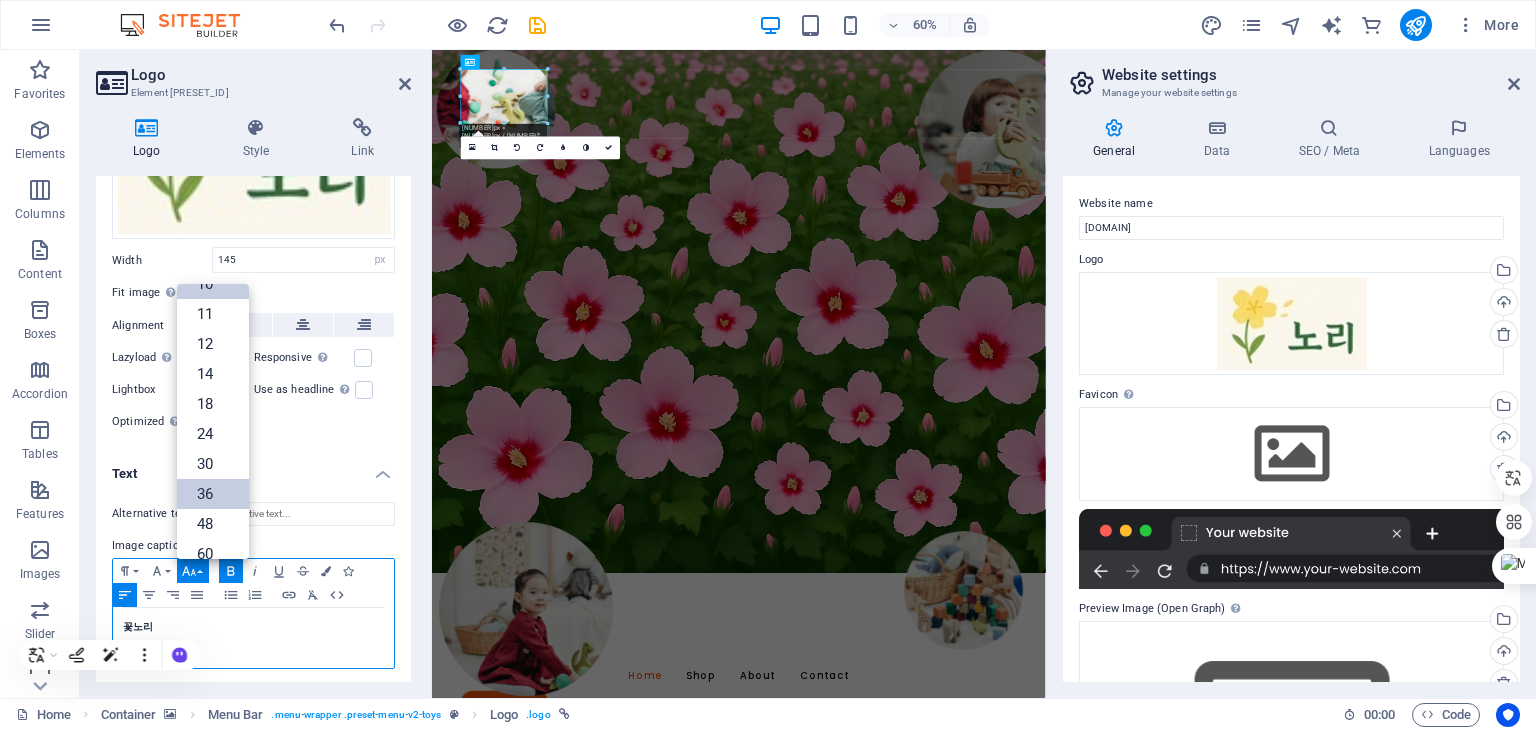 click on "36" at bounding box center (213, 494) 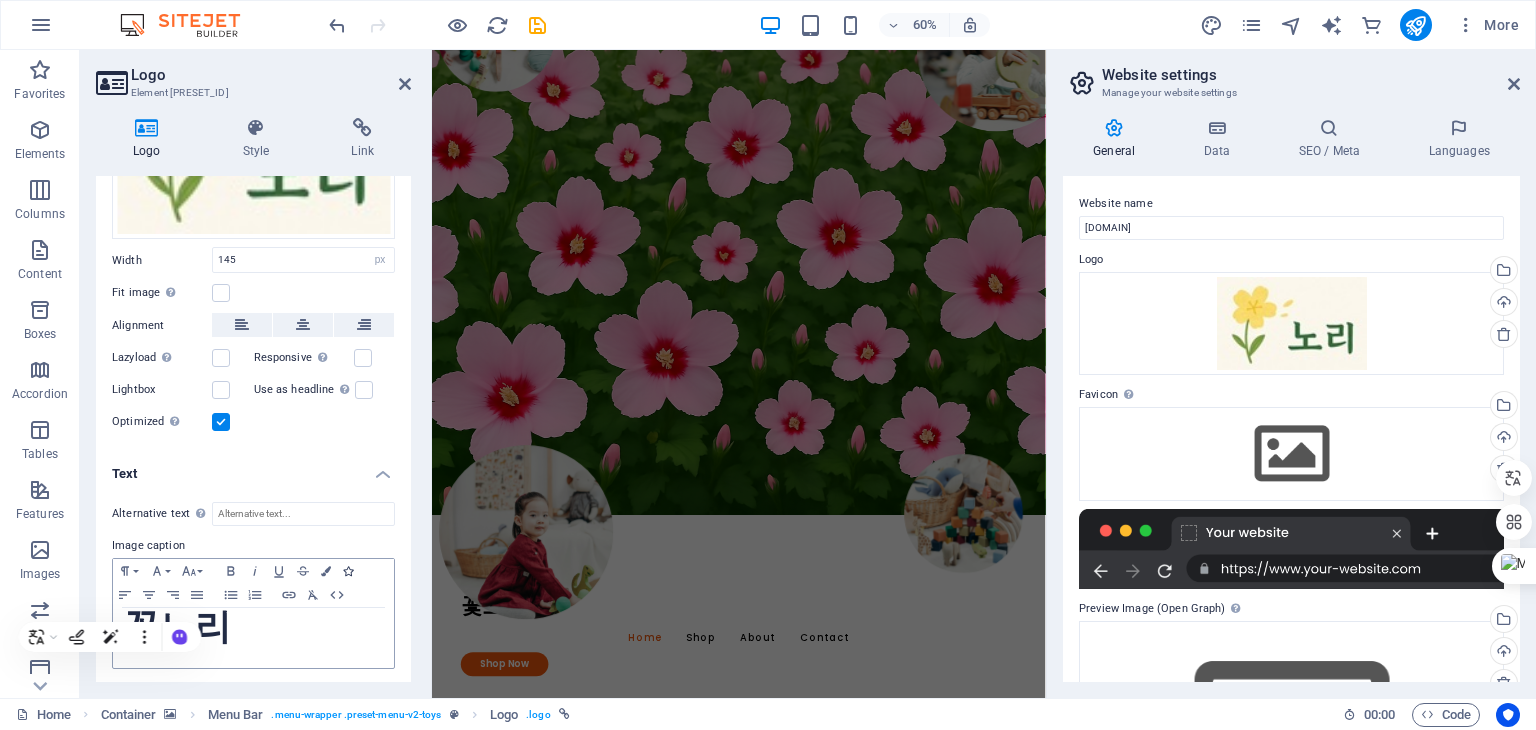 scroll, scrollTop: 200, scrollLeft: 0, axis: vertical 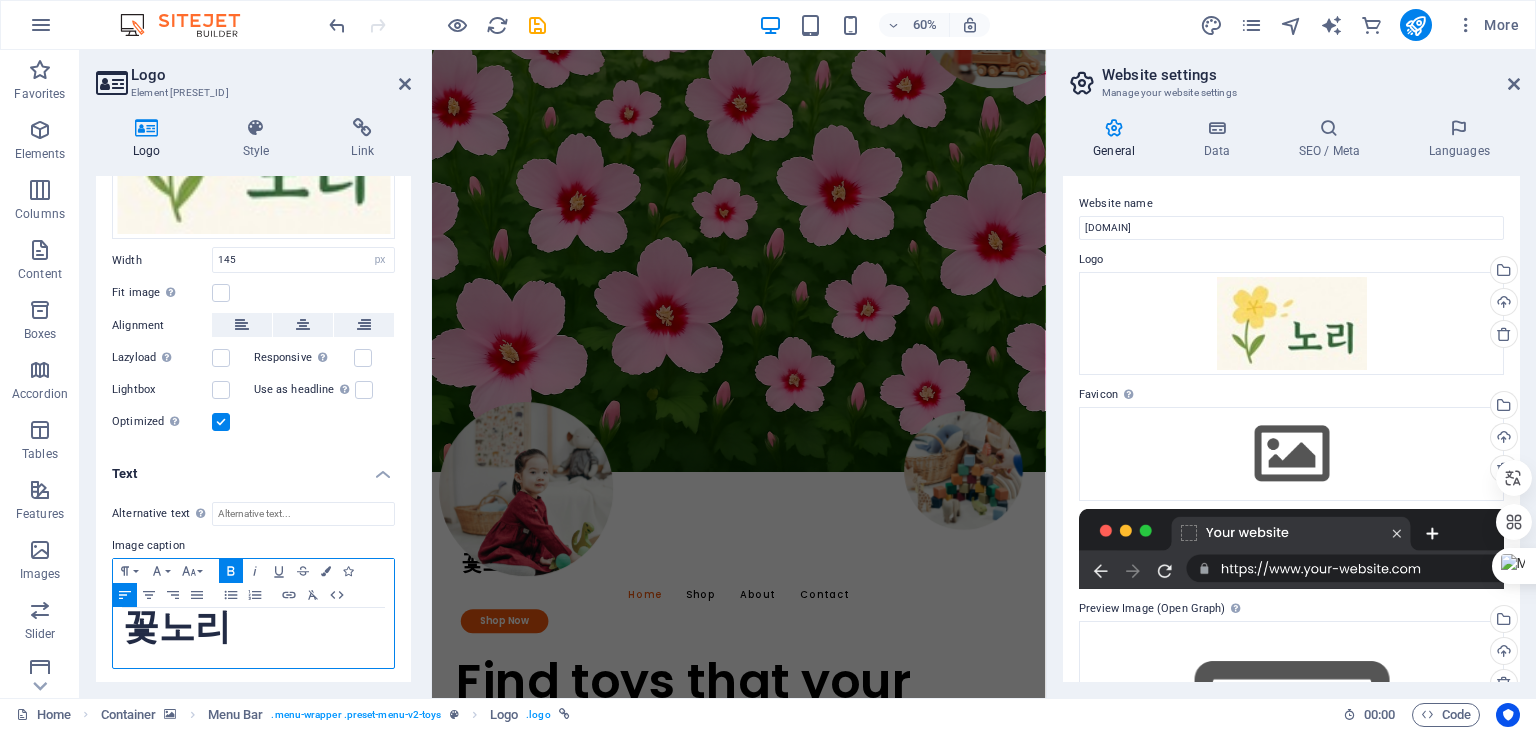 click on "꽃노리" at bounding box center (253, 631) 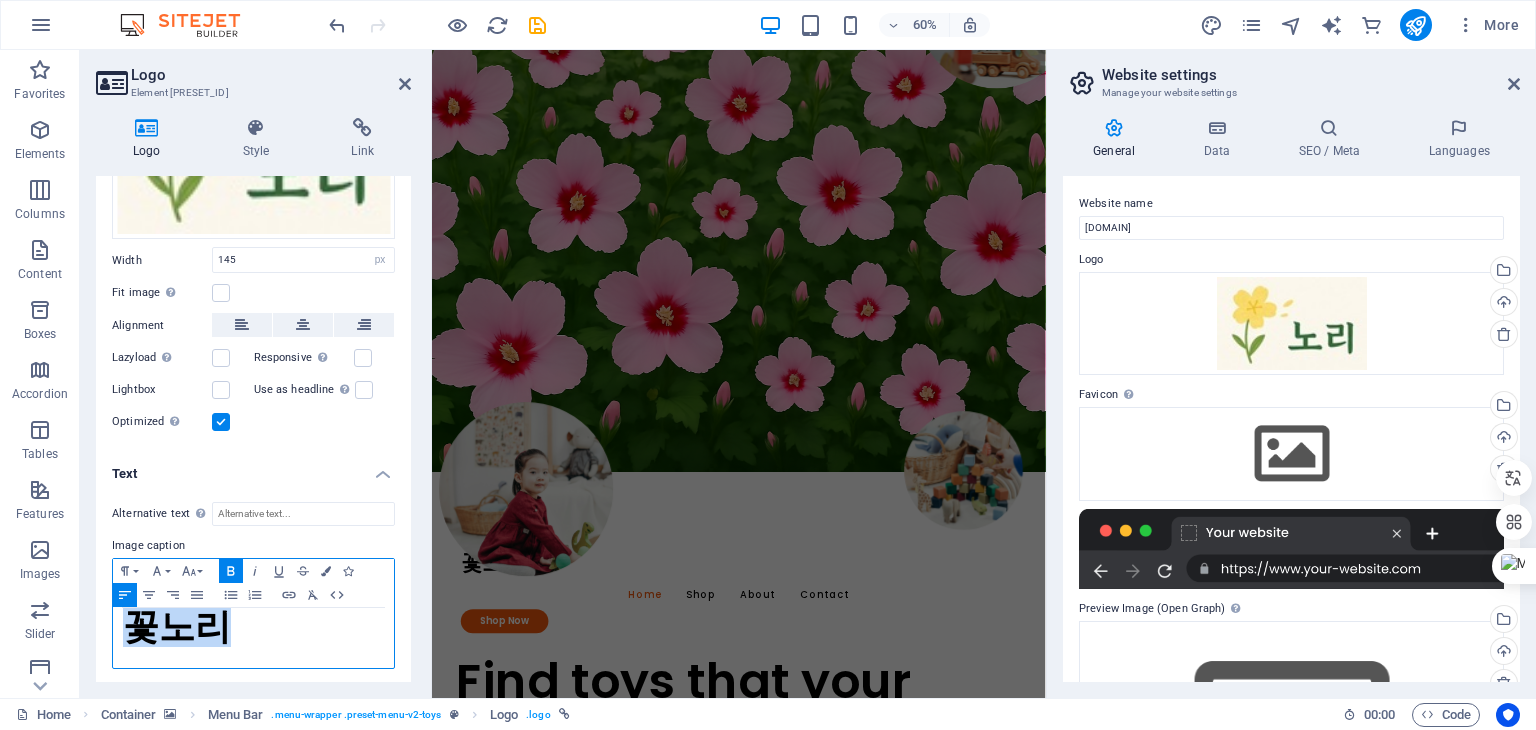 drag, startPoint x: 252, startPoint y: 634, endPoint x: 122, endPoint y: 638, distance: 130.06152 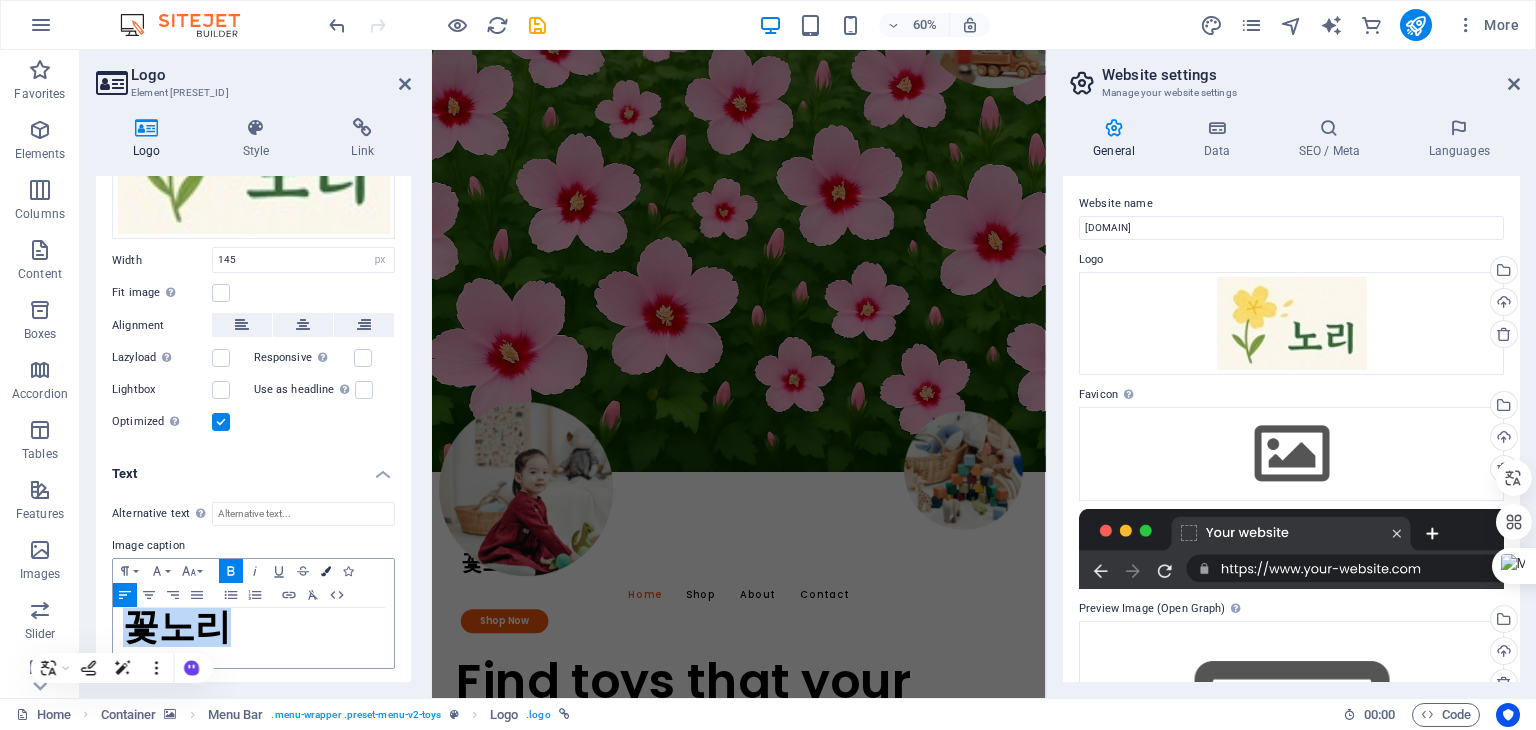 click on "Colors" at bounding box center [326, 571] 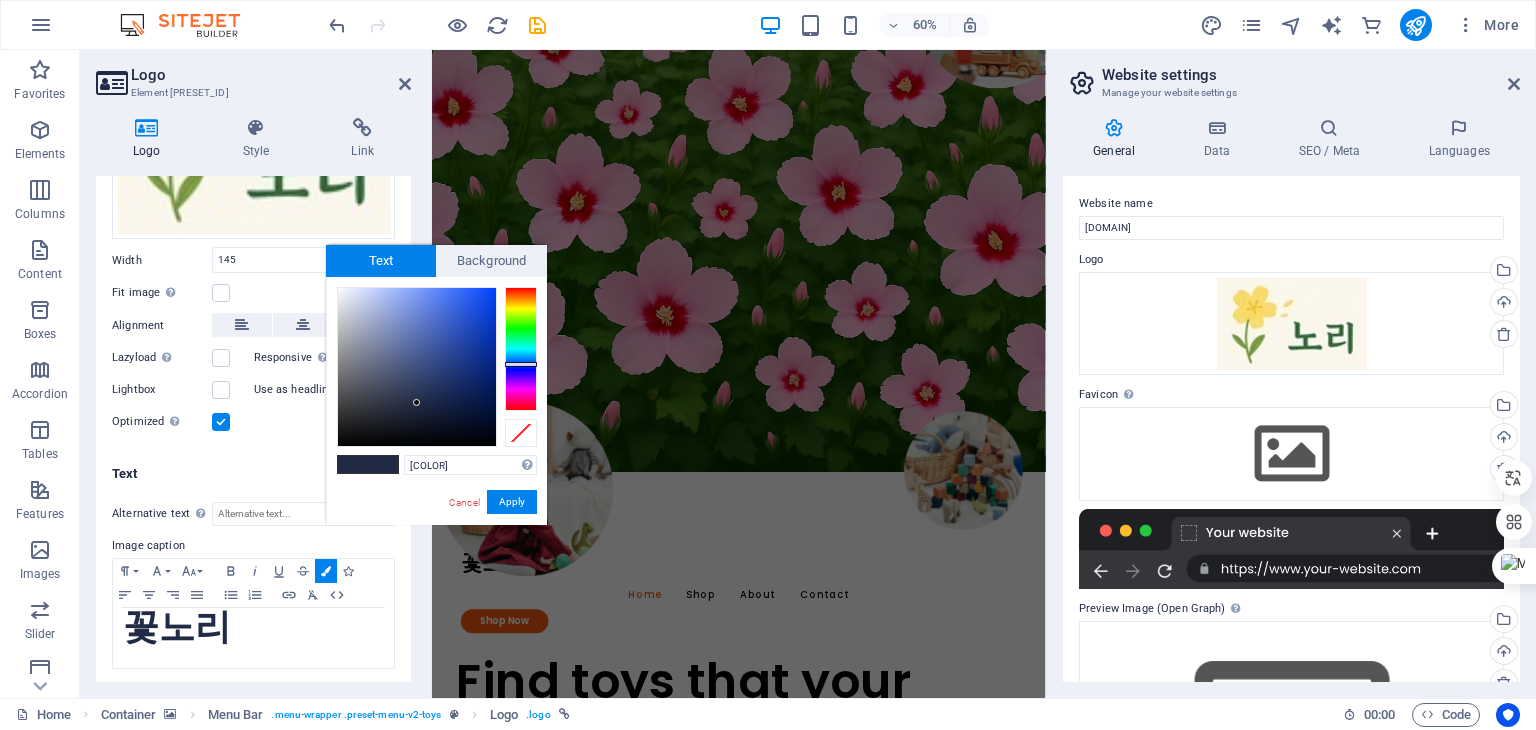 click at bounding box center [521, 349] 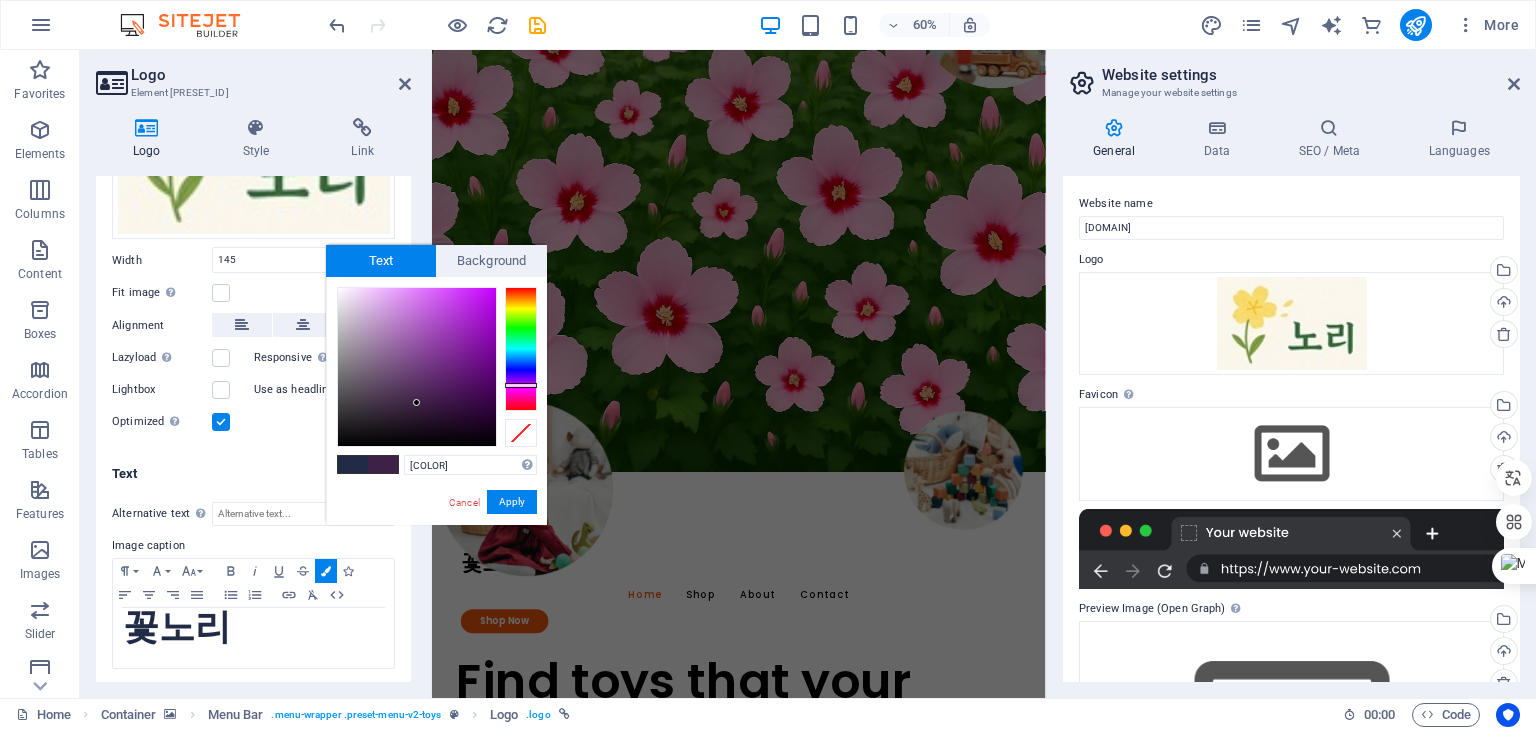 click at bounding box center [521, 349] 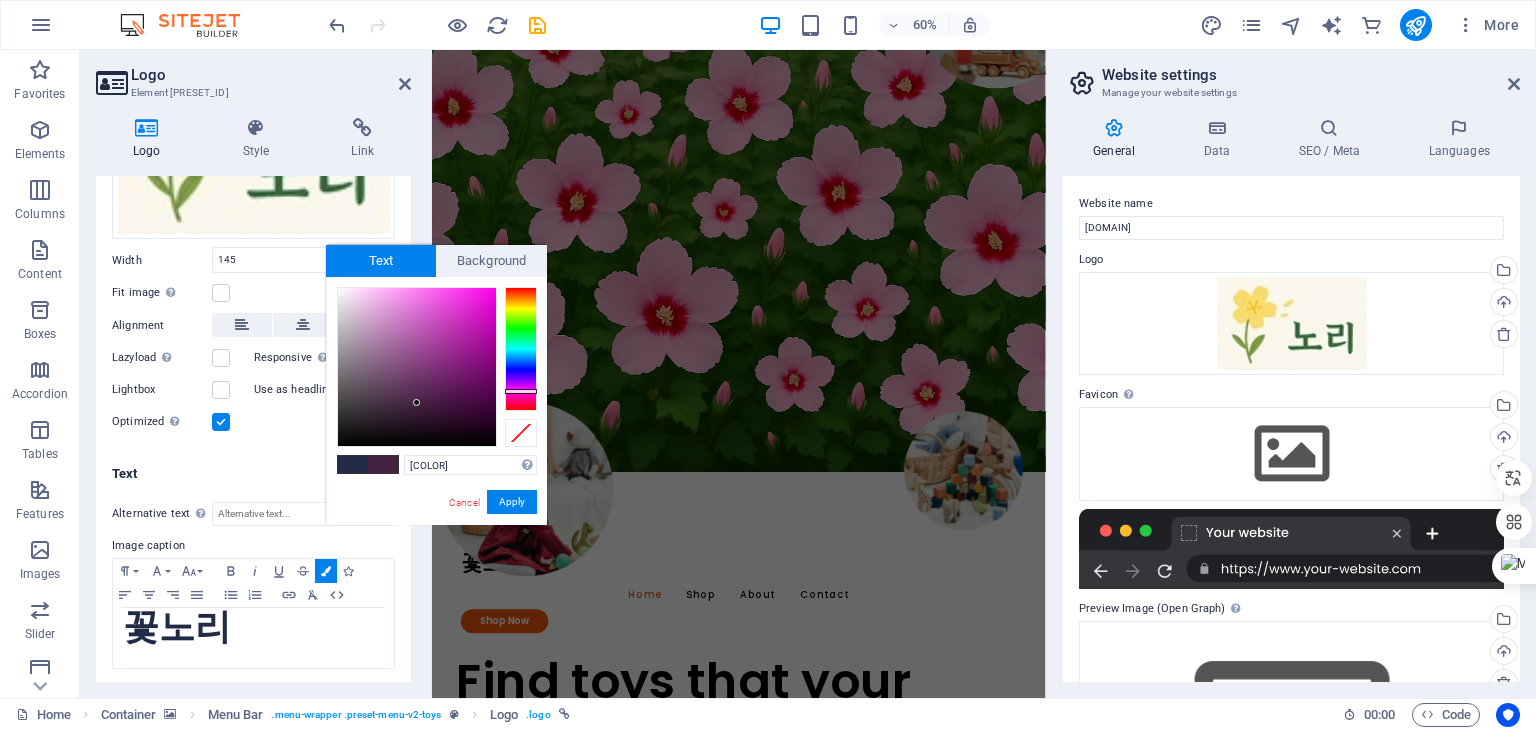 click at bounding box center [521, 349] 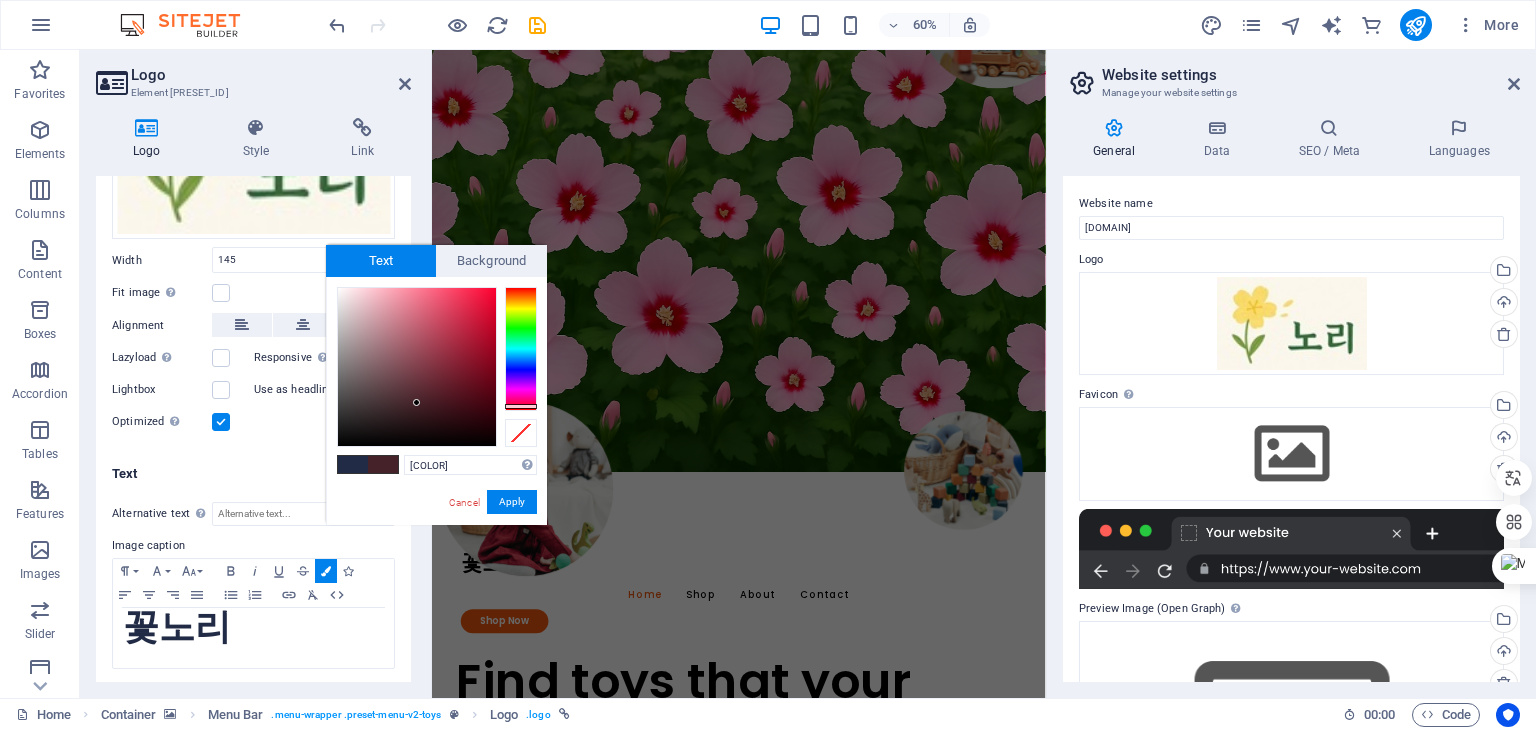 click at bounding box center [521, 349] 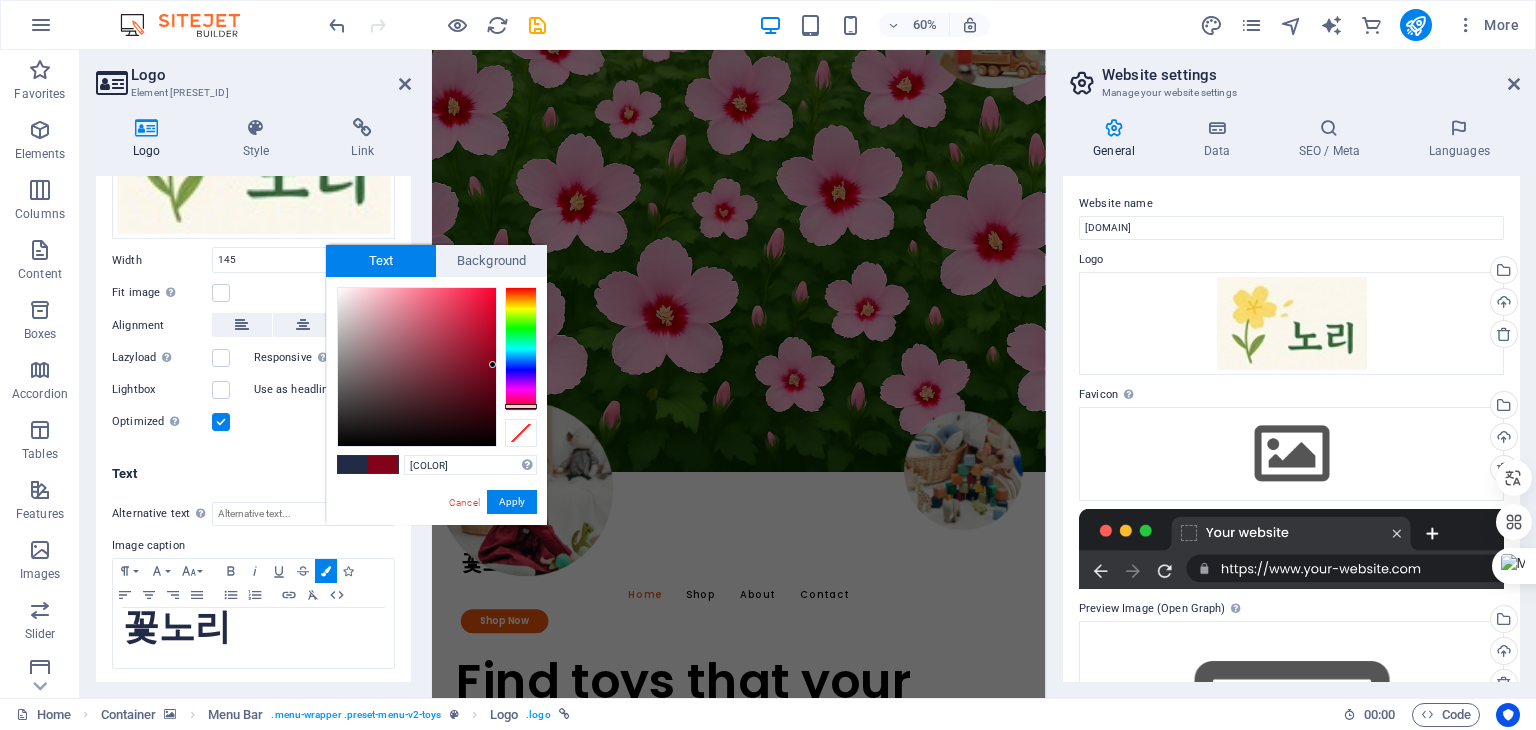 click at bounding box center [417, 367] 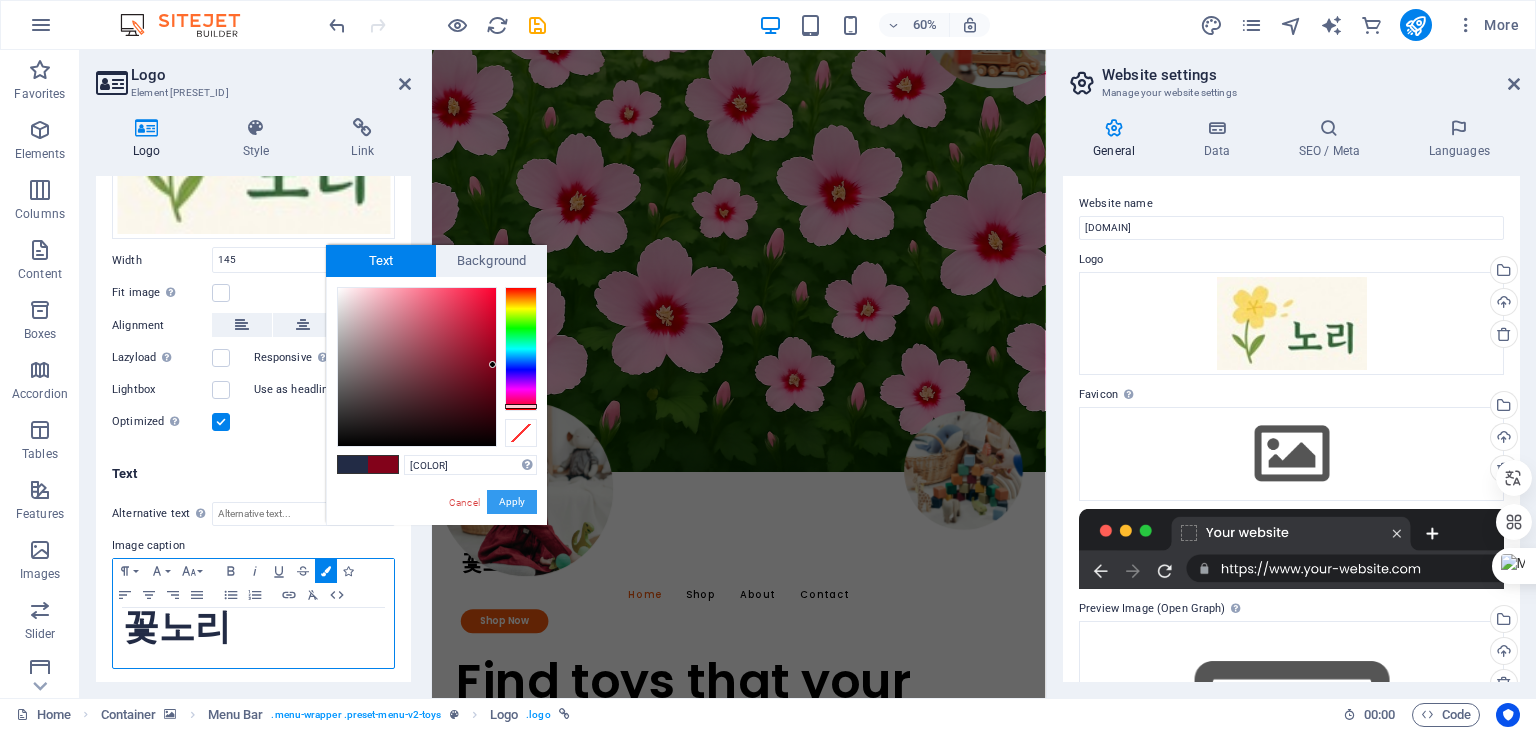 click on "Apply" at bounding box center [512, 502] 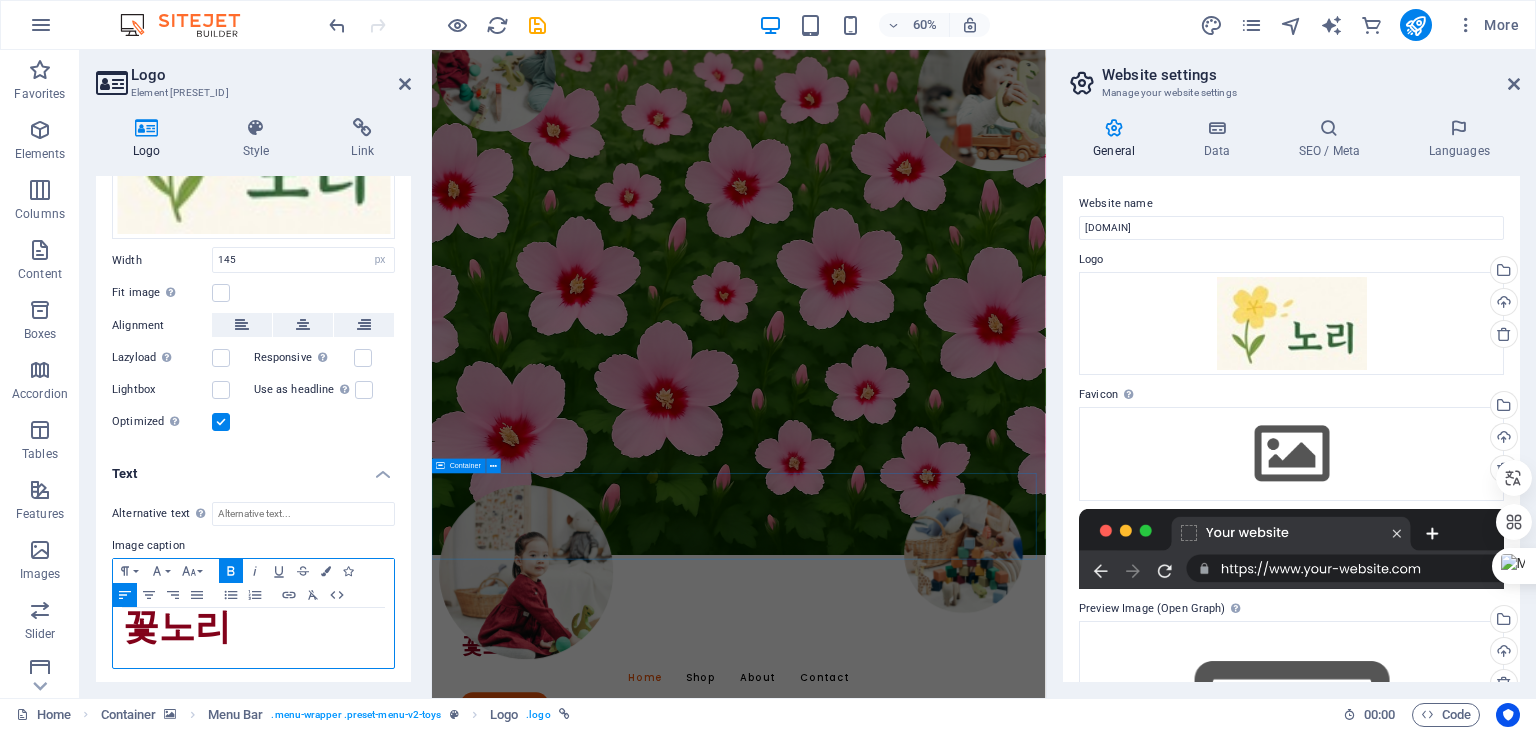 scroll, scrollTop: 0, scrollLeft: 0, axis: both 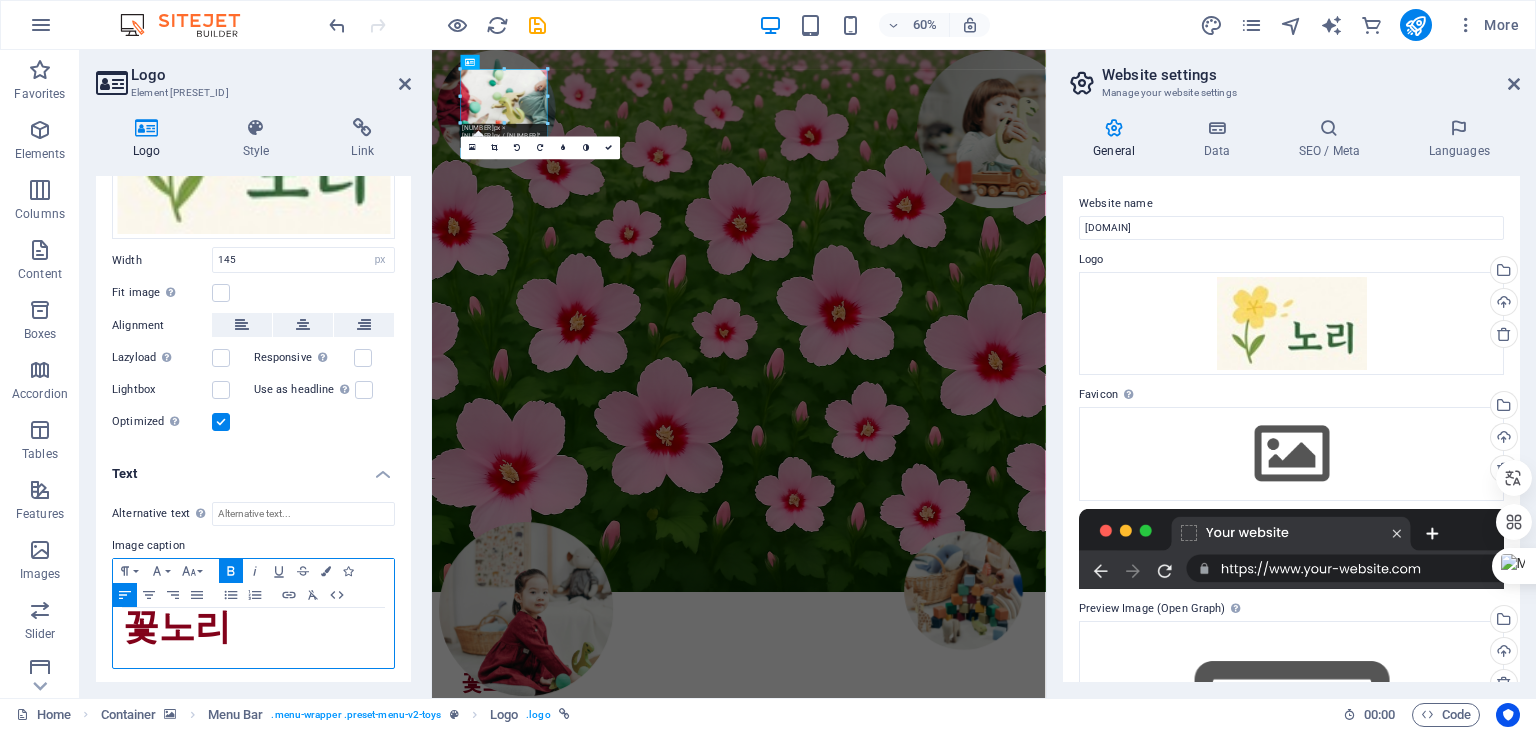 click on "꽃노리" at bounding box center (253, 631) 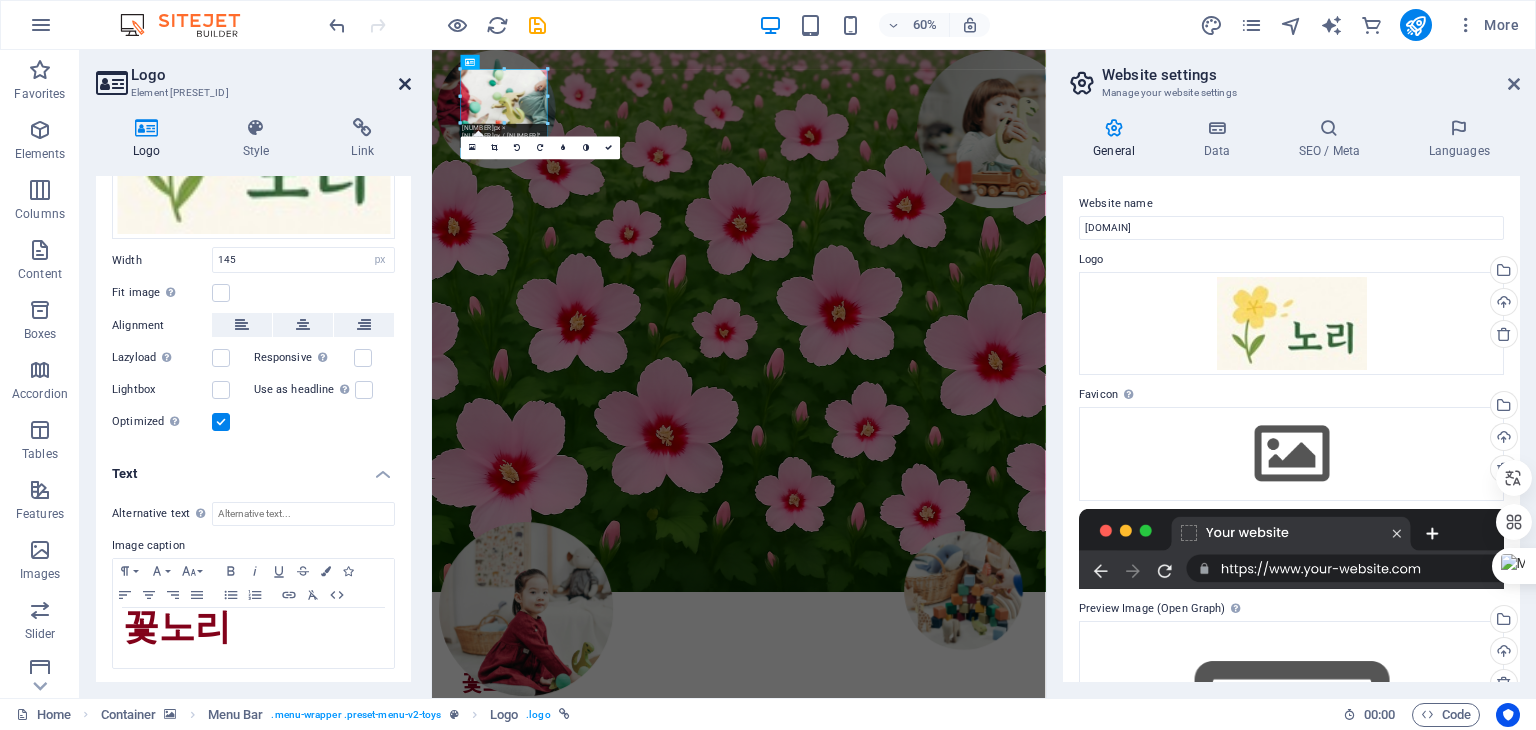 click at bounding box center [405, 84] 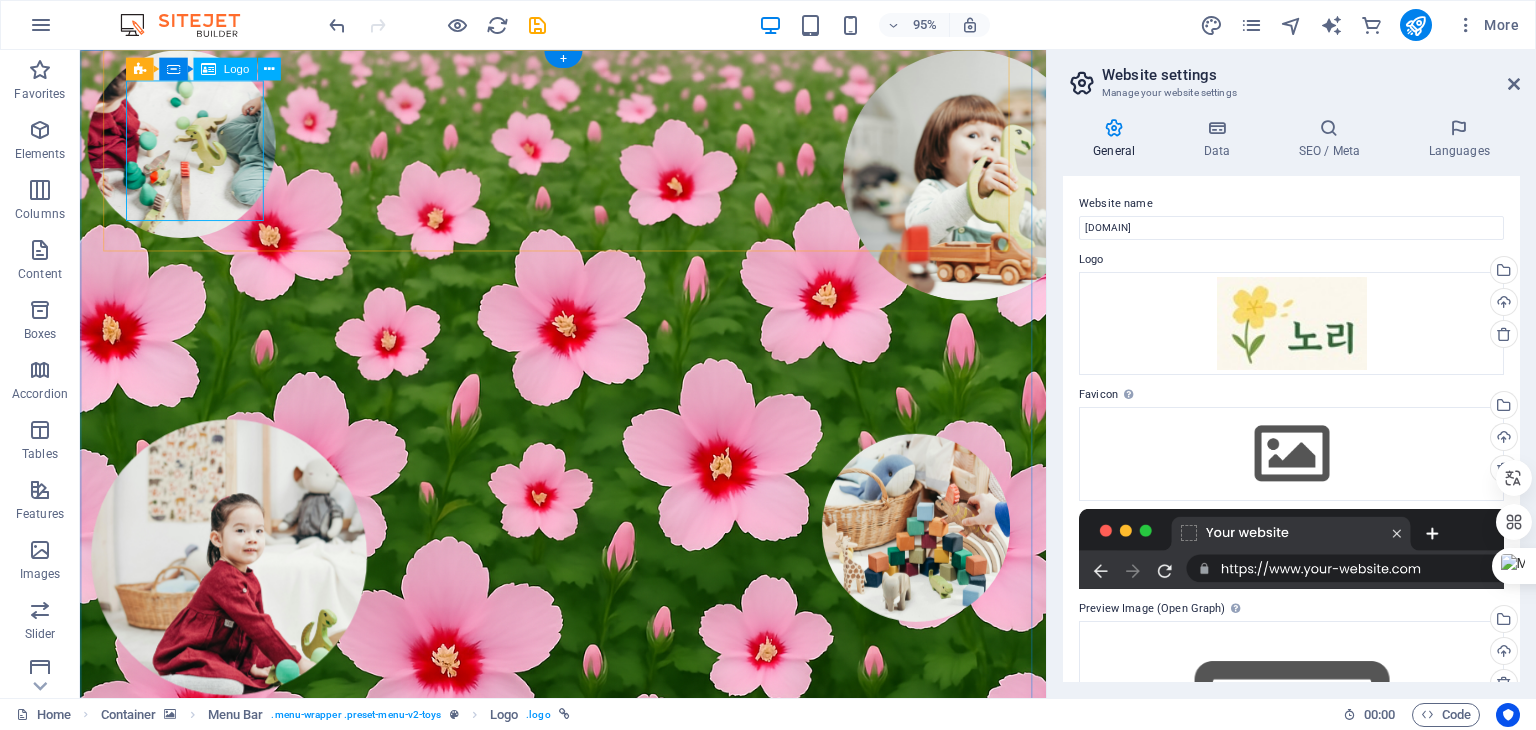 click on "꽃노리" at bounding box center [588, 1060] 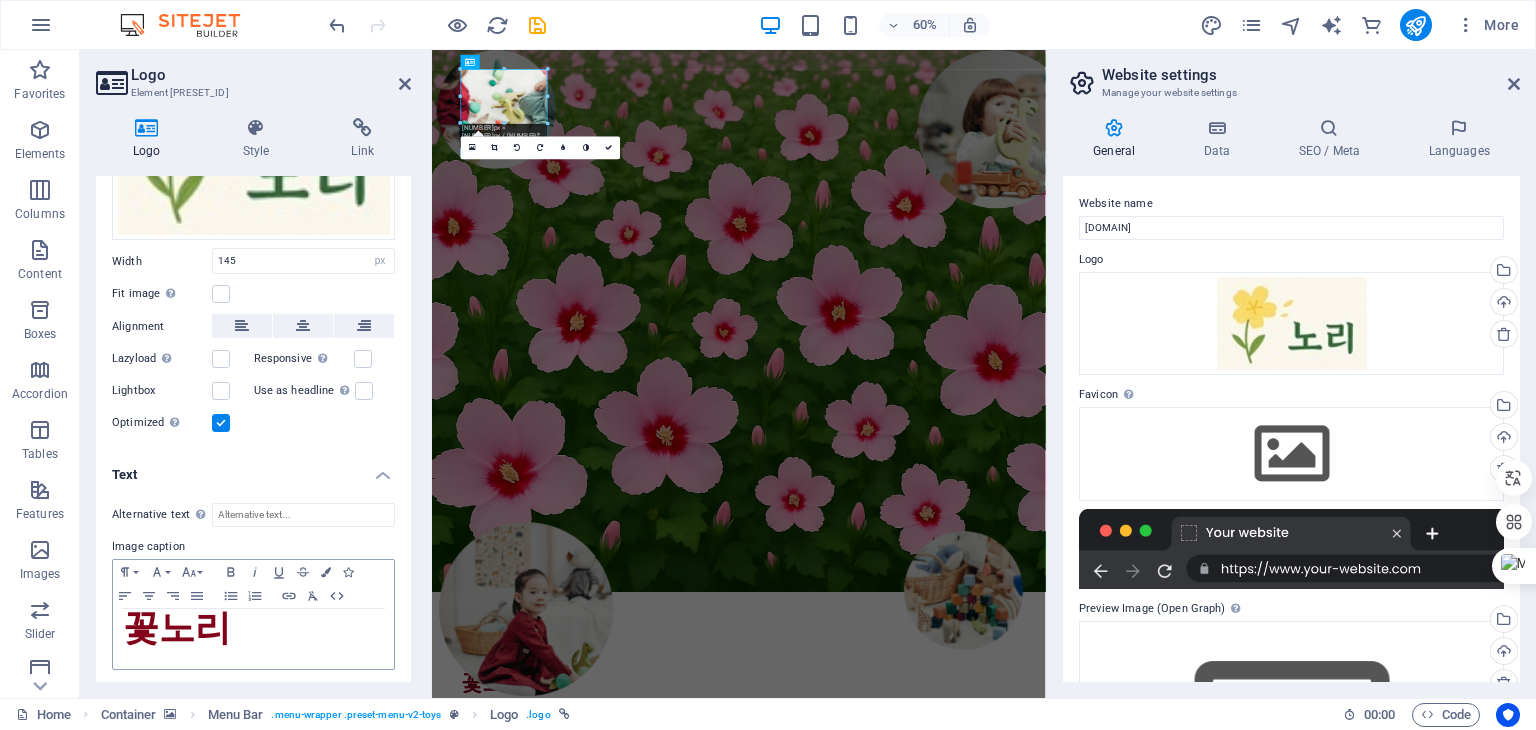 scroll, scrollTop: 201, scrollLeft: 0, axis: vertical 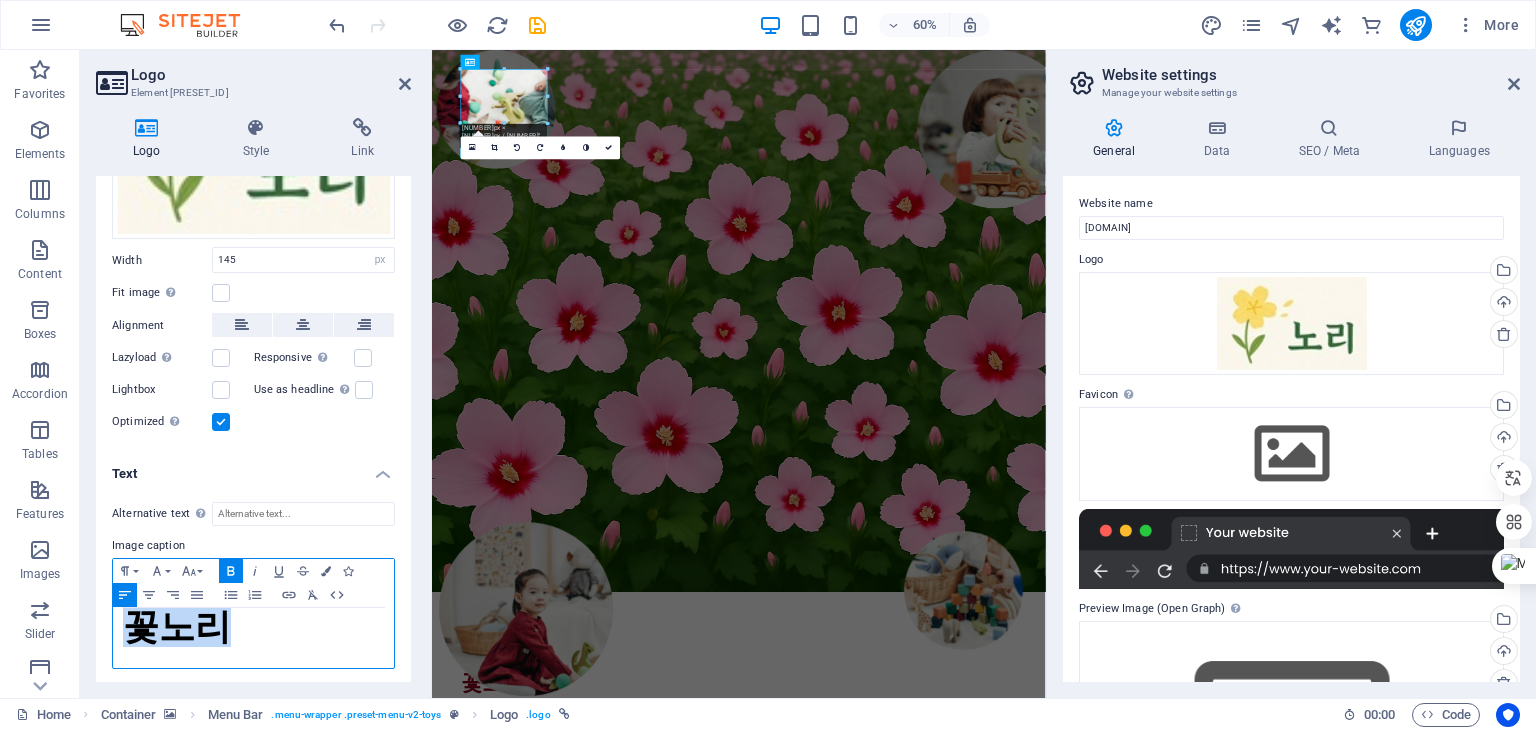 drag, startPoint x: 232, startPoint y: 629, endPoint x: 108, endPoint y: 631, distance: 124.01613 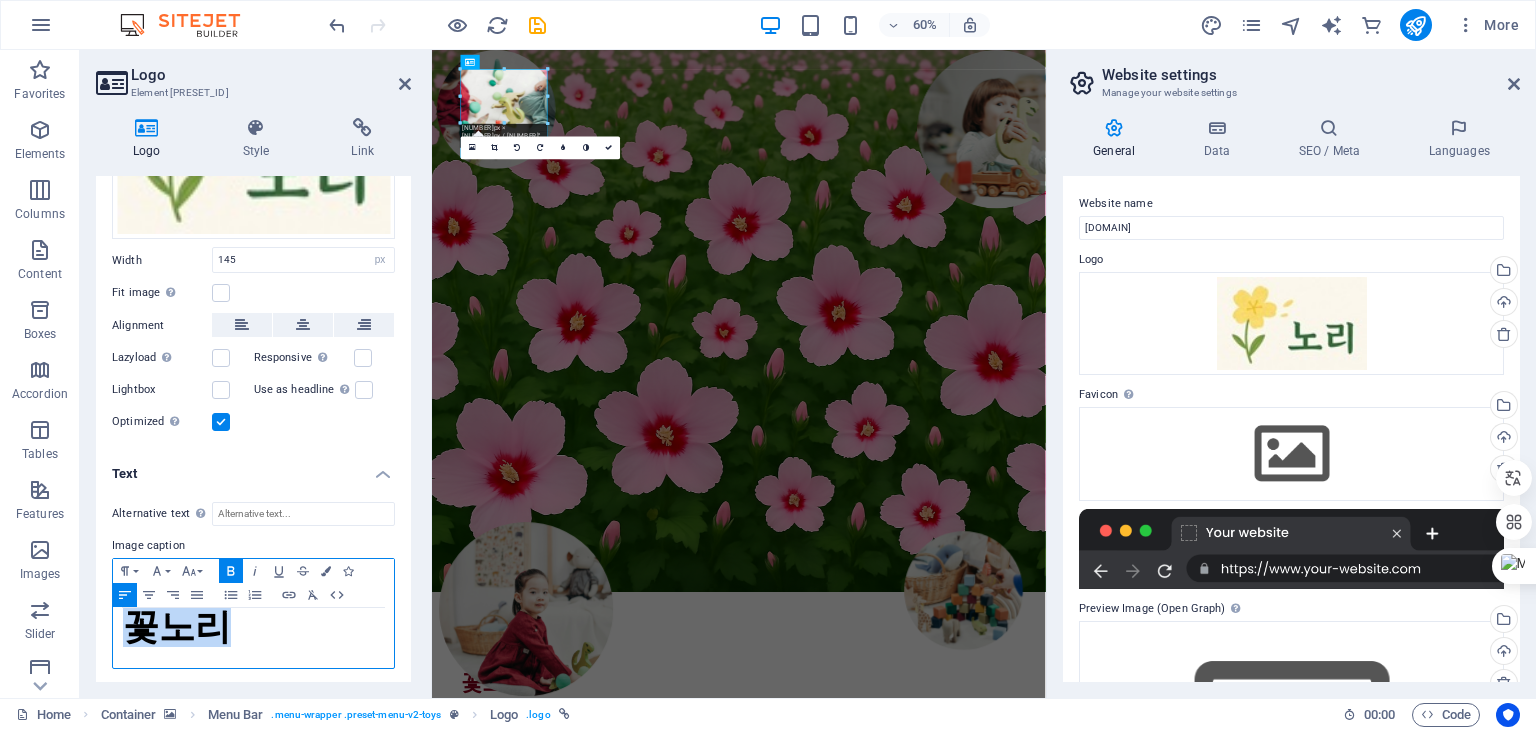 click on "Alternative text The alternative text is used by devices that cannot display images (e.g. image search engines) and should be added to every image to improve website accessibility. Image caption Paragraph Format Normal Heading 1 Heading 2 Heading 3 Heading 4 Heading 5 Heading 6 Code Font Family Arial Georgia Impact Tahoma Times New Roman Verdana Font Size 8 9 10 11 12 14 18 24 30 36 48 60 72 96 Bold Italic Underline Strikethrough Colors Icons Align Left Align Center Align Right Align Justify Unordered List Ordered List Insert Link Clear Formatting HTML [BRAND]" at bounding box center (253, 586) 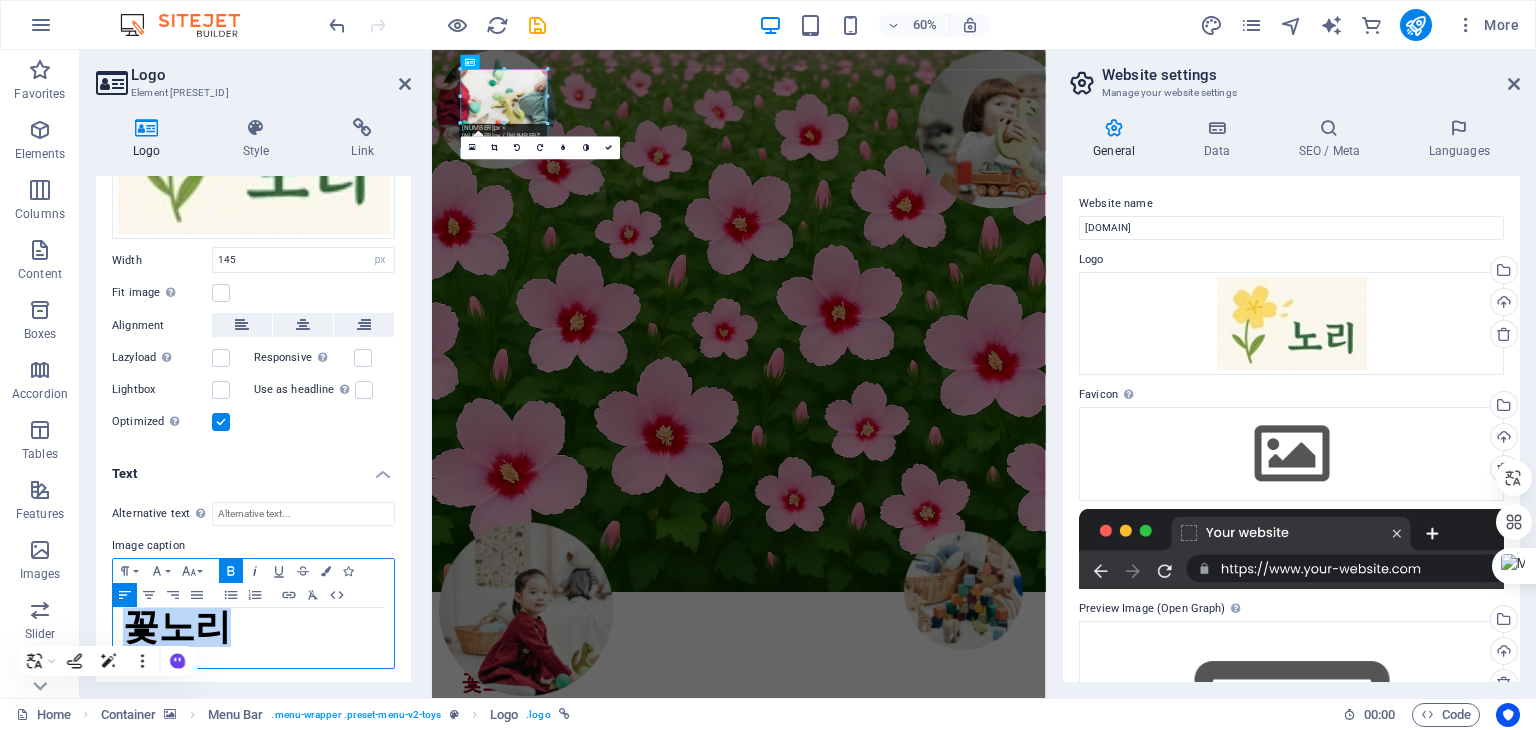 click 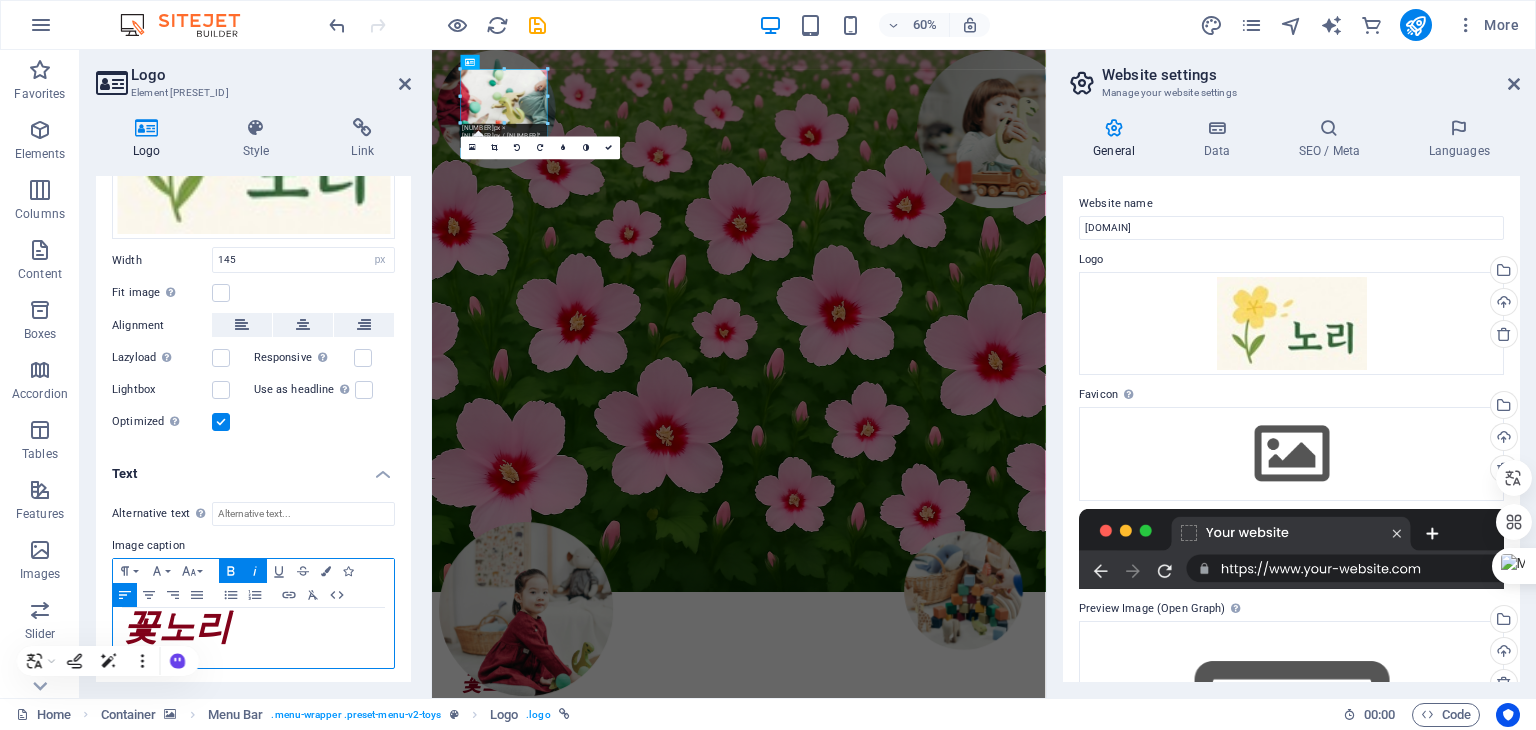 click 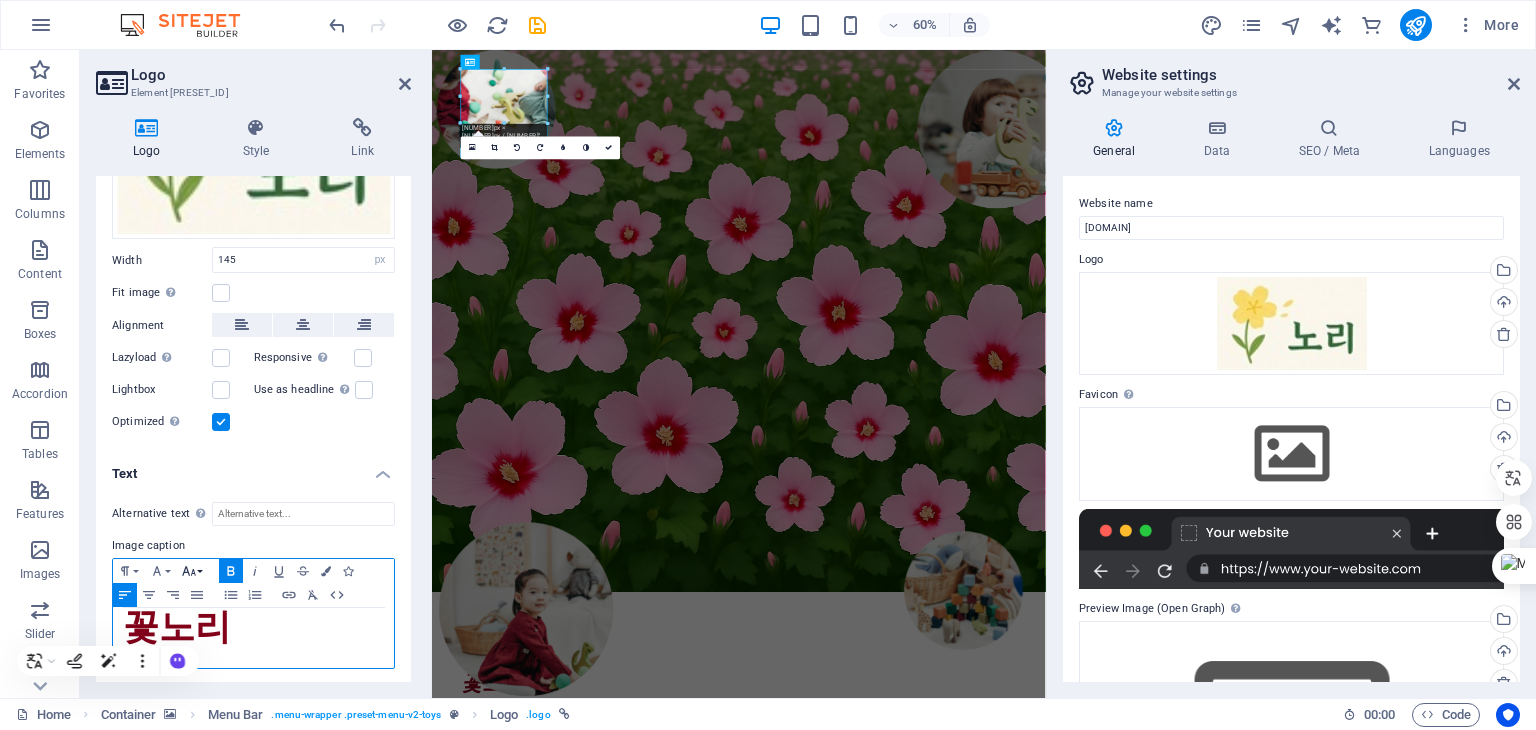 click 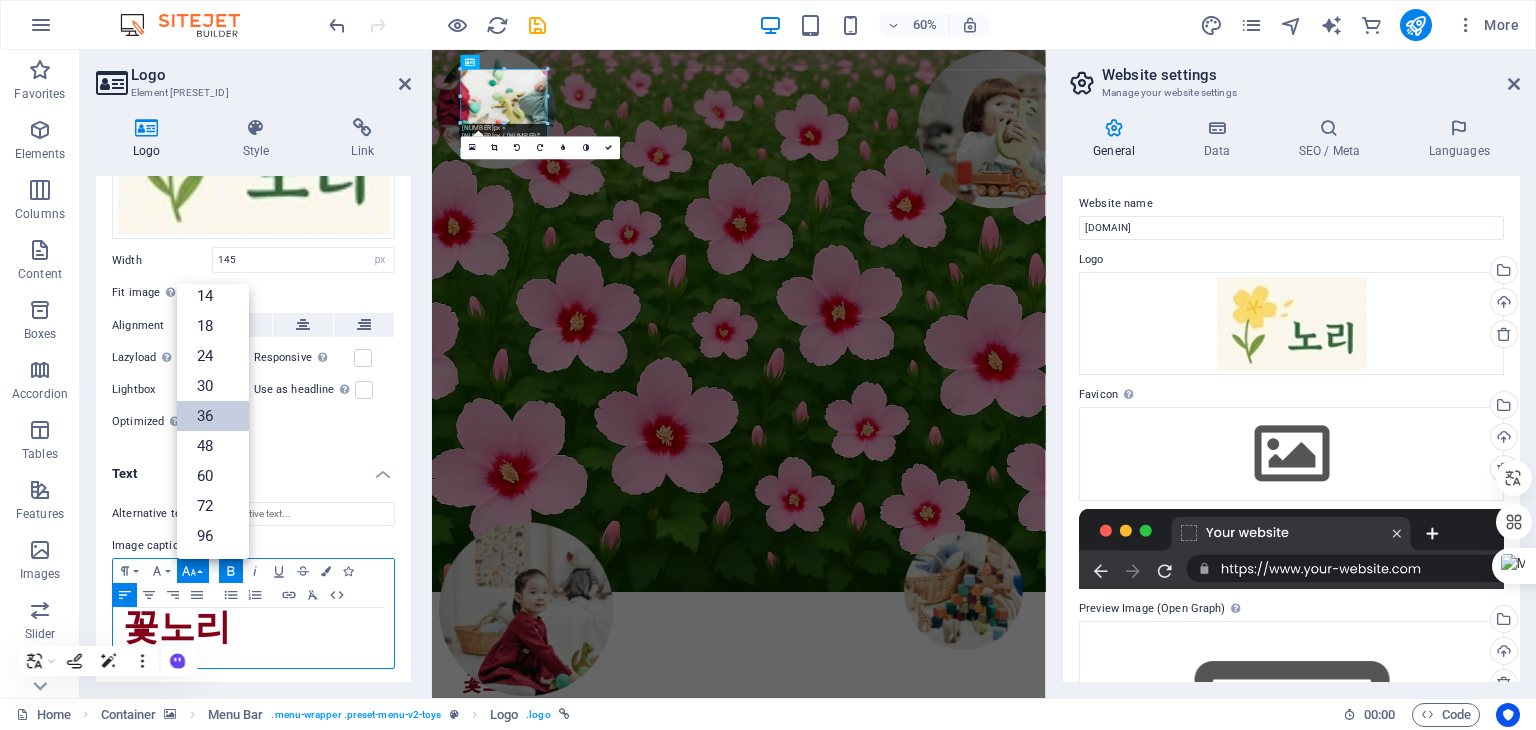 scroll, scrollTop: 160, scrollLeft: 0, axis: vertical 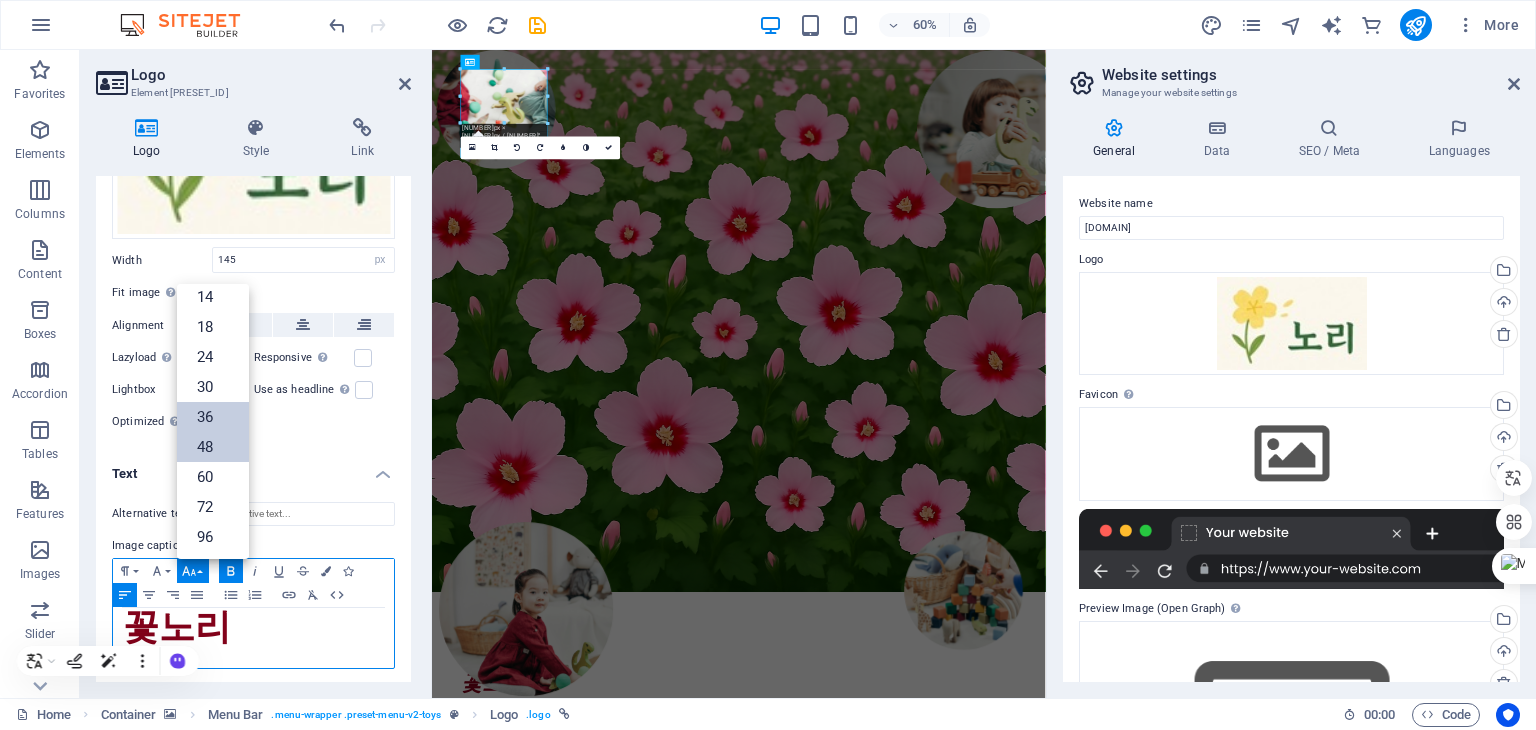 click on "48" at bounding box center (213, 447) 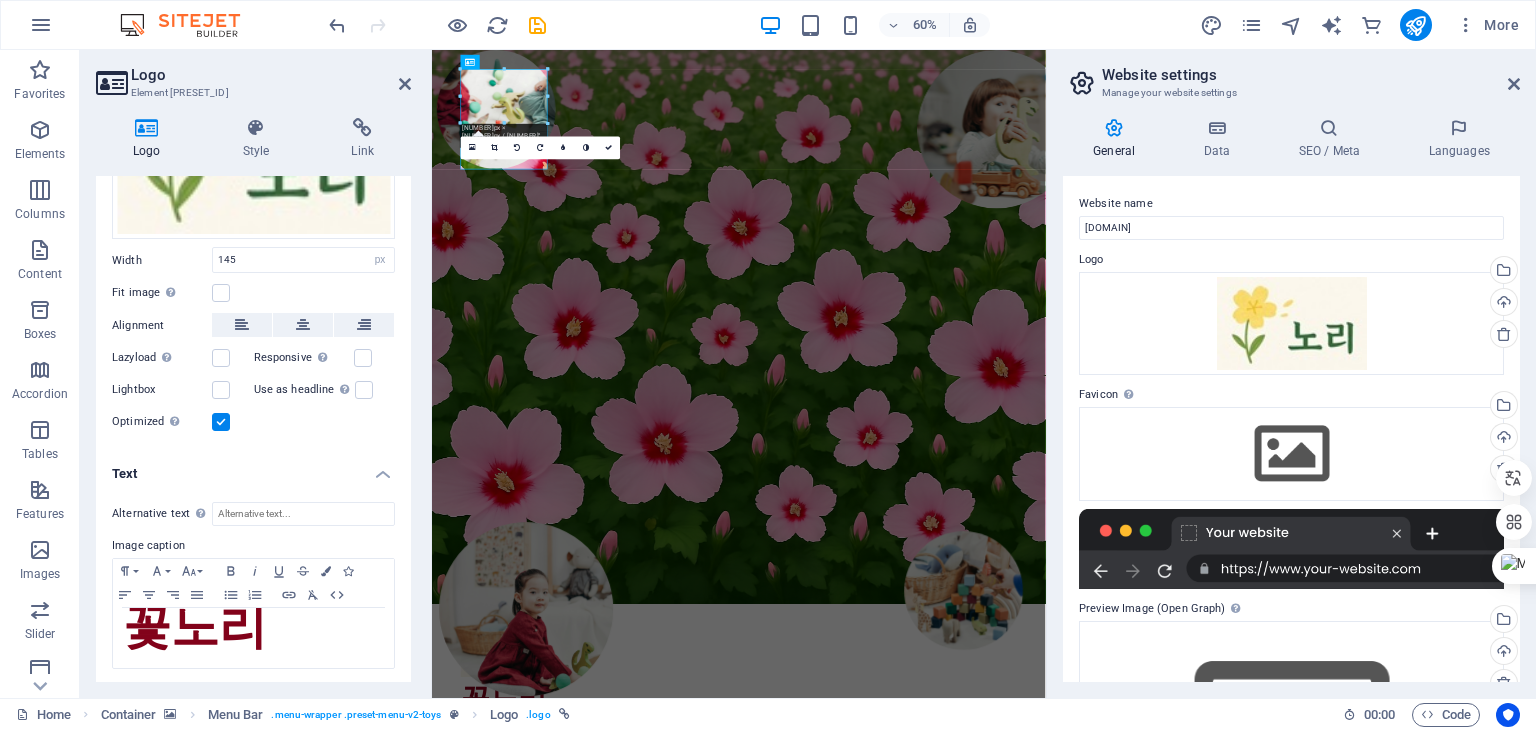 click on "Text" at bounding box center (253, 468) 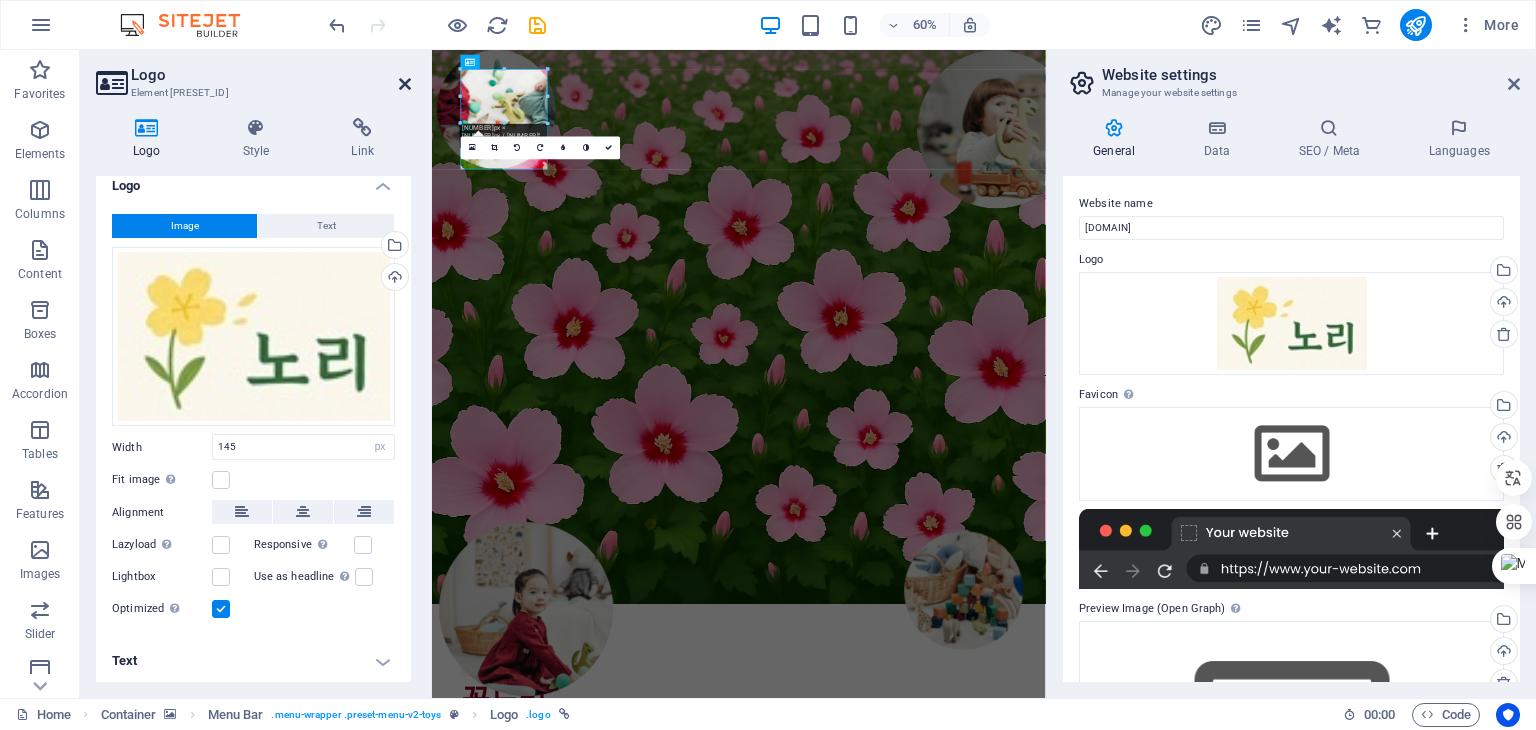 click at bounding box center [405, 84] 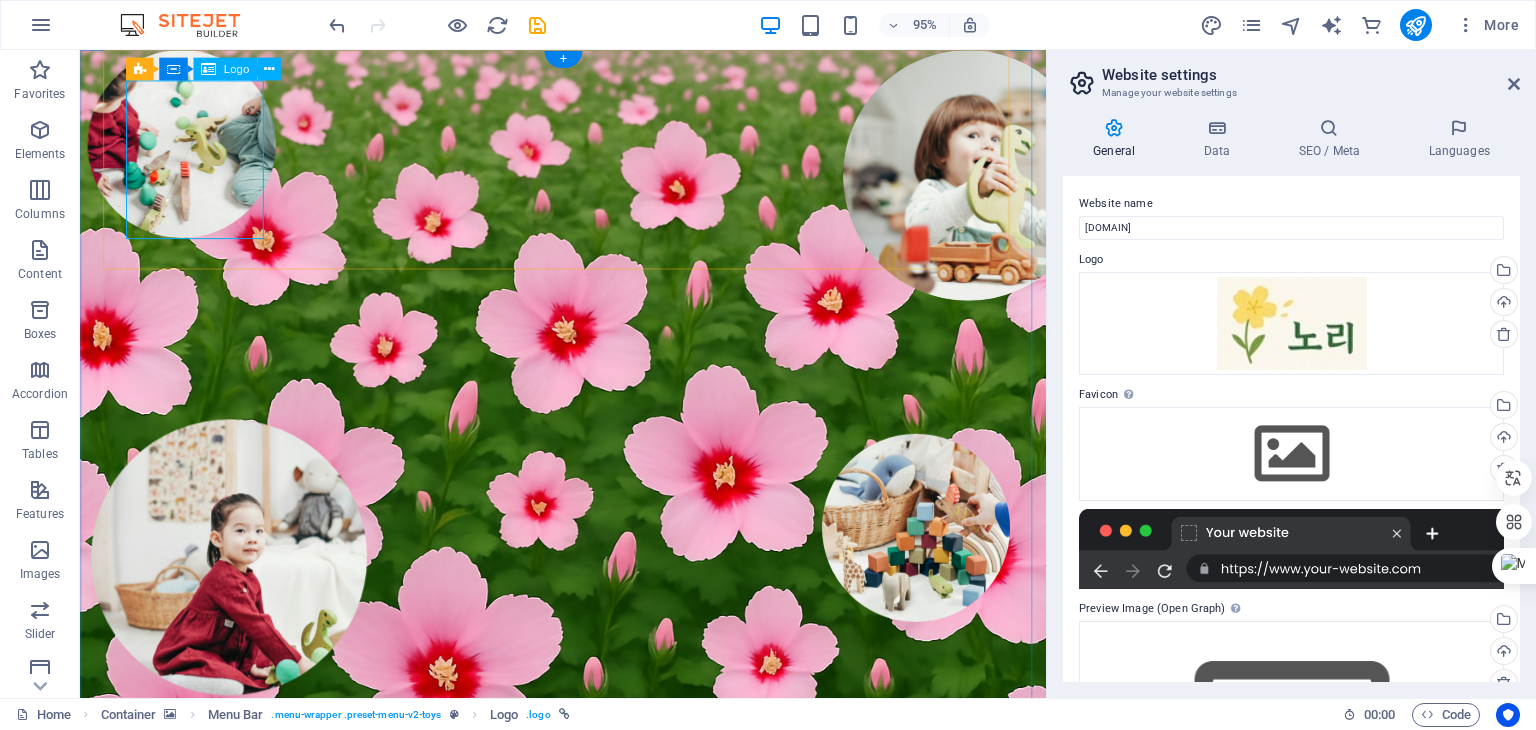 click on "꽃노리" at bounding box center (588, 1088) 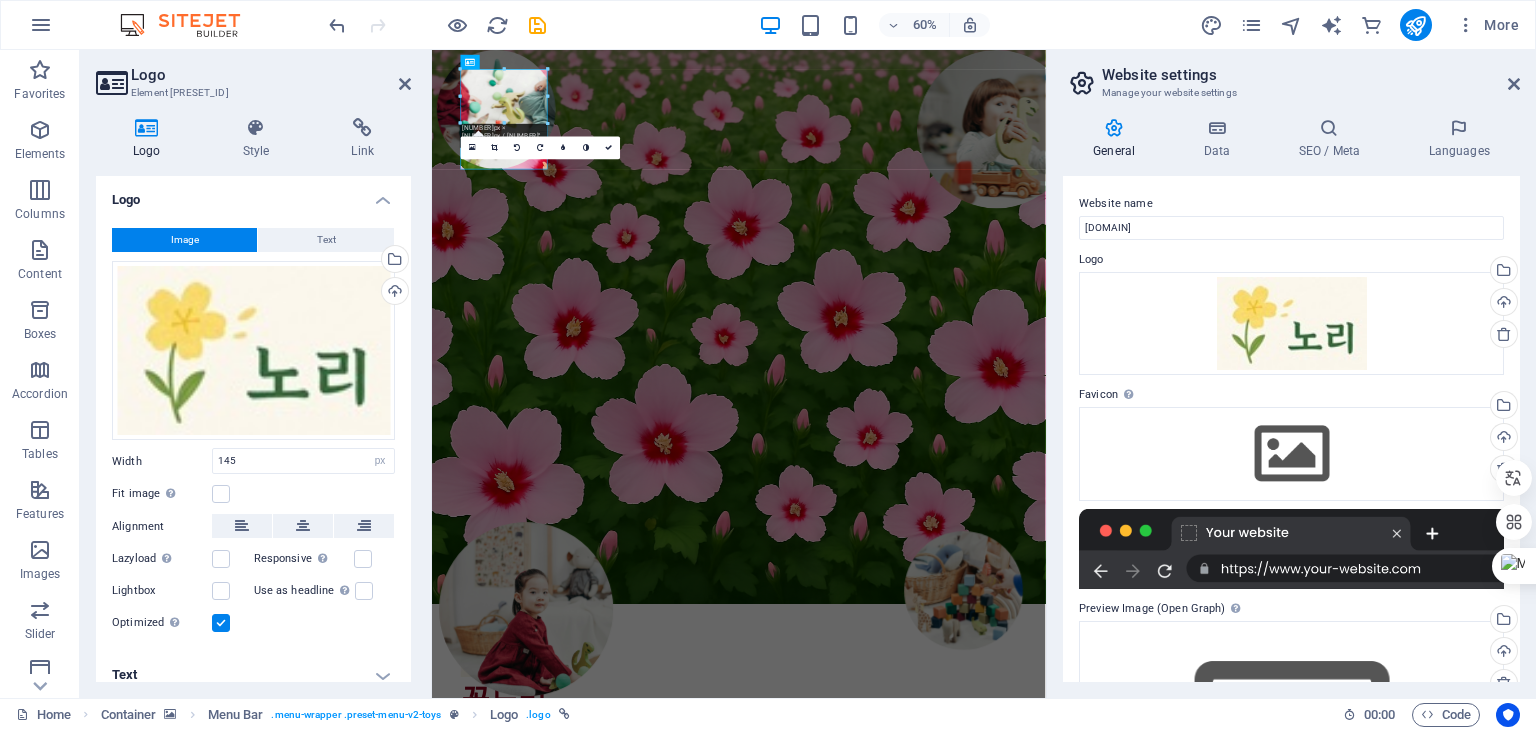 scroll, scrollTop: 14, scrollLeft: 0, axis: vertical 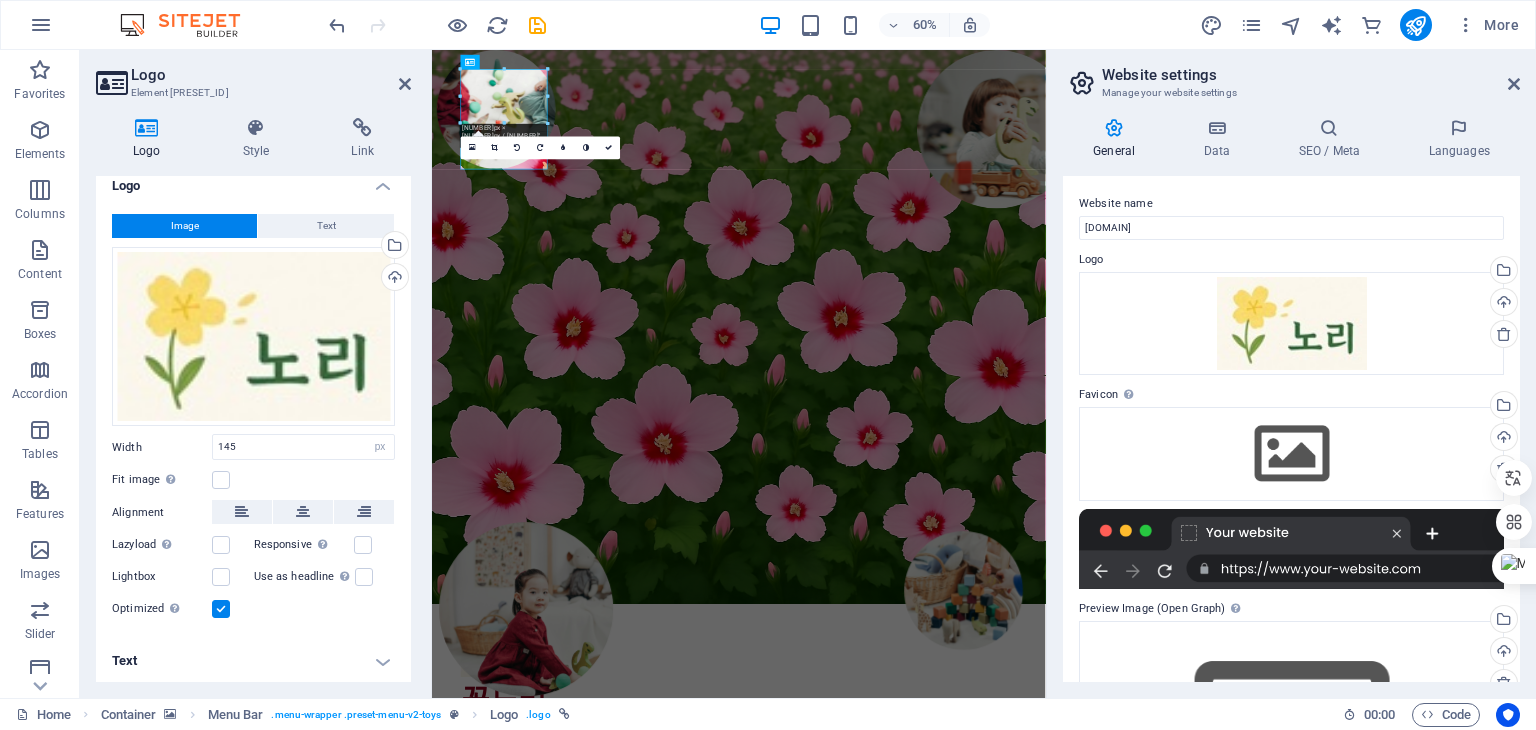 click on "Text" at bounding box center [253, 661] 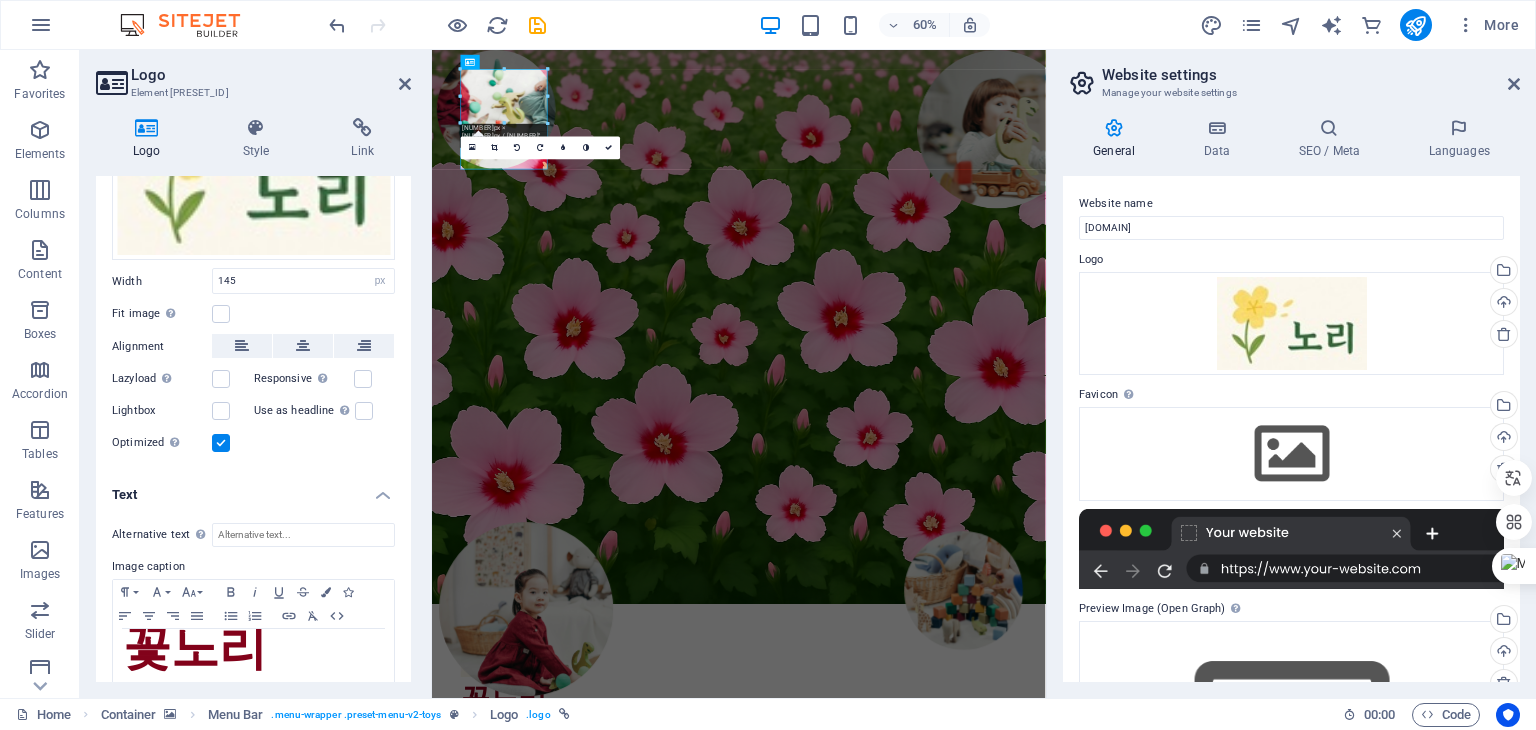 scroll, scrollTop: 201, scrollLeft: 0, axis: vertical 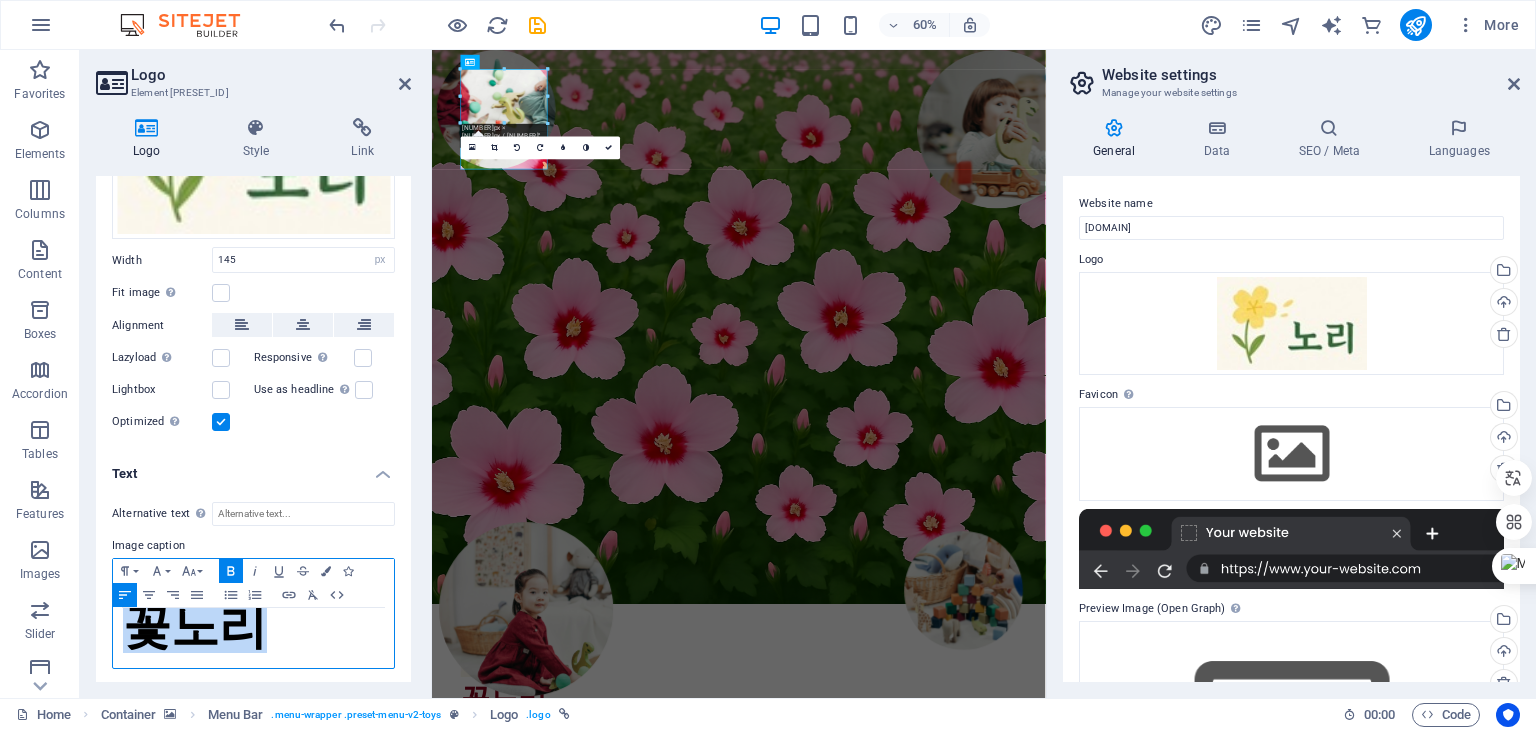 drag, startPoint x: 272, startPoint y: 628, endPoint x: 87, endPoint y: 628, distance: 185 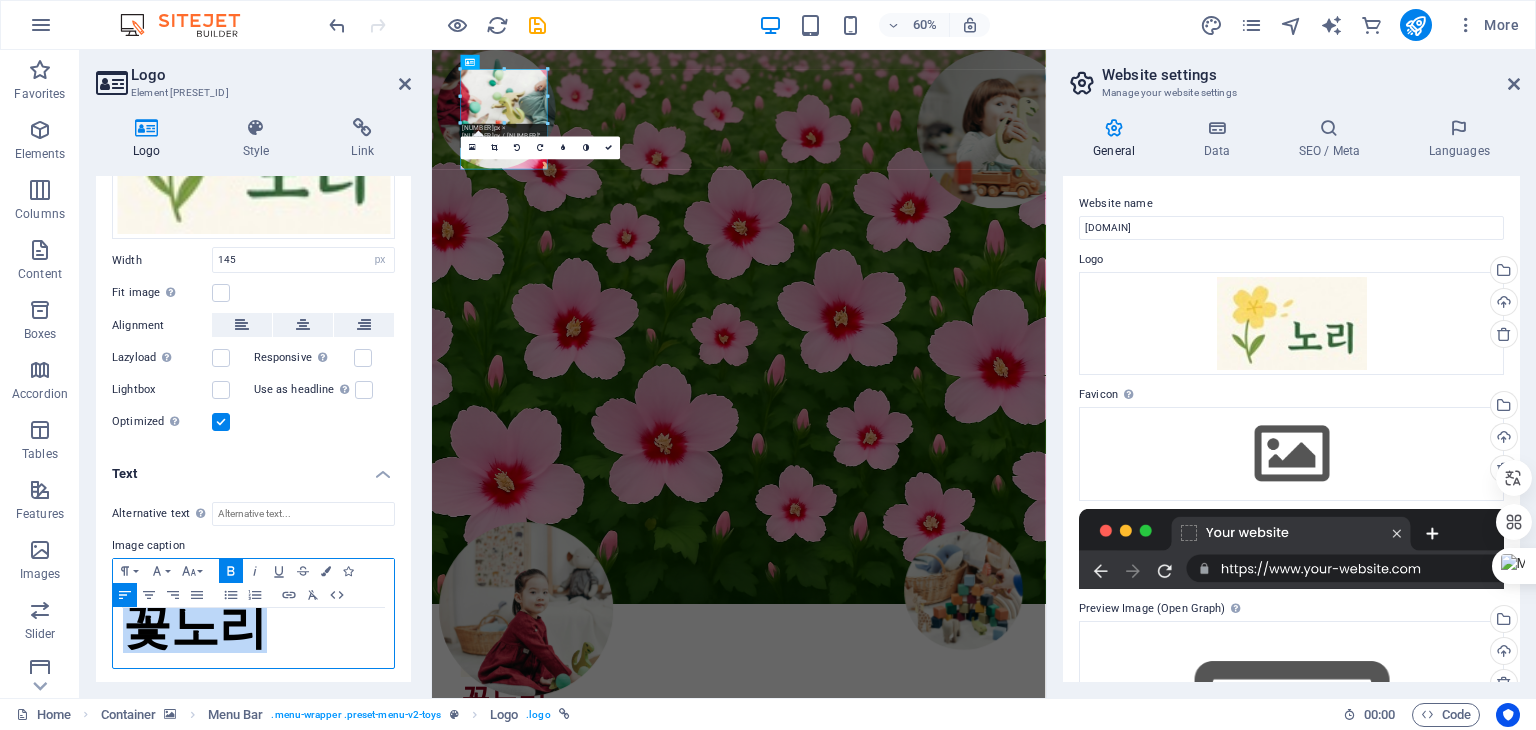 click on "Logo Style Link Logo Image Text Drag files here, click to choose files or select files from Files or our free stock photos & videos Select files from the file manager, stock photos, or upload file(s) Upload Width 145 Default auto px rem % em vh vw Fit image Automatically fit image to a fixed width and height Height Default auto px Alignment Lazyload Loading images after the page loads improves page speed. Responsive Automatically load retina image and smartphone optimized sizes. Lightbox Use as headline The image will be wrapped in an H1 headline tag. Useful for giving alternative text the weight of an H1 headline, e.g. for the logo. Leave unchecked if uncertain. Optimized Images are compressed to improve page speed. Position Direction Custom X offset 50 px rem % vh vw Y offset 50 px rem % vh vw Edit design Text Float No float Image left Image right Determine how text should behave around the image. Text Alternative text Image caption Paragraph Format Normal Heading 1 Heading 2 Heading 3 Heading 4 Heading 5 8" at bounding box center [253, 400] 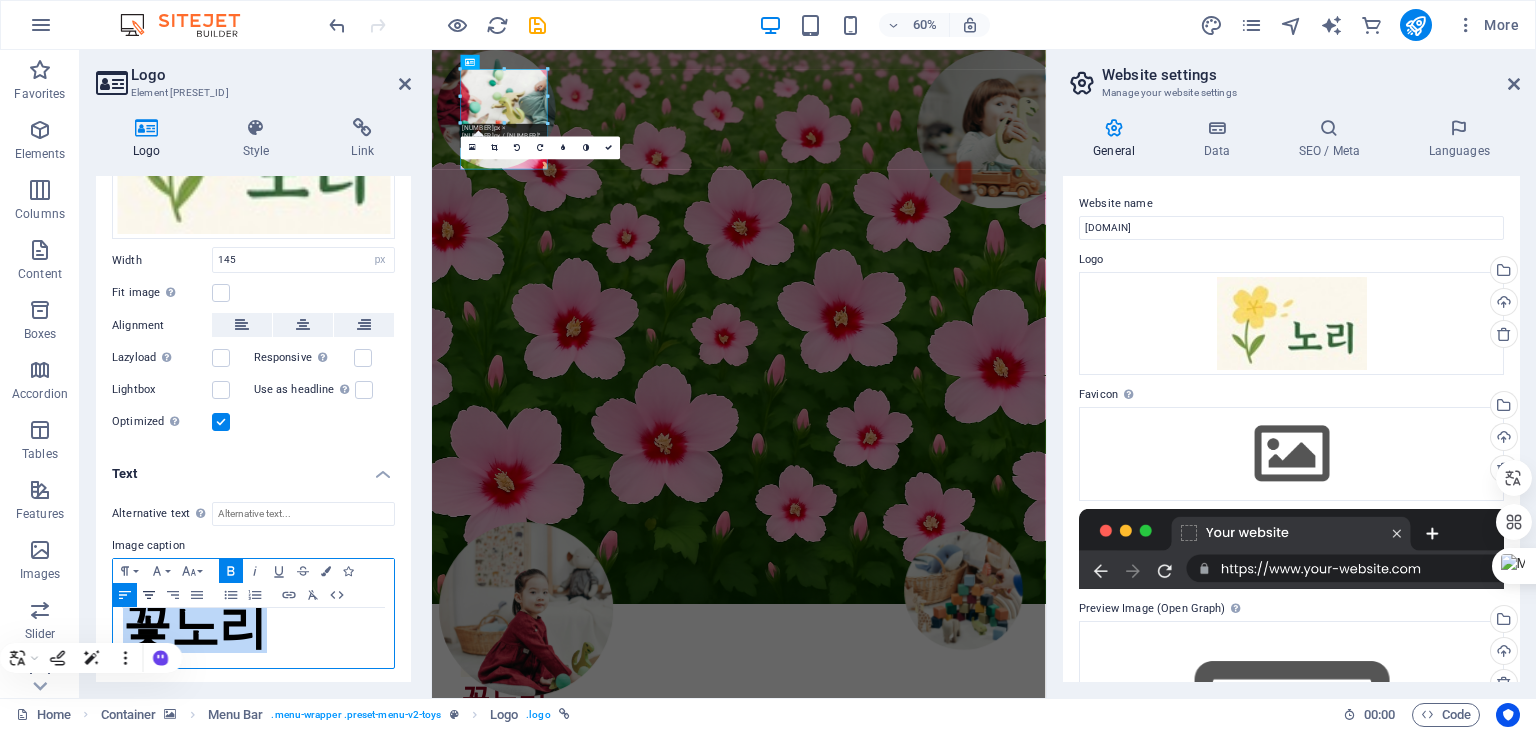 click 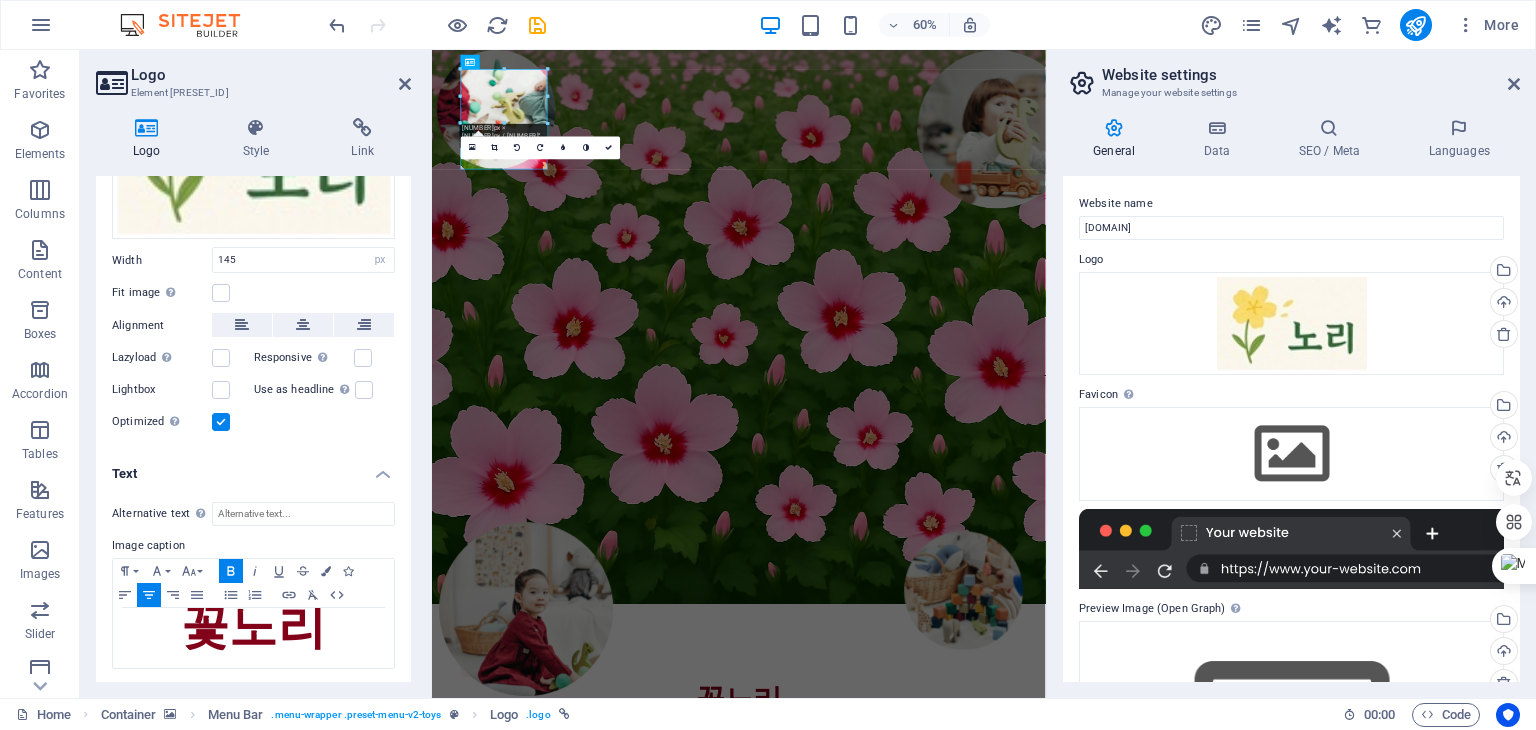 click on "Text" at bounding box center (253, 468) 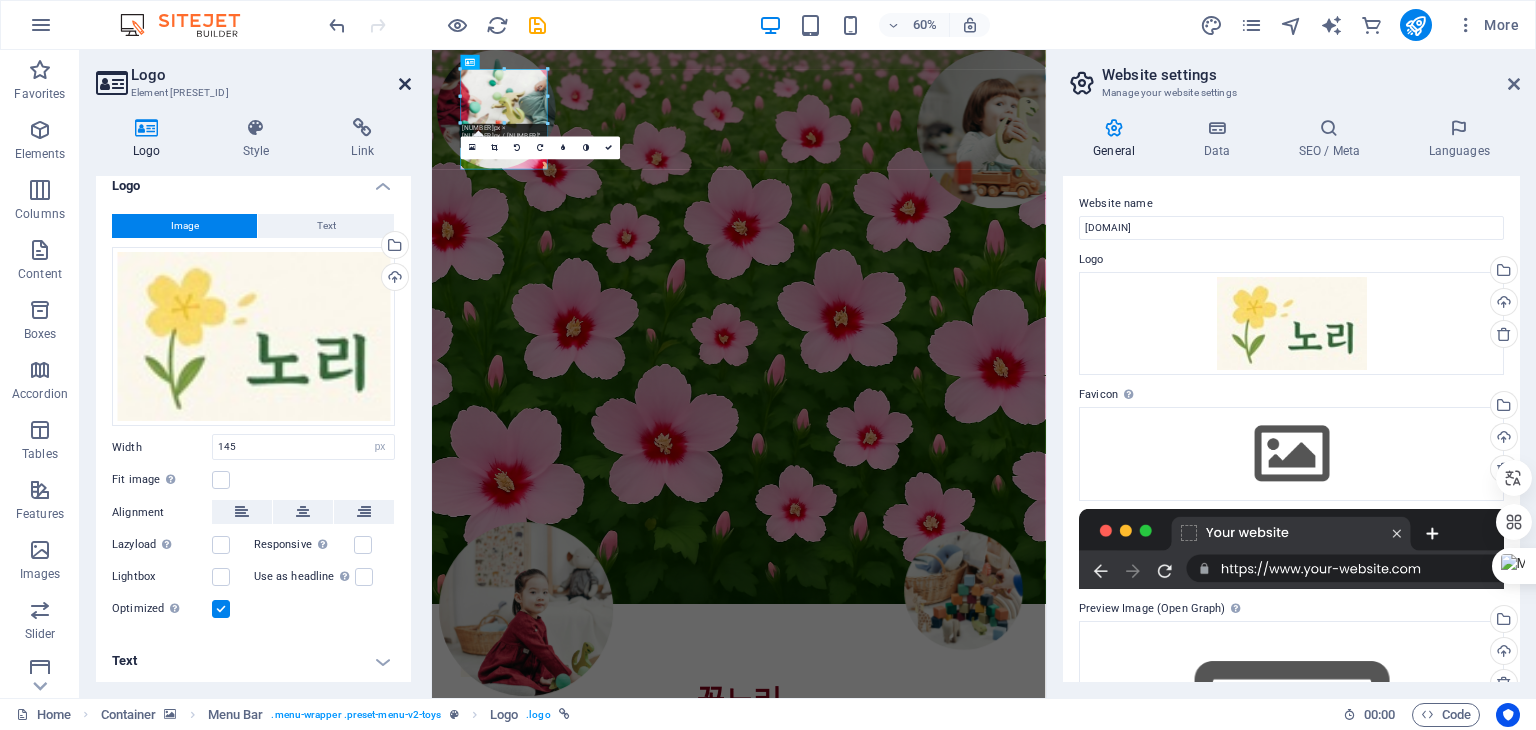 click at bounding box center [405, 84] 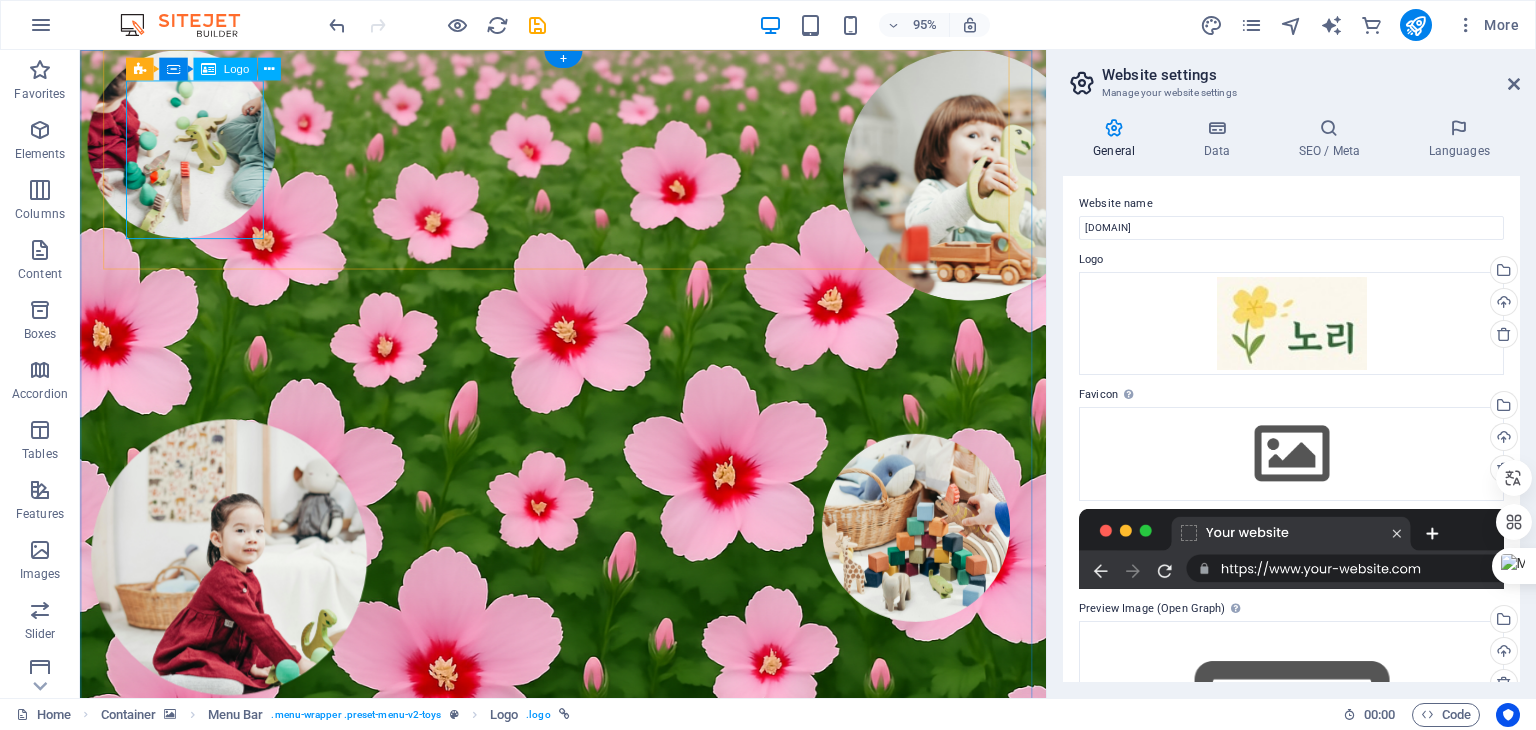 click on "꽃노리" at bounding box center (588, 1088) 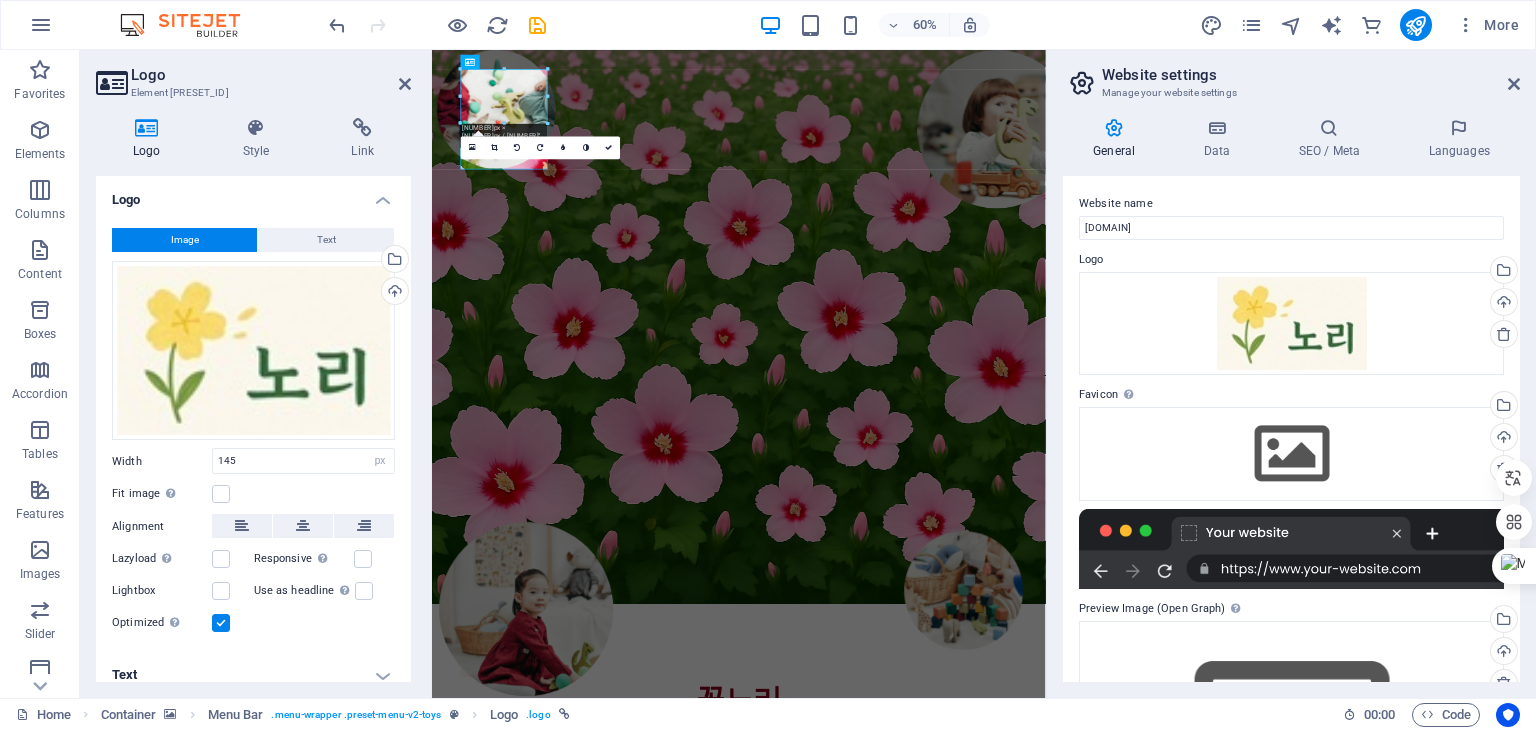 scroll, scrollTop: 14, scrollLeft: 0, axis: vertical 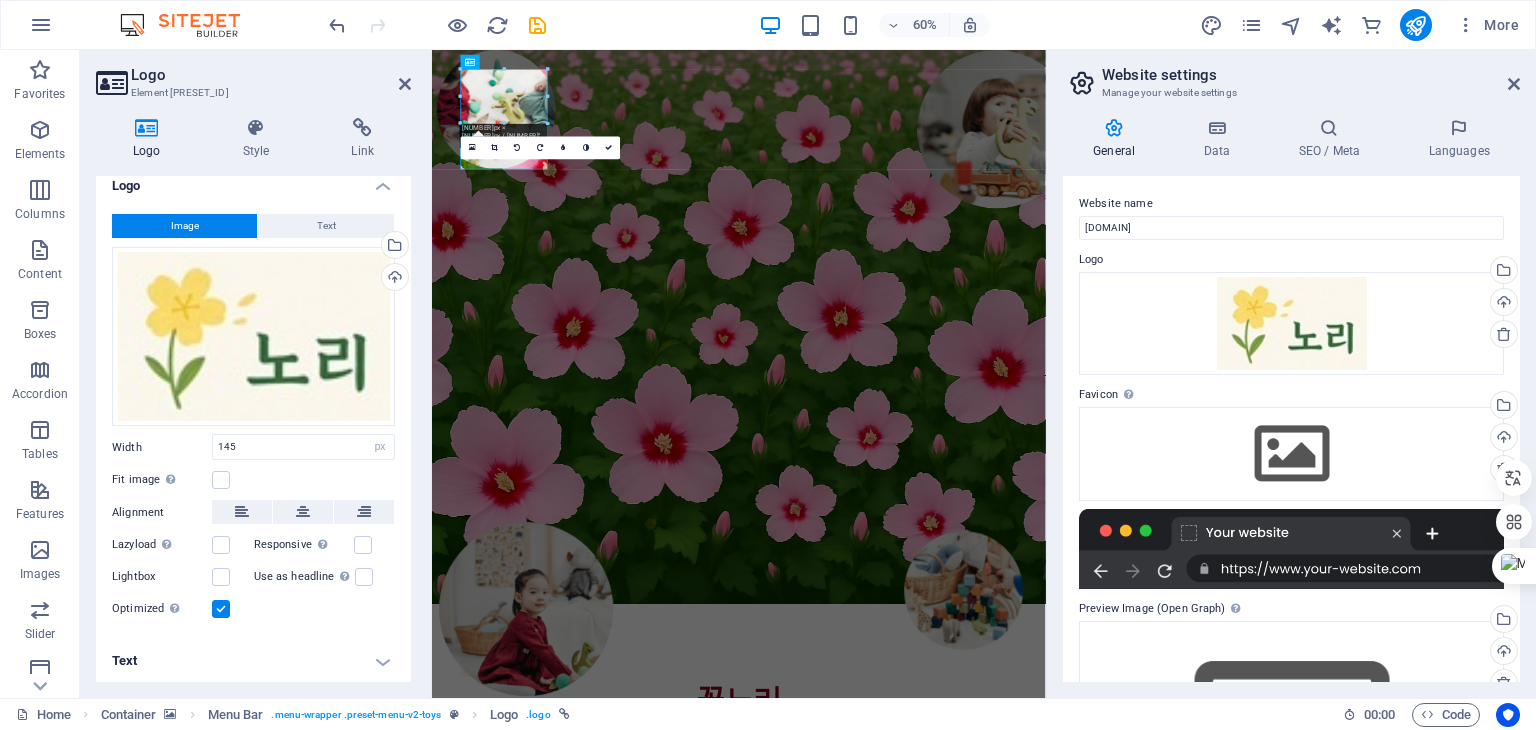click on "Text" at bounding box center [253, 661] 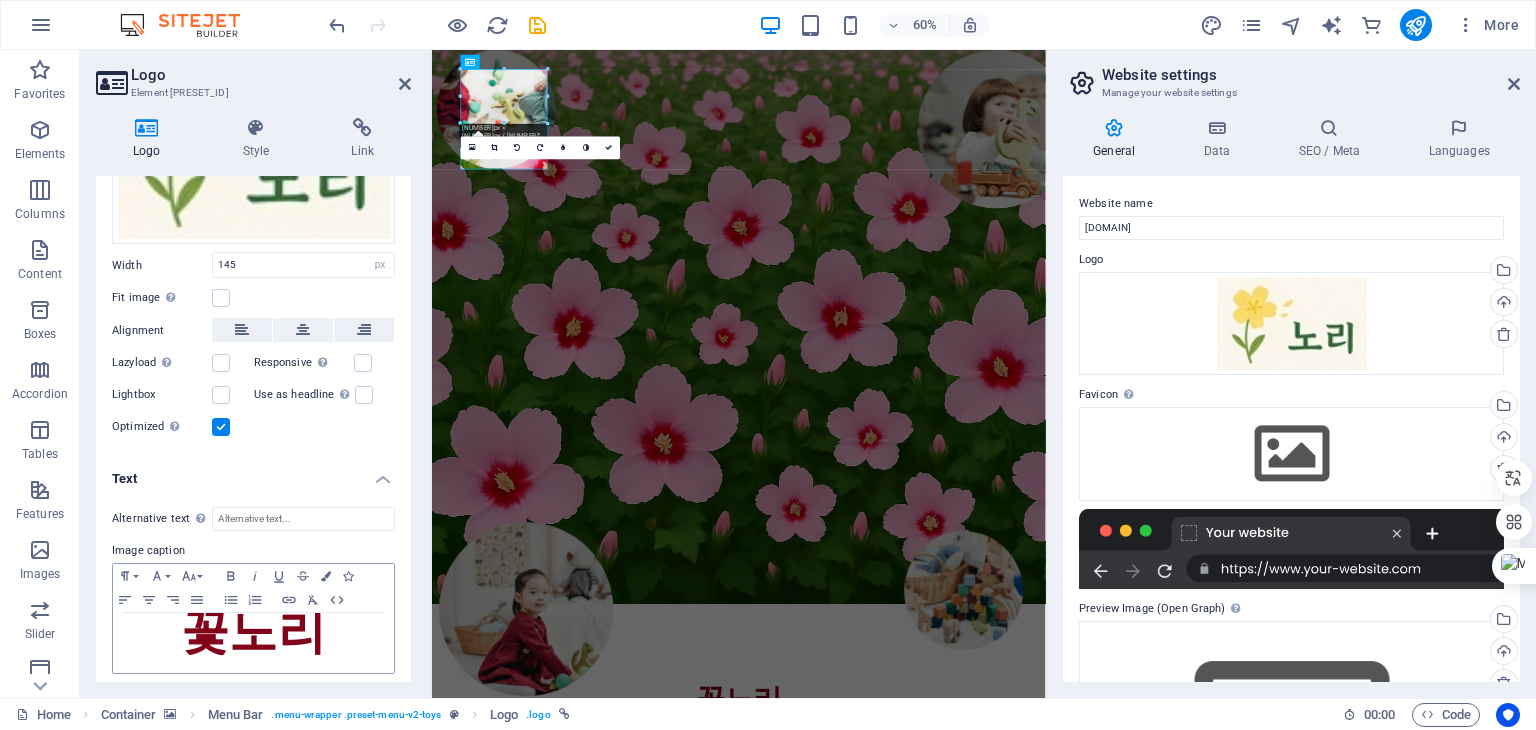 scroll, scrollTop: 201, scrollLeft: 0, axis: vertical 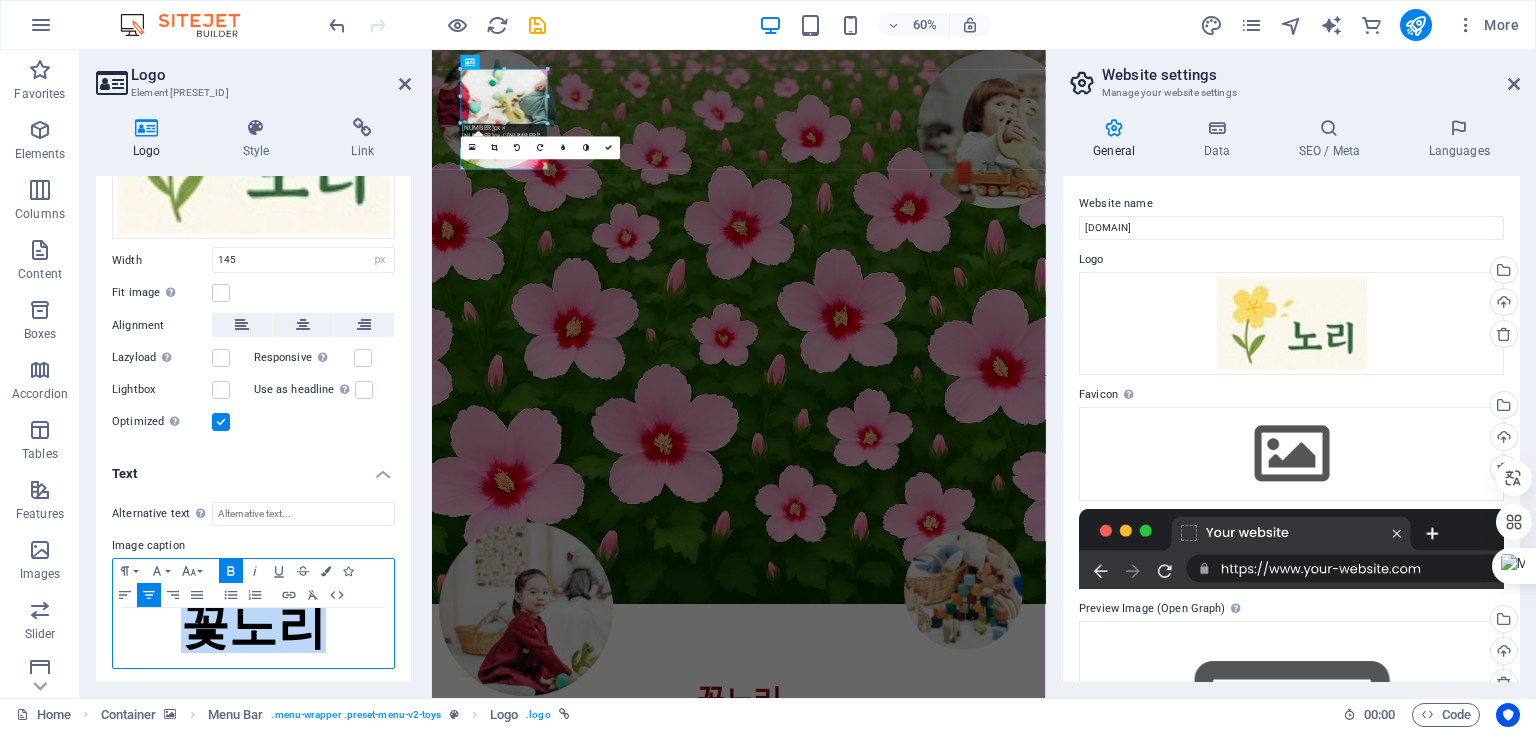 drag, startPoint x: 336, startPoint y: 629, endPoint x: 187, endPoint y: 628, distance: 149.00336 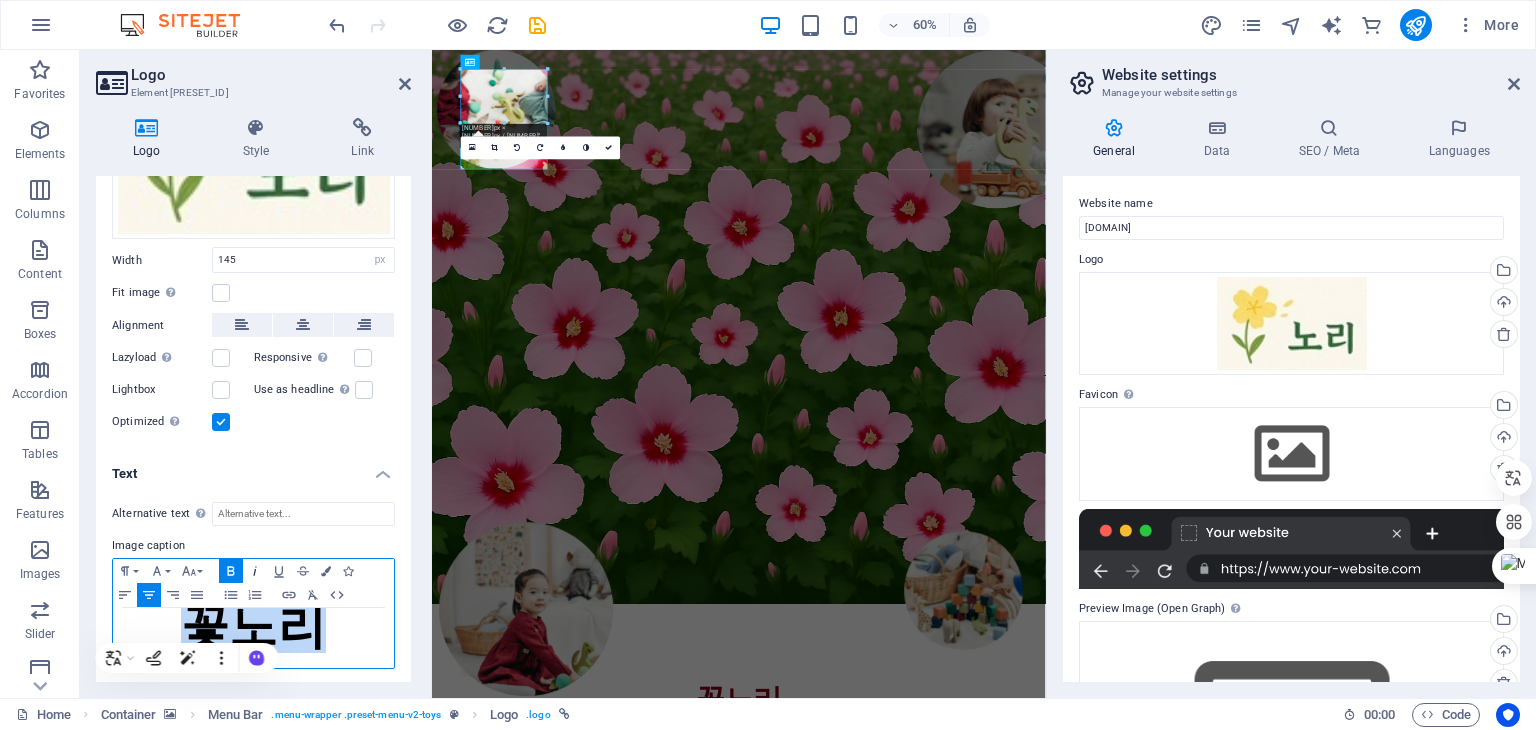 click 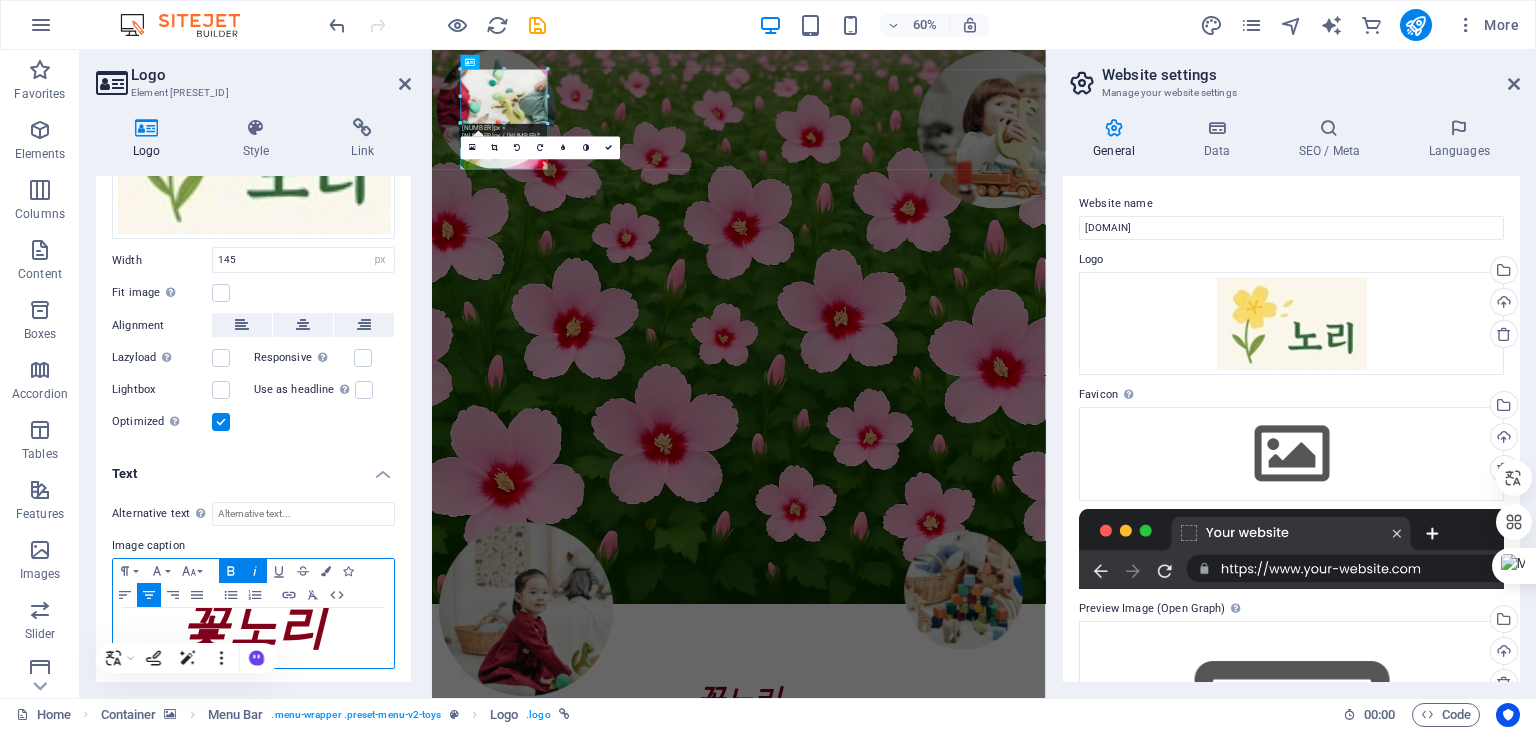 click 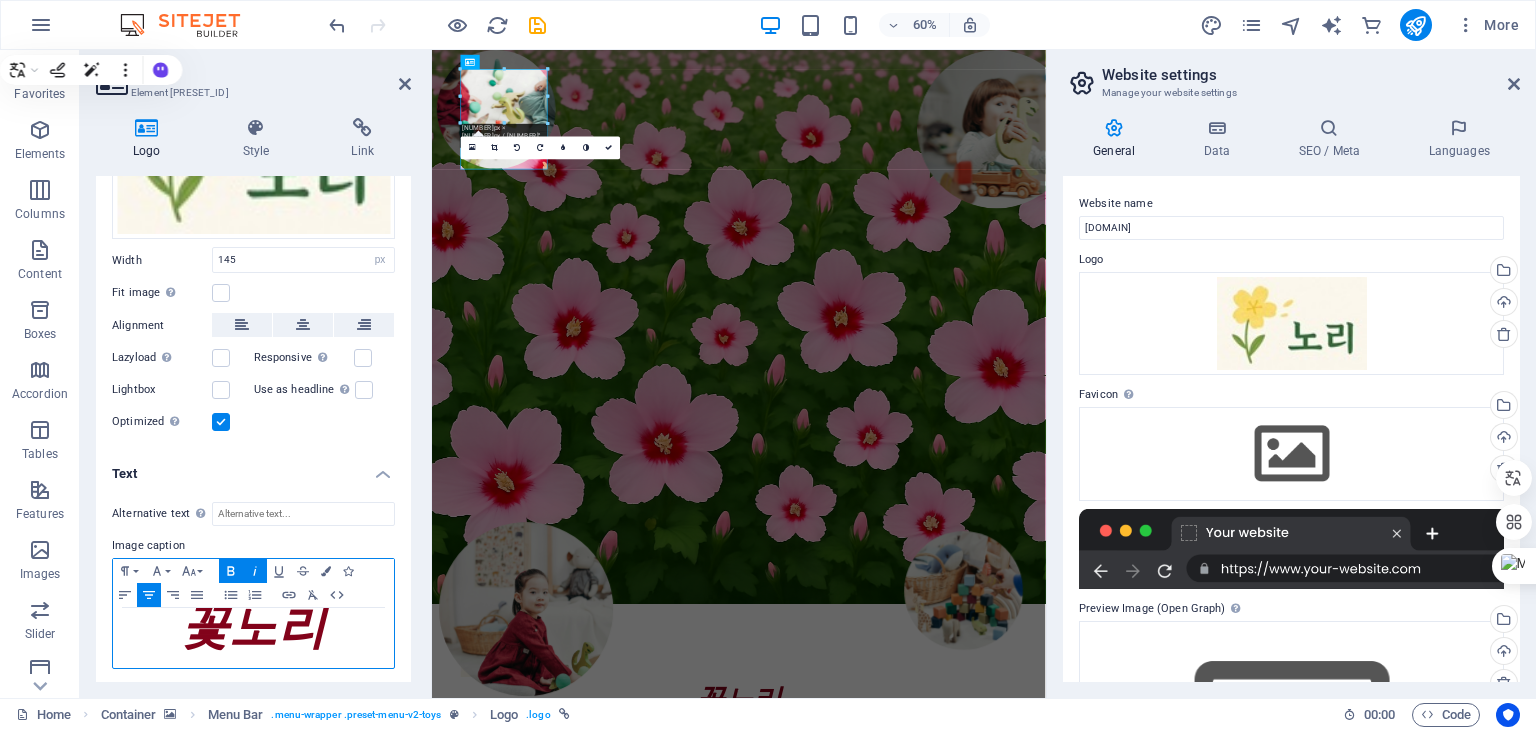 click on "꽃노리" at bounding box center (253, 638) 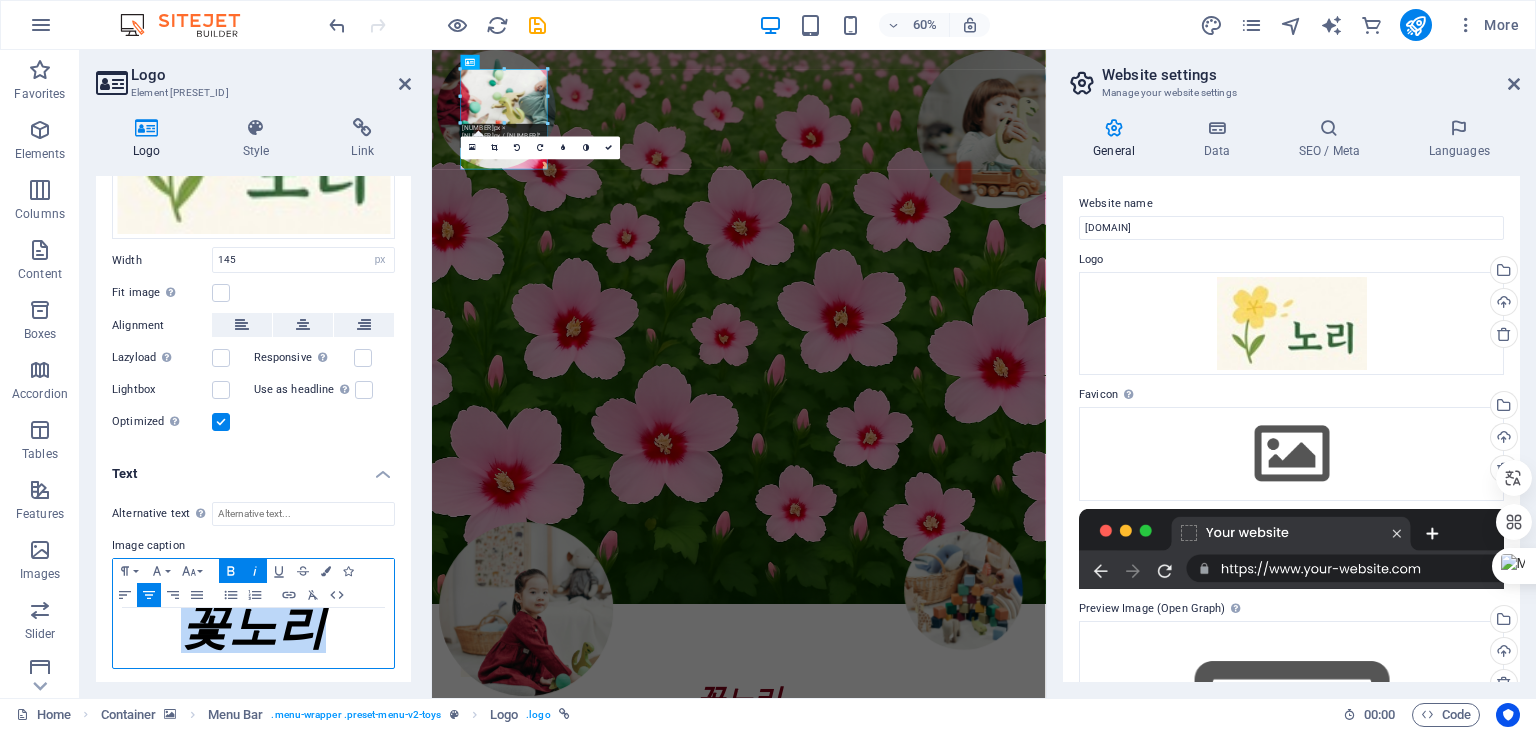 drag, startPoint x: 316, startPoint y: 649, endPoint x: 182, endPoint y: 649, distance: 134 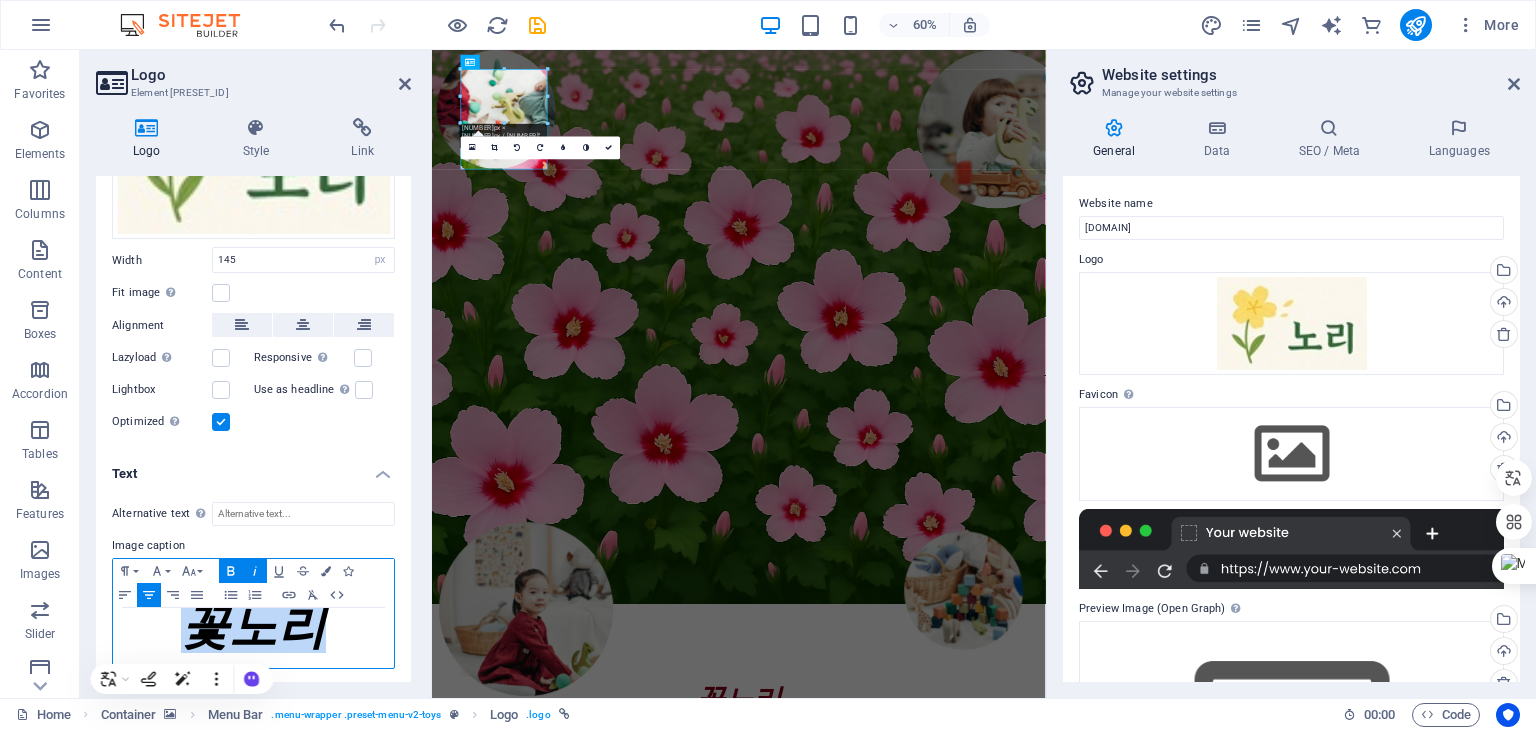click 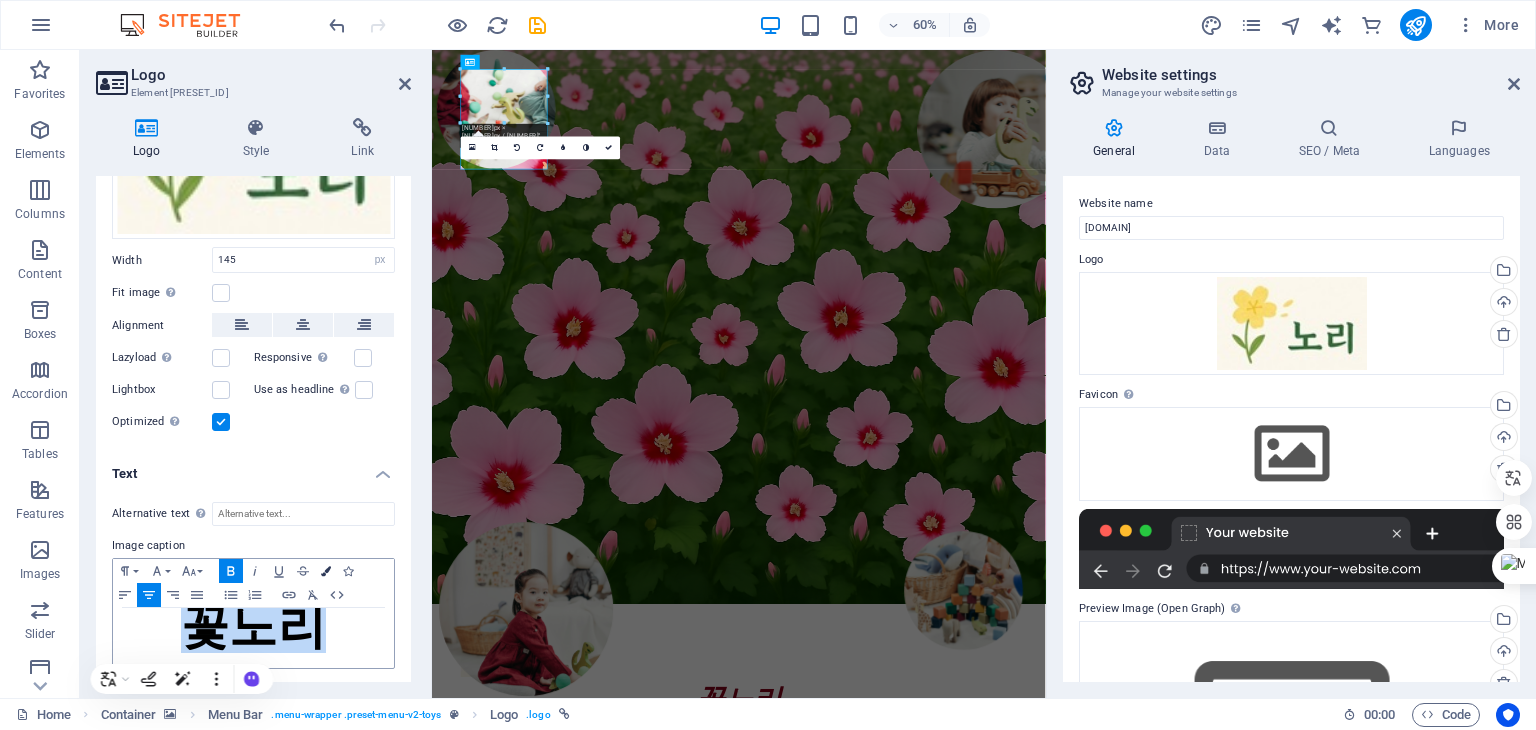 click at bounding box center [326, 571] 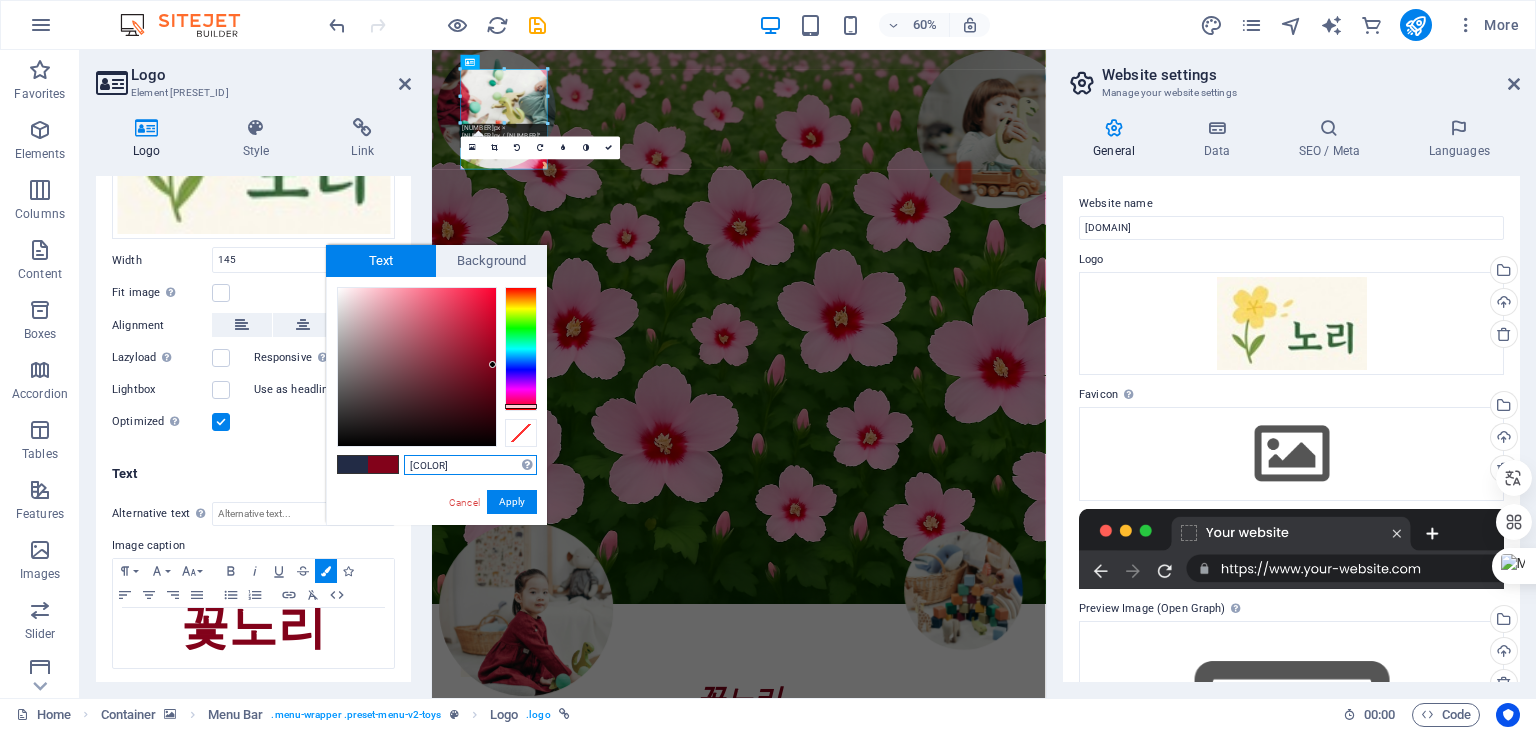 click at bounding box center [521, 349] 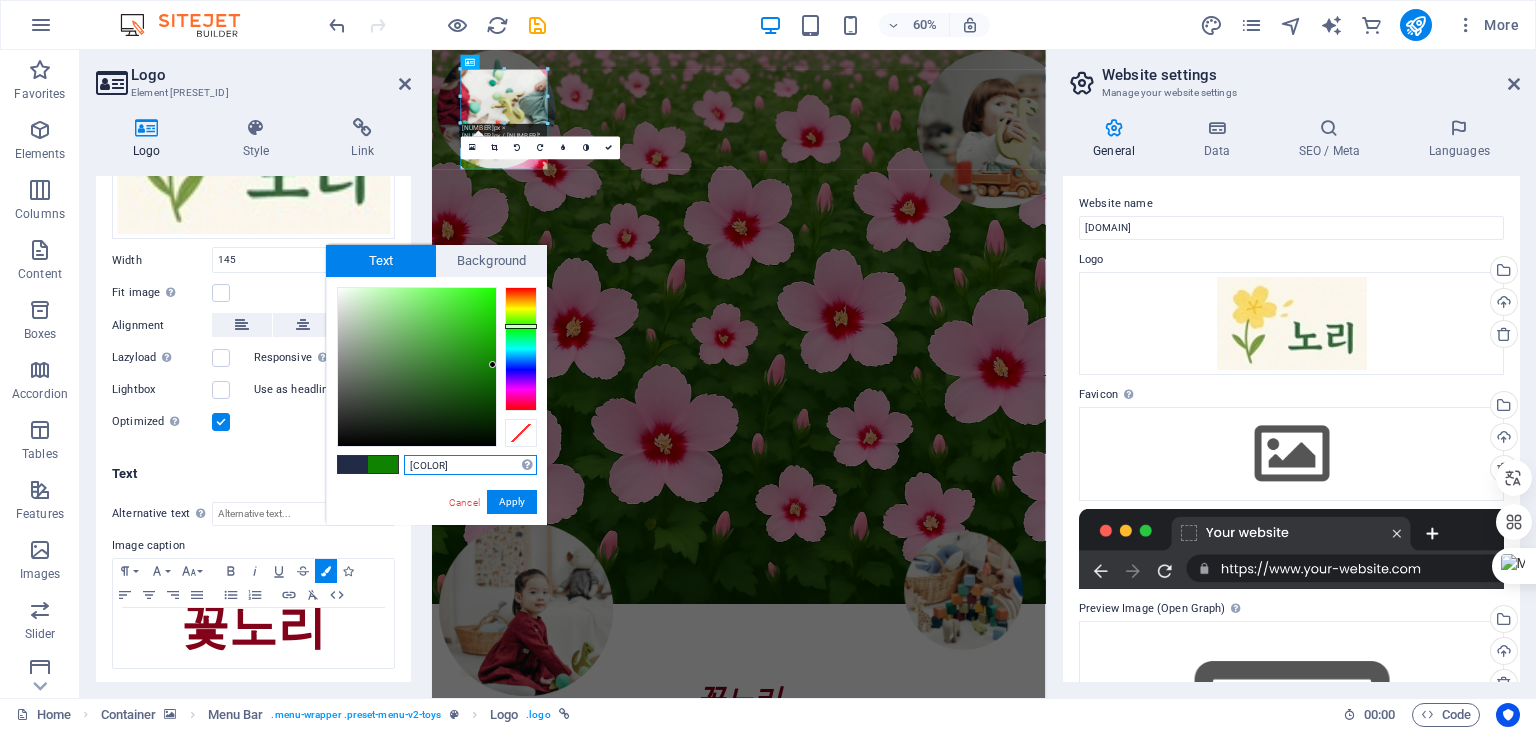 click at bounding box center [417, 367] 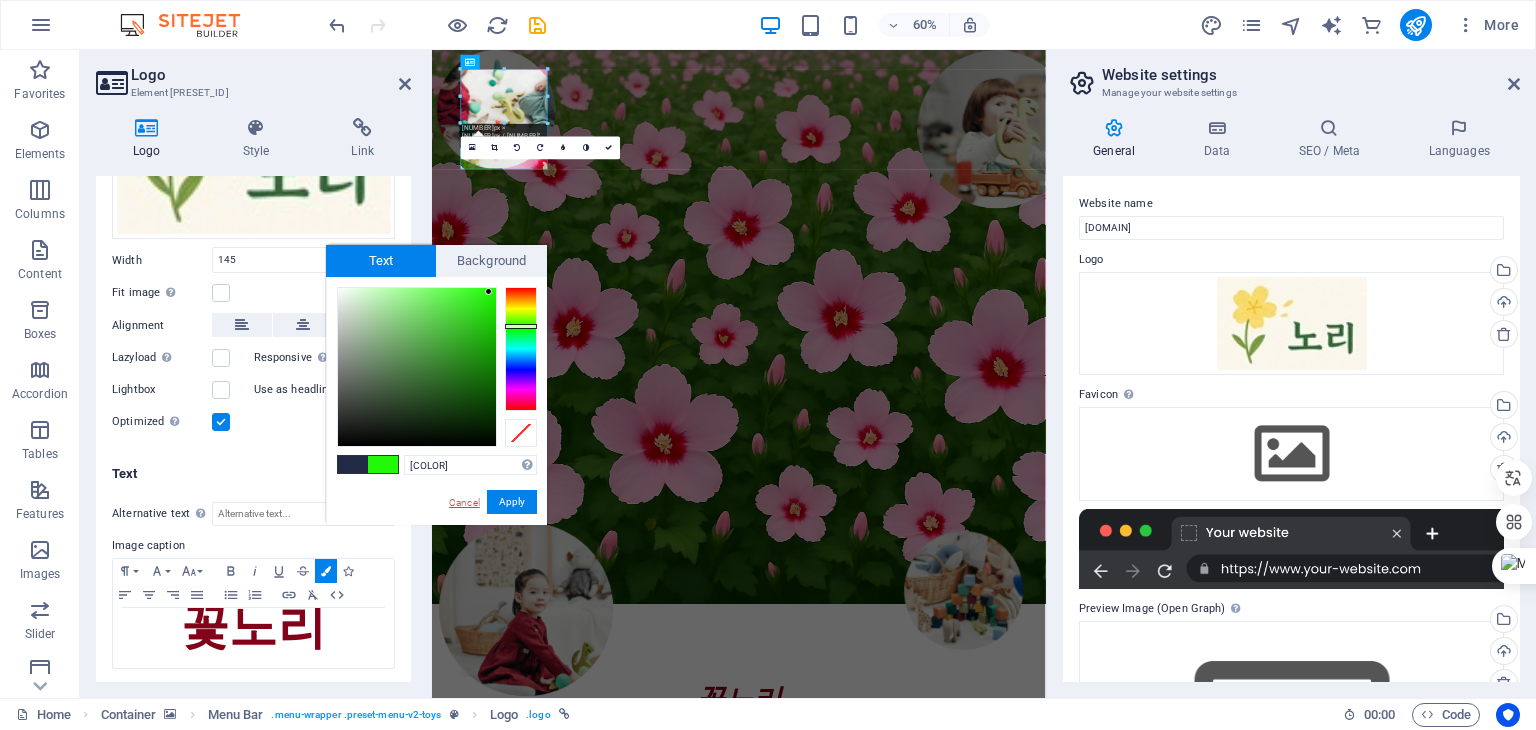 click on "Cancel" at bounding box center (464, 502) 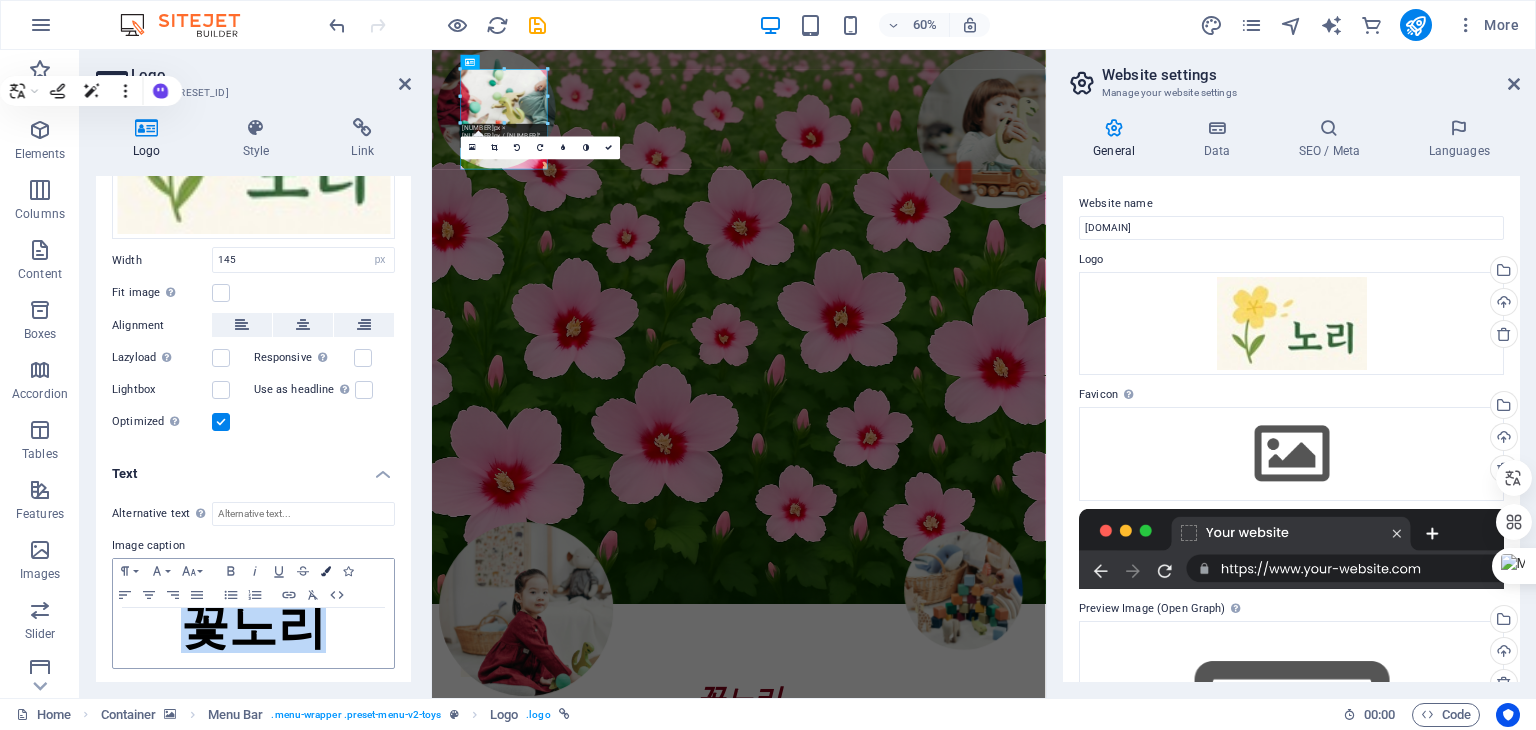 click at bounding box center [326, 571] 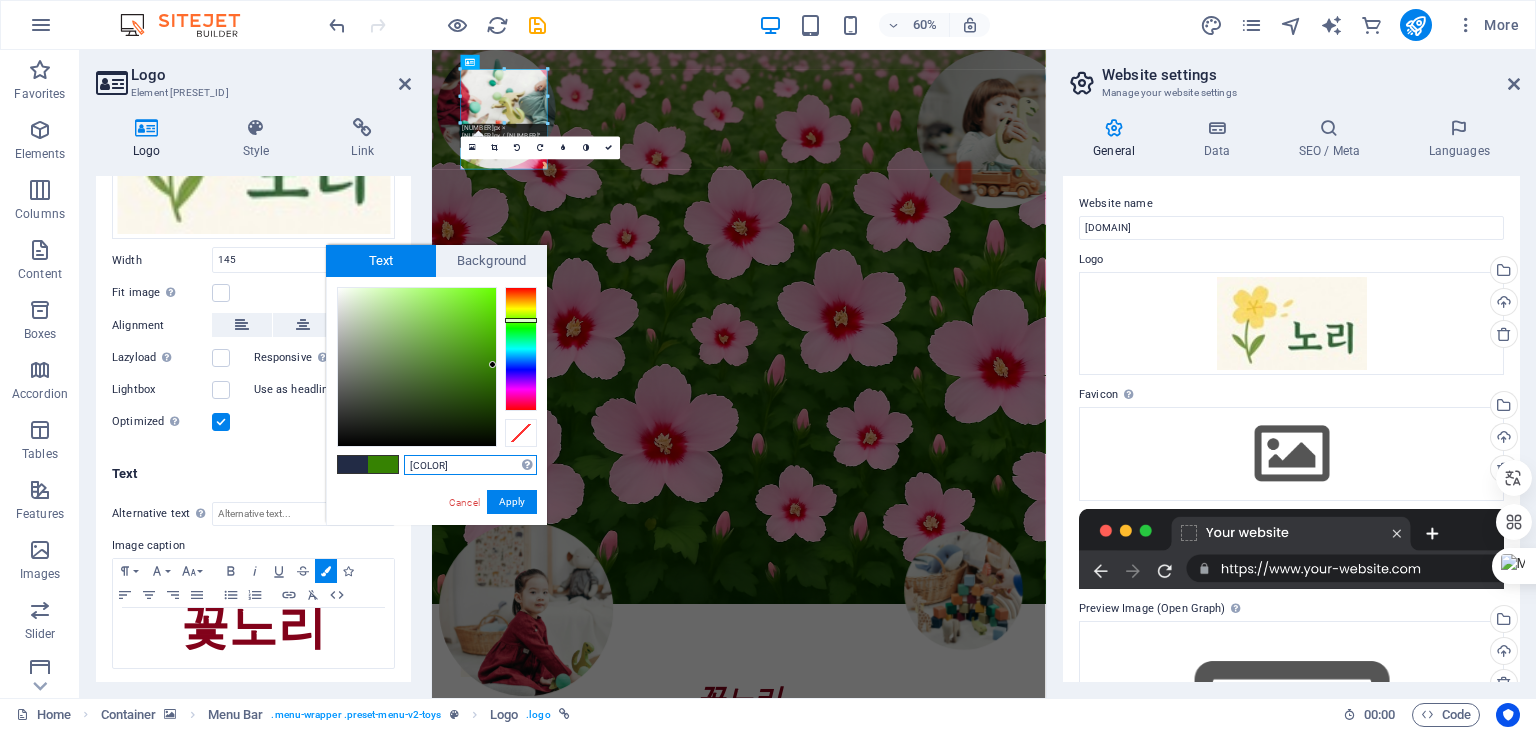 click at bounding box center (521, 349) 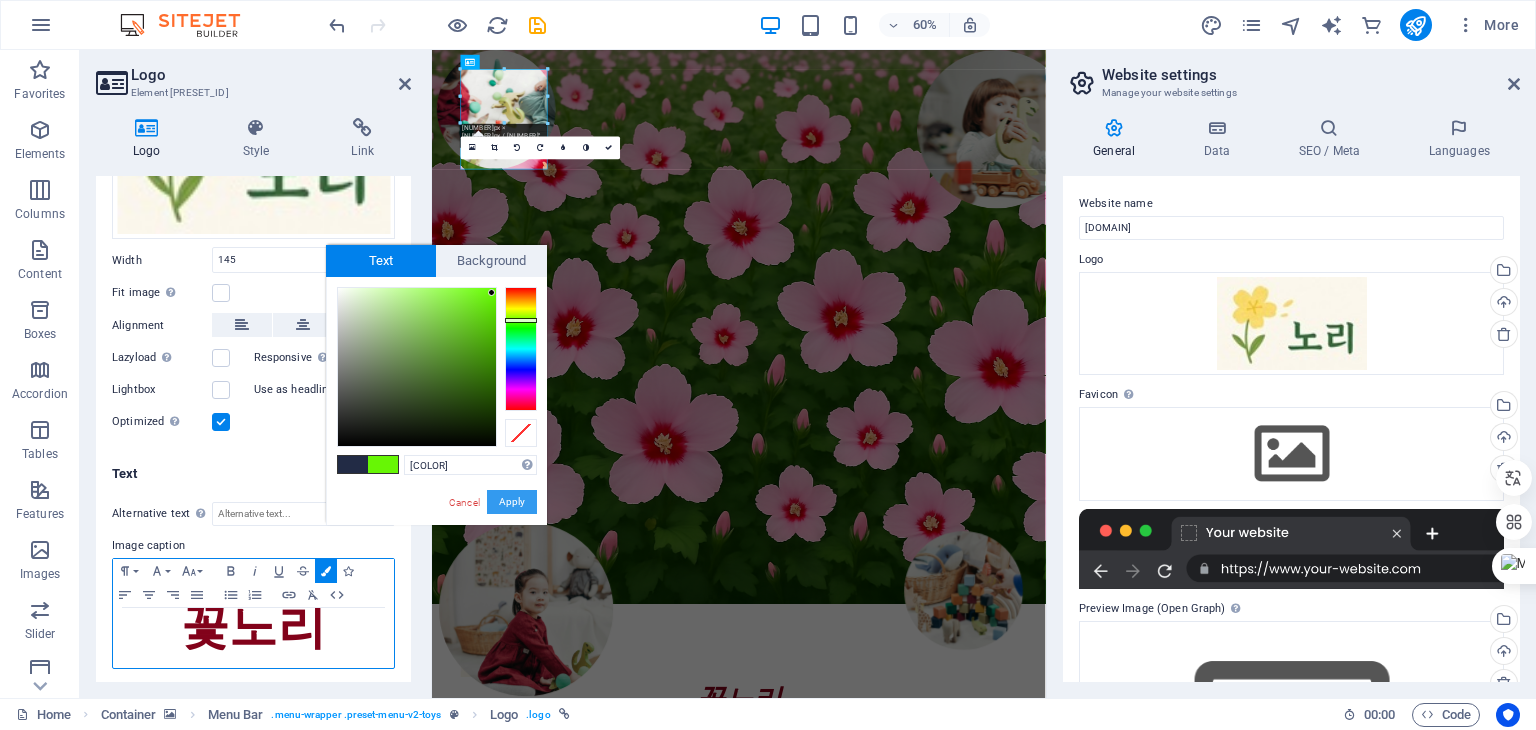 click on "Apply" at bounding box center [512, 502] 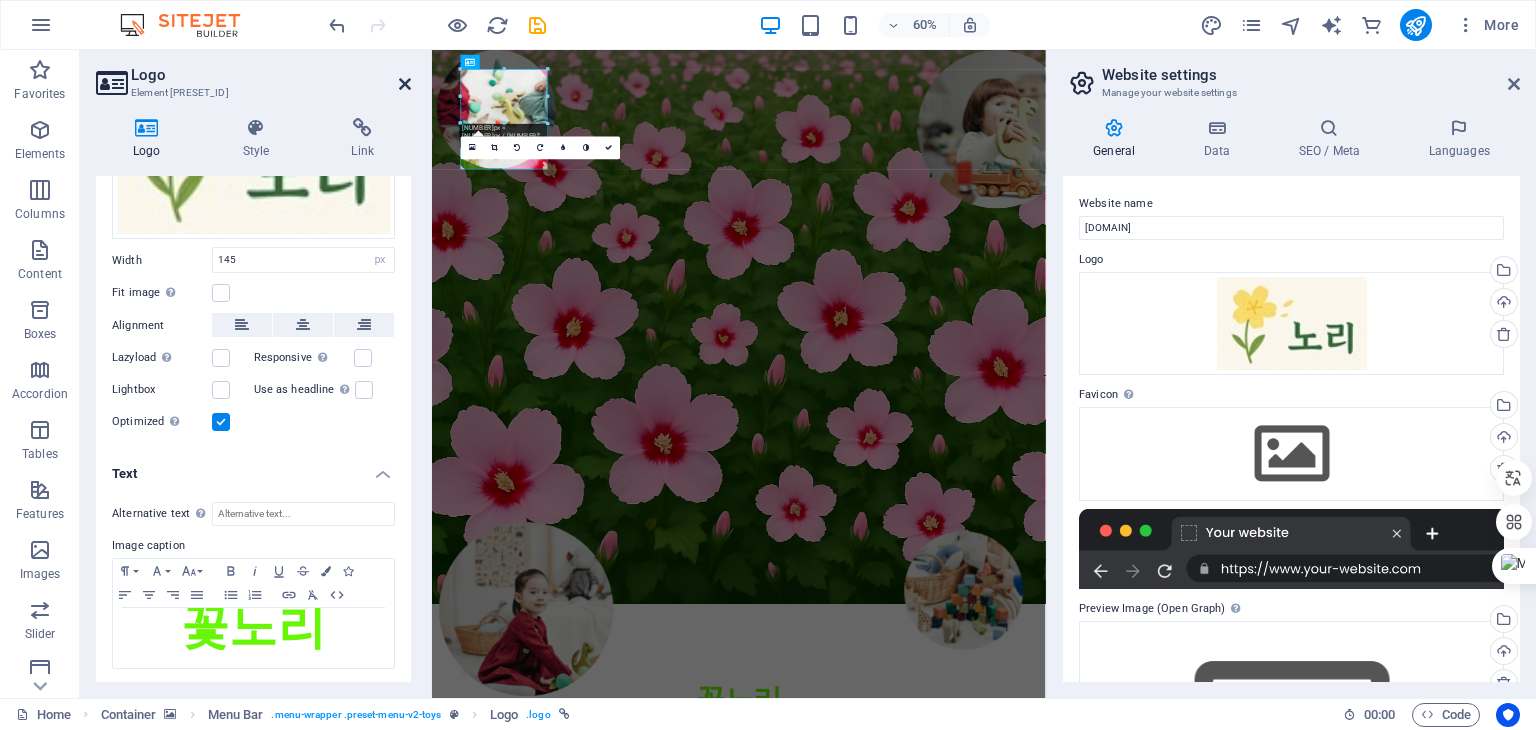 drag, startPoint x: 406, startPoint y: 81, endPoint x: 343, endPoint y: 31, distance: 80.43009 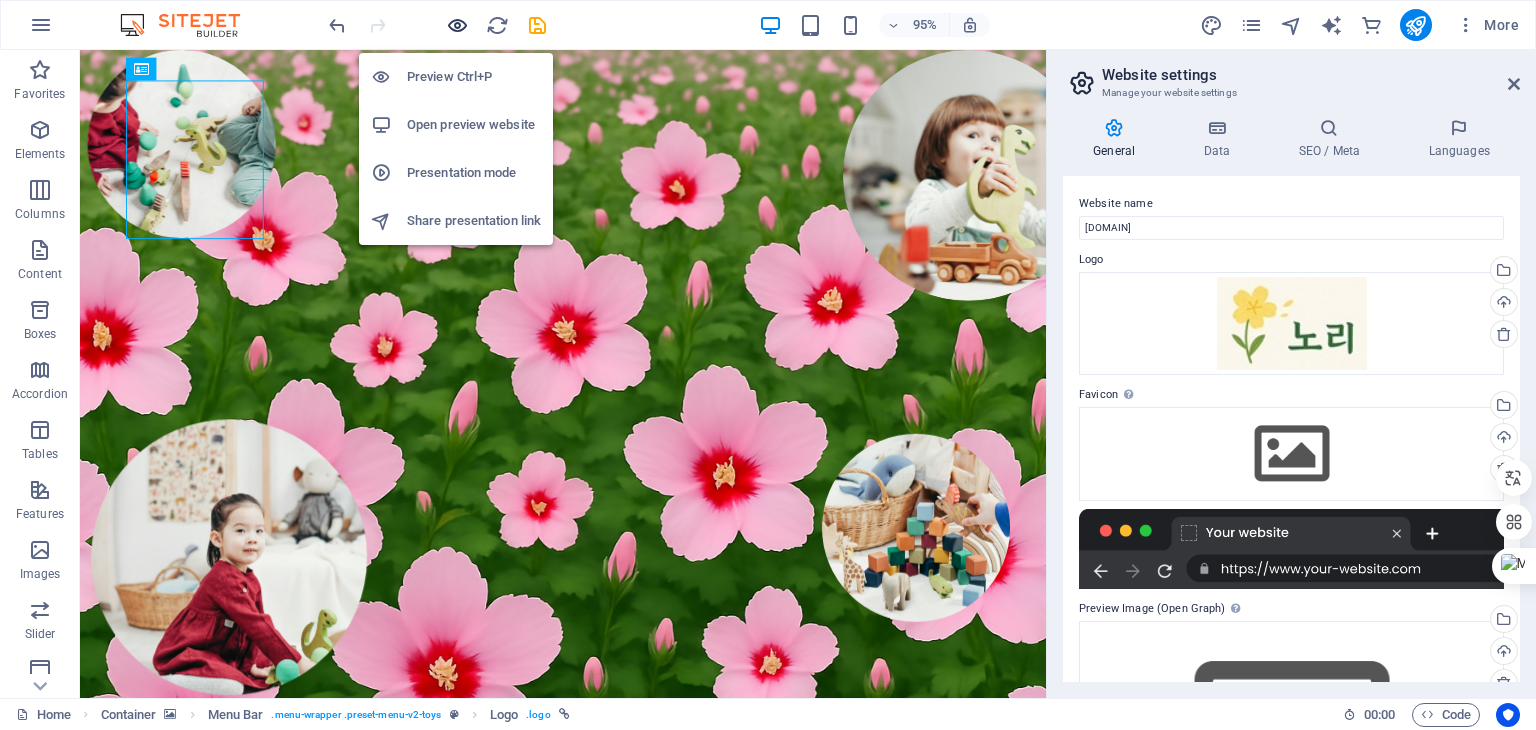 click at bounding box center (457, 25) 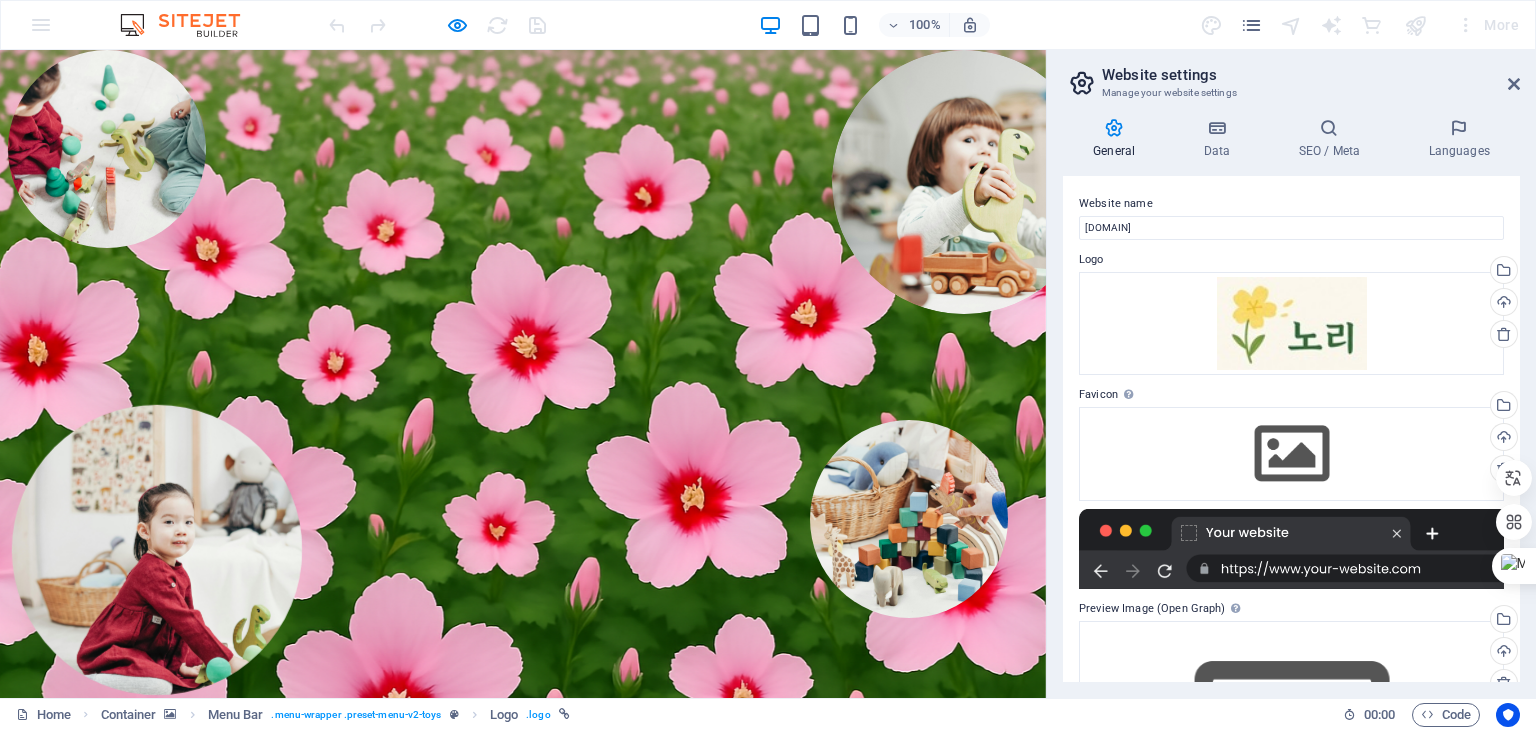 click on "Shop" at bounding box center (460, 1196) 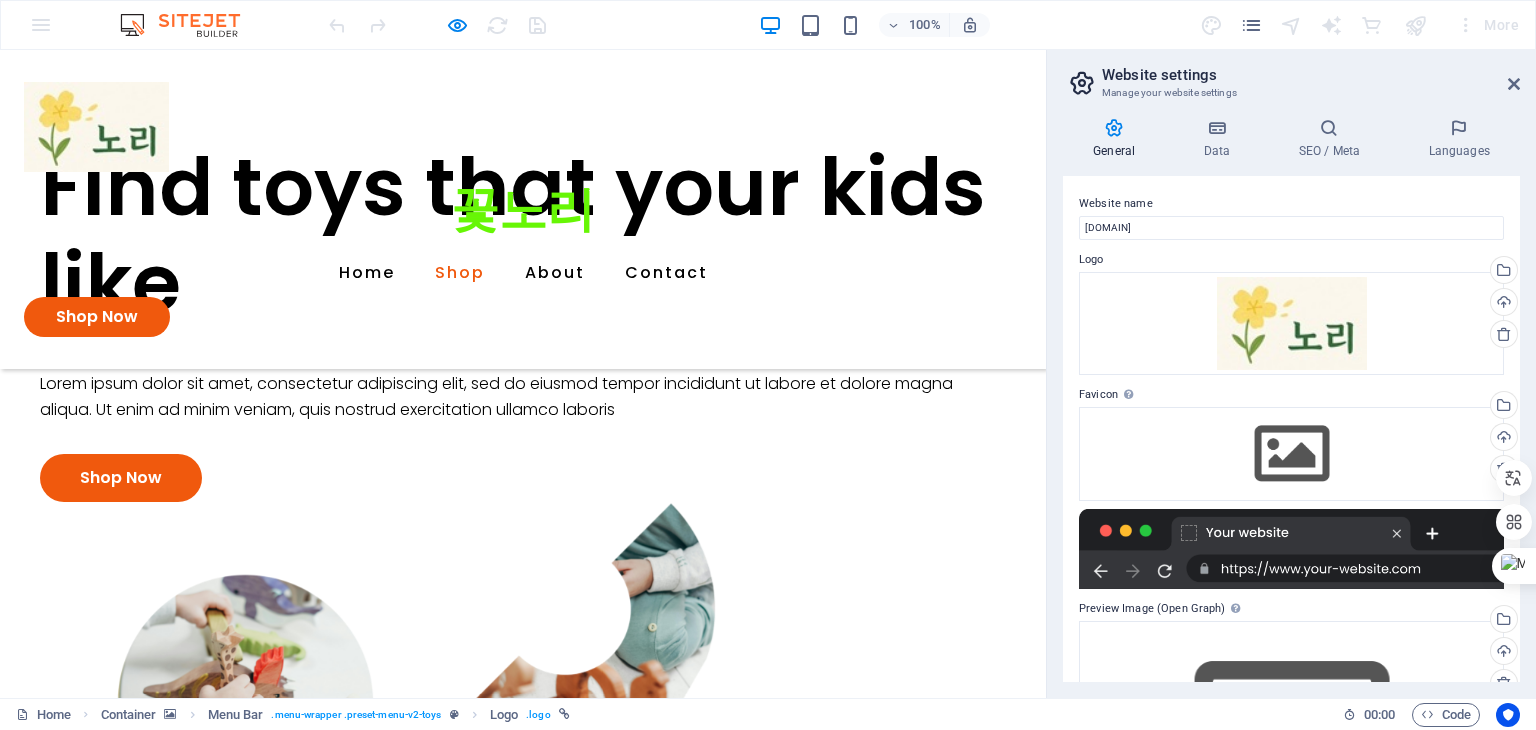 scroll, scrollTop: 835, scrollLeft: 0, axis: vertical 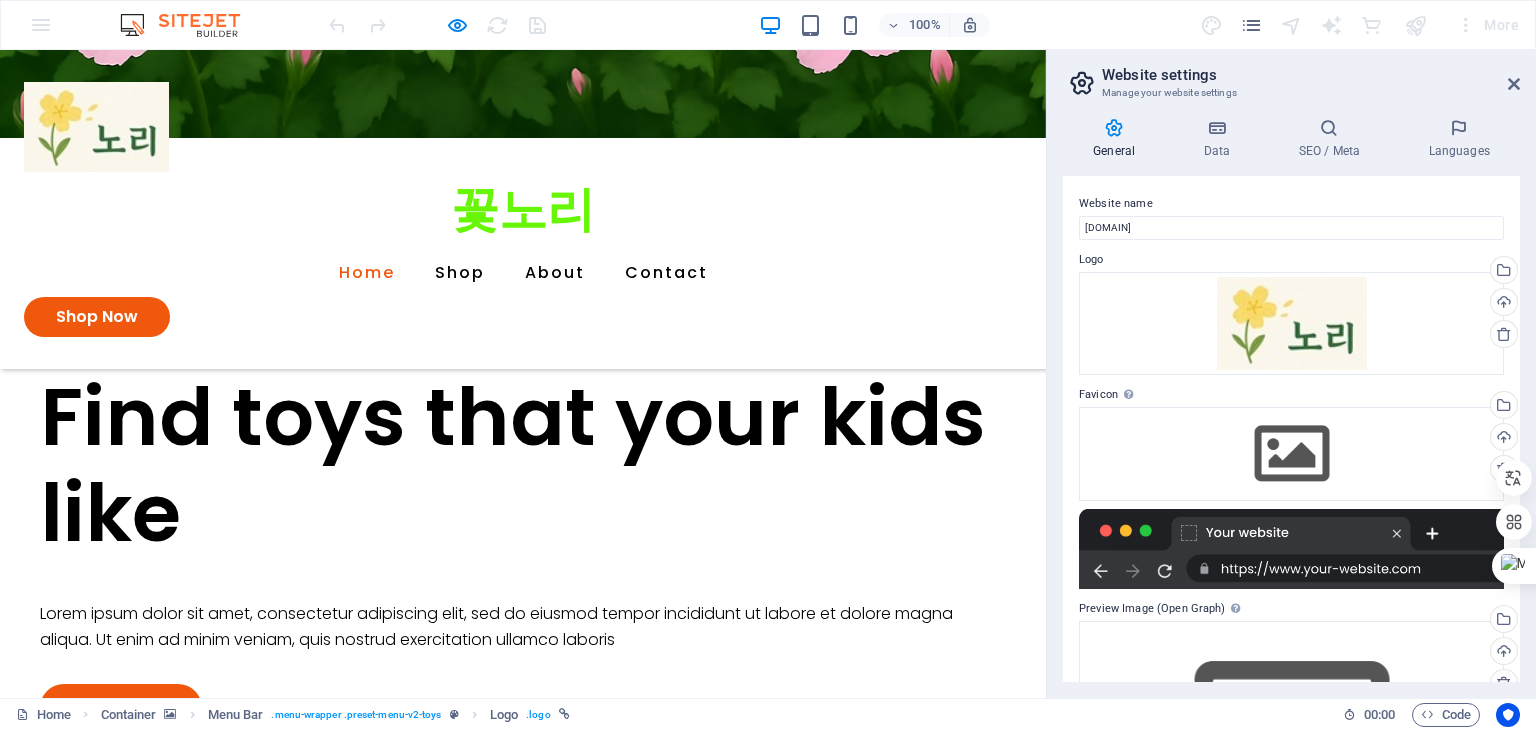 click on "Home" at bounding box center [367, 273] 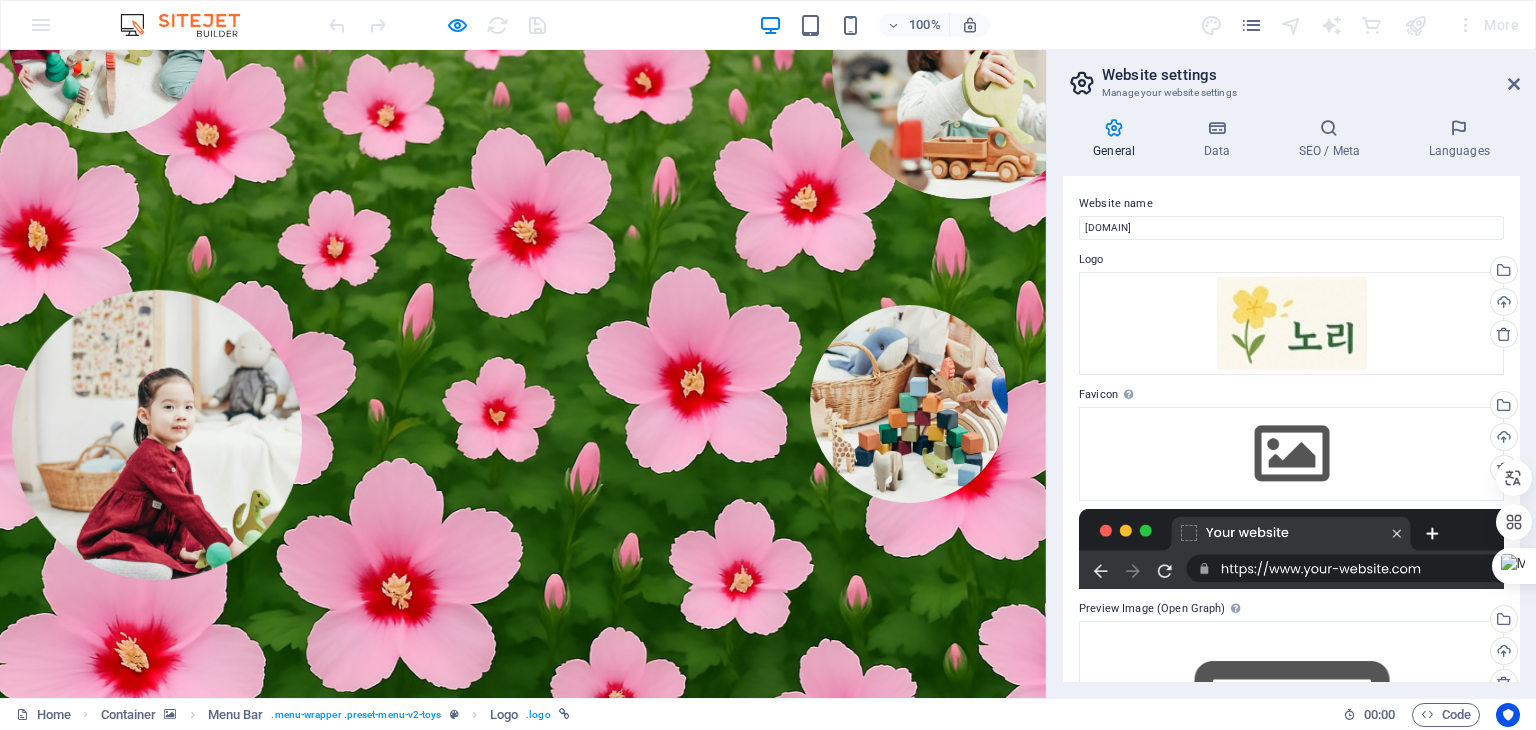 scroll, scrollTop: 0, scrollLeft: 0, axis: both 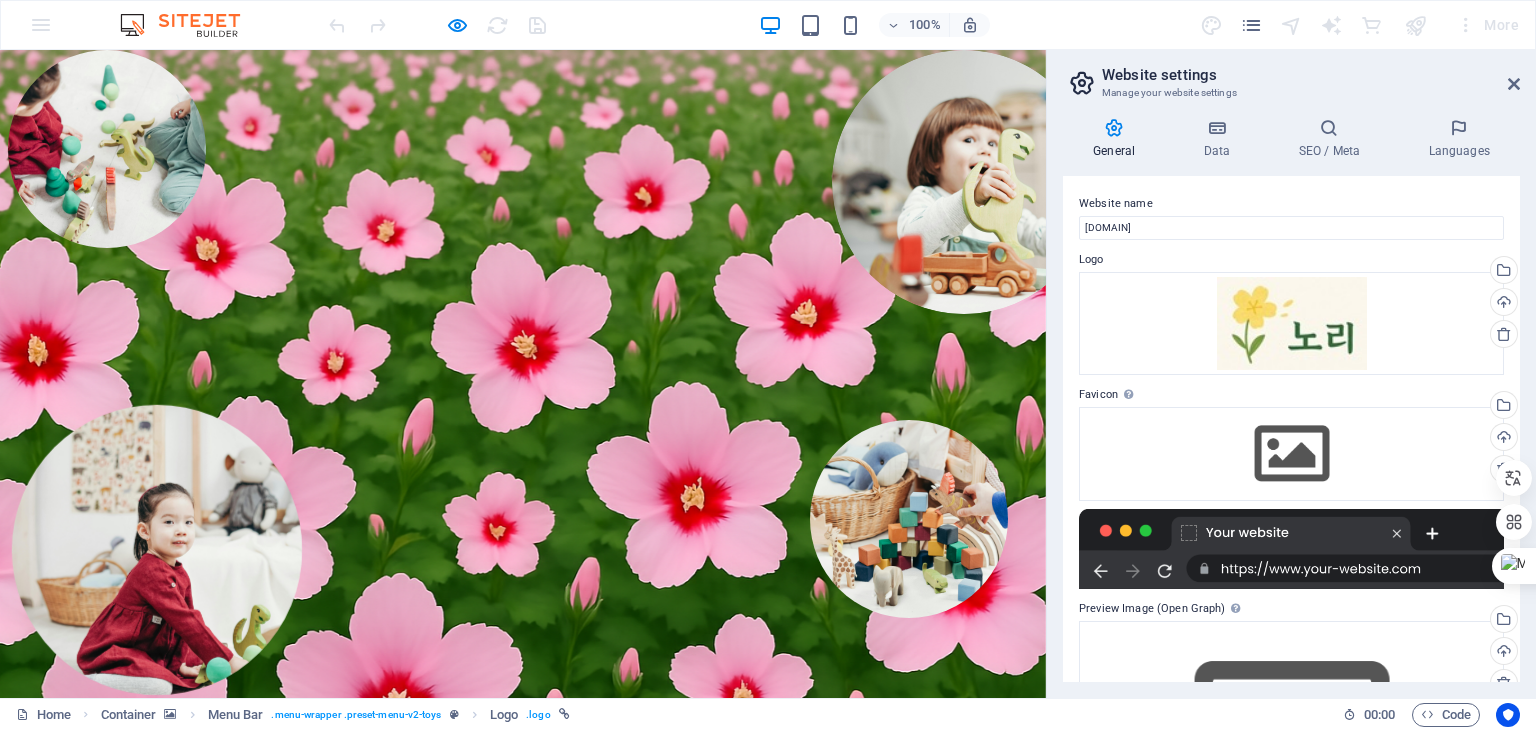 click on "Contact" at bounding box center [666, 1196] 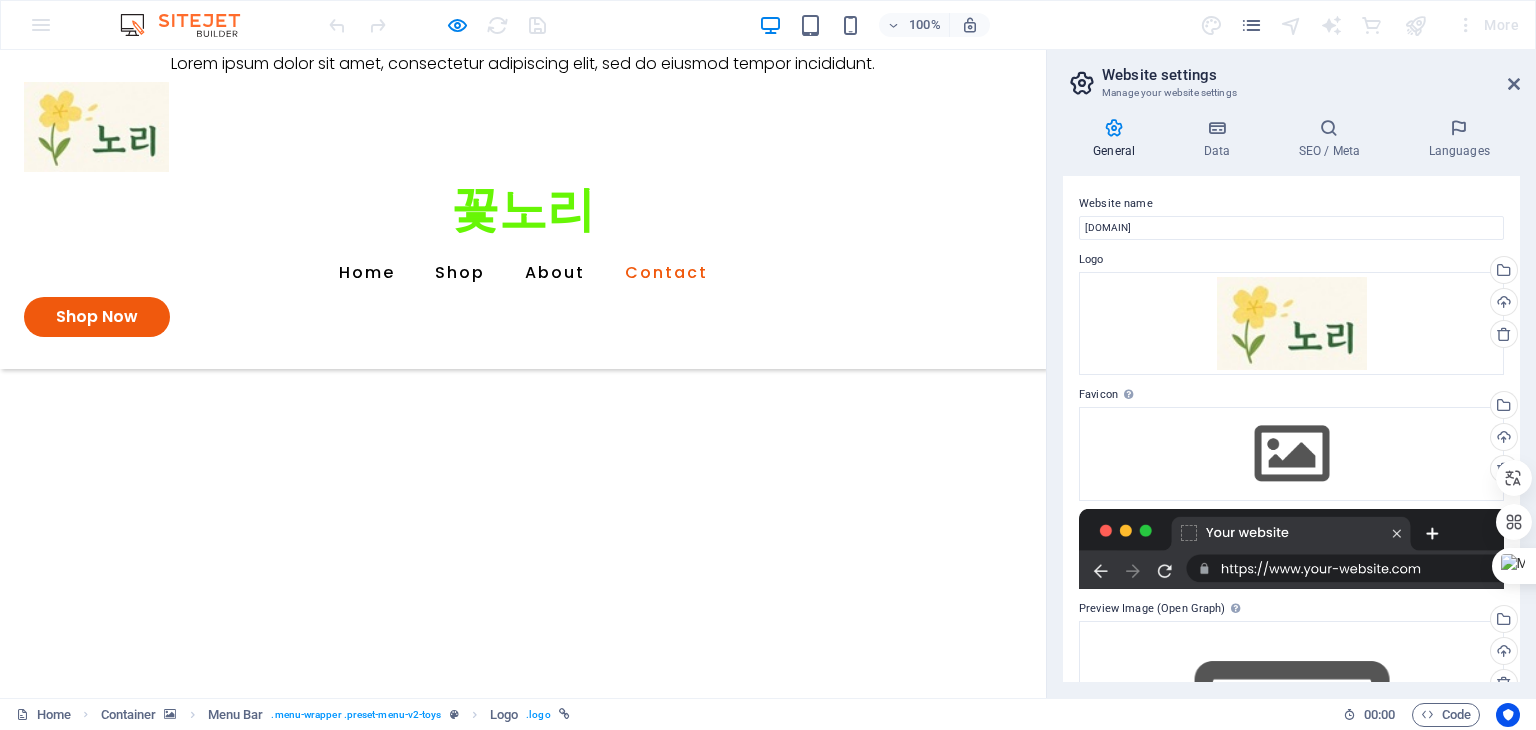 scroll, scrollTop: 2630, scrollLeft: 0, axis: vertical 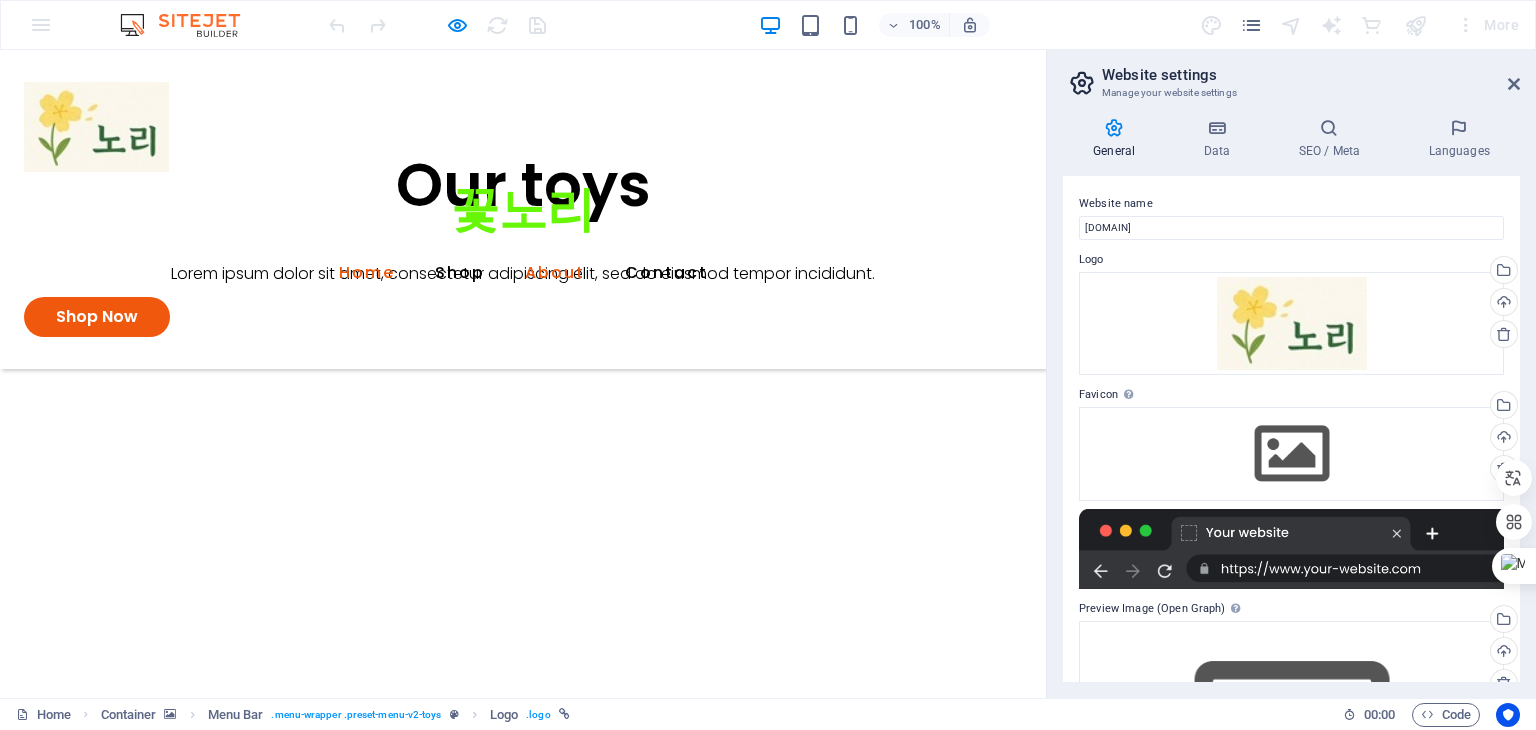 click on "Home" at bounding box center [367, 273] 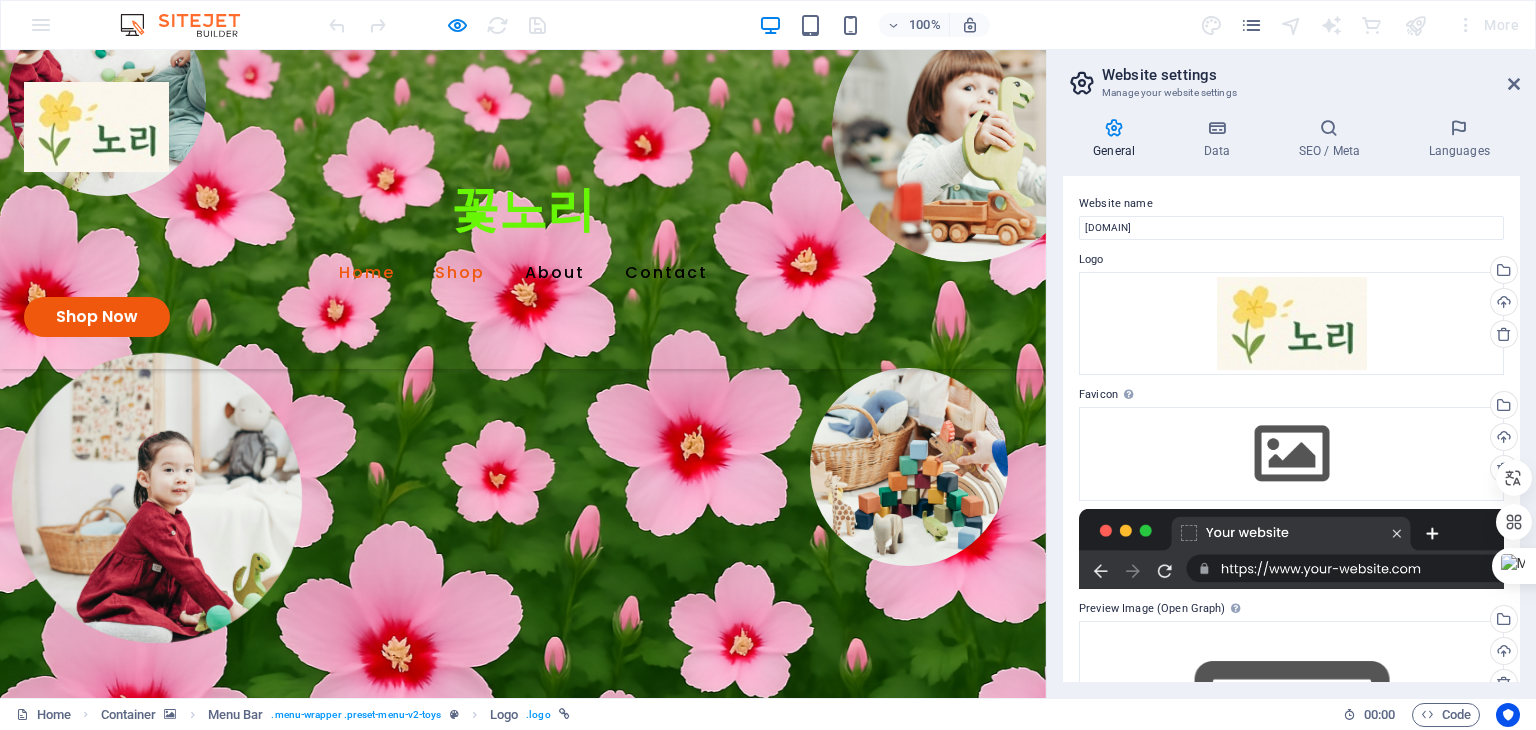 scroll, scrollTop: 0, scrollLeft: 0, axis: both 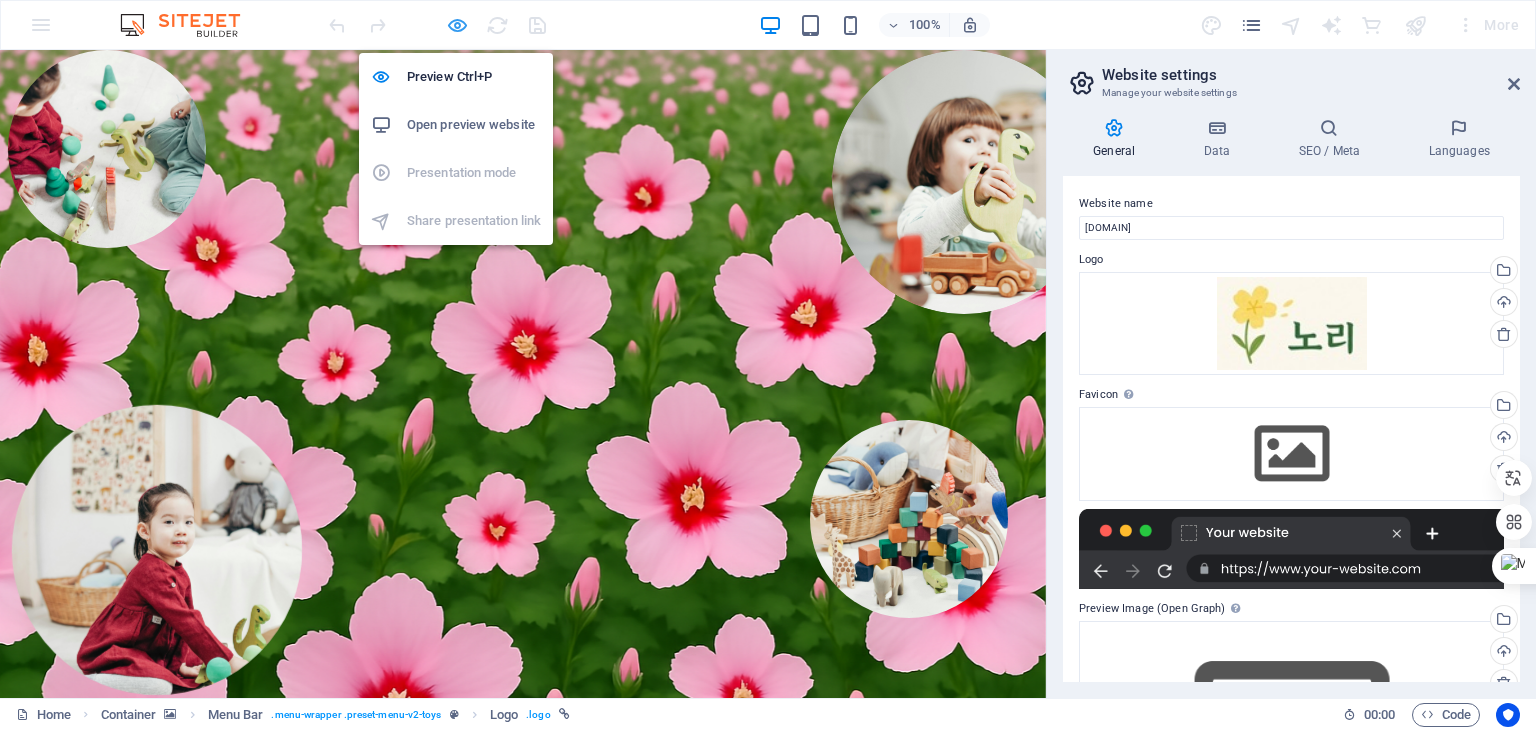 click at bounding box center [457, 25] 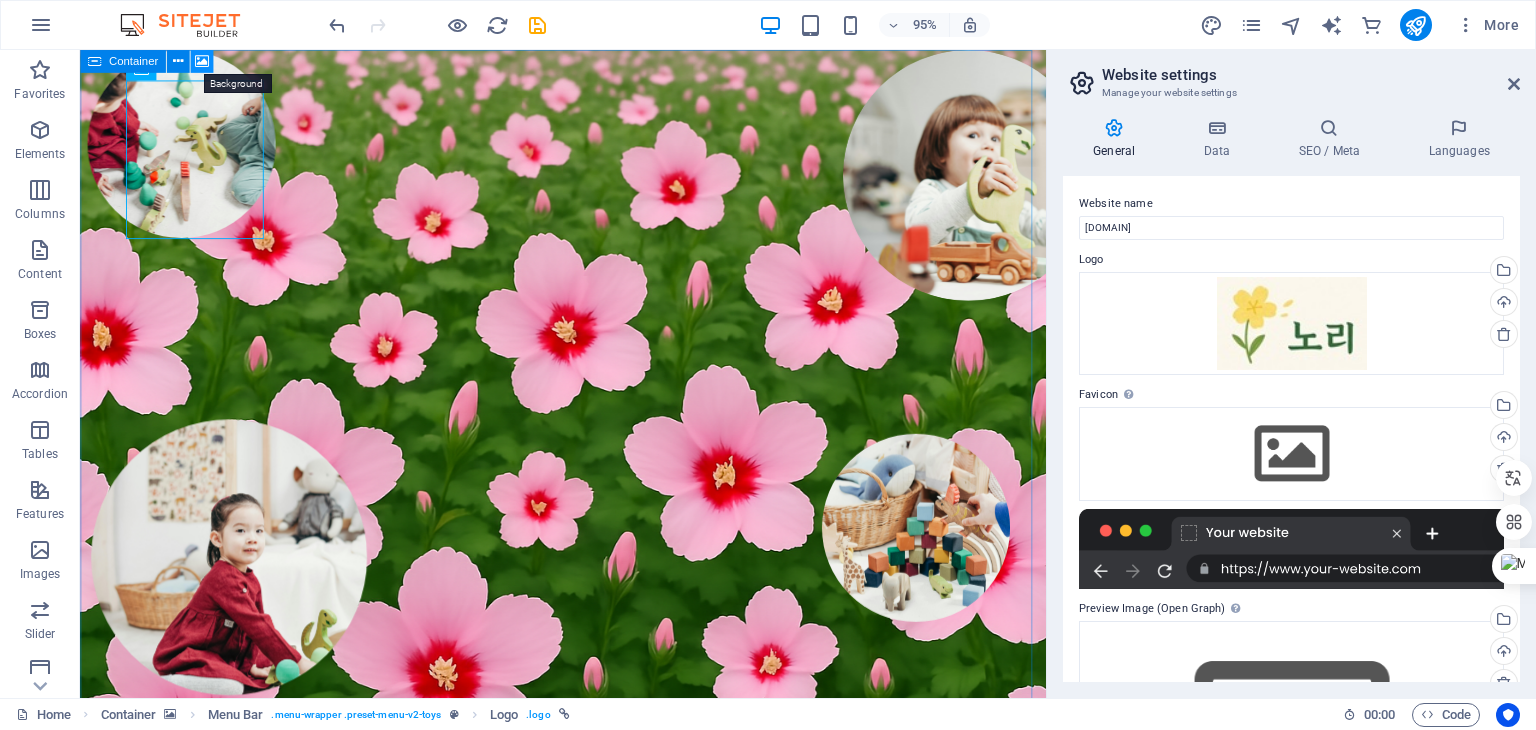 click at bounding box center (202, 61) 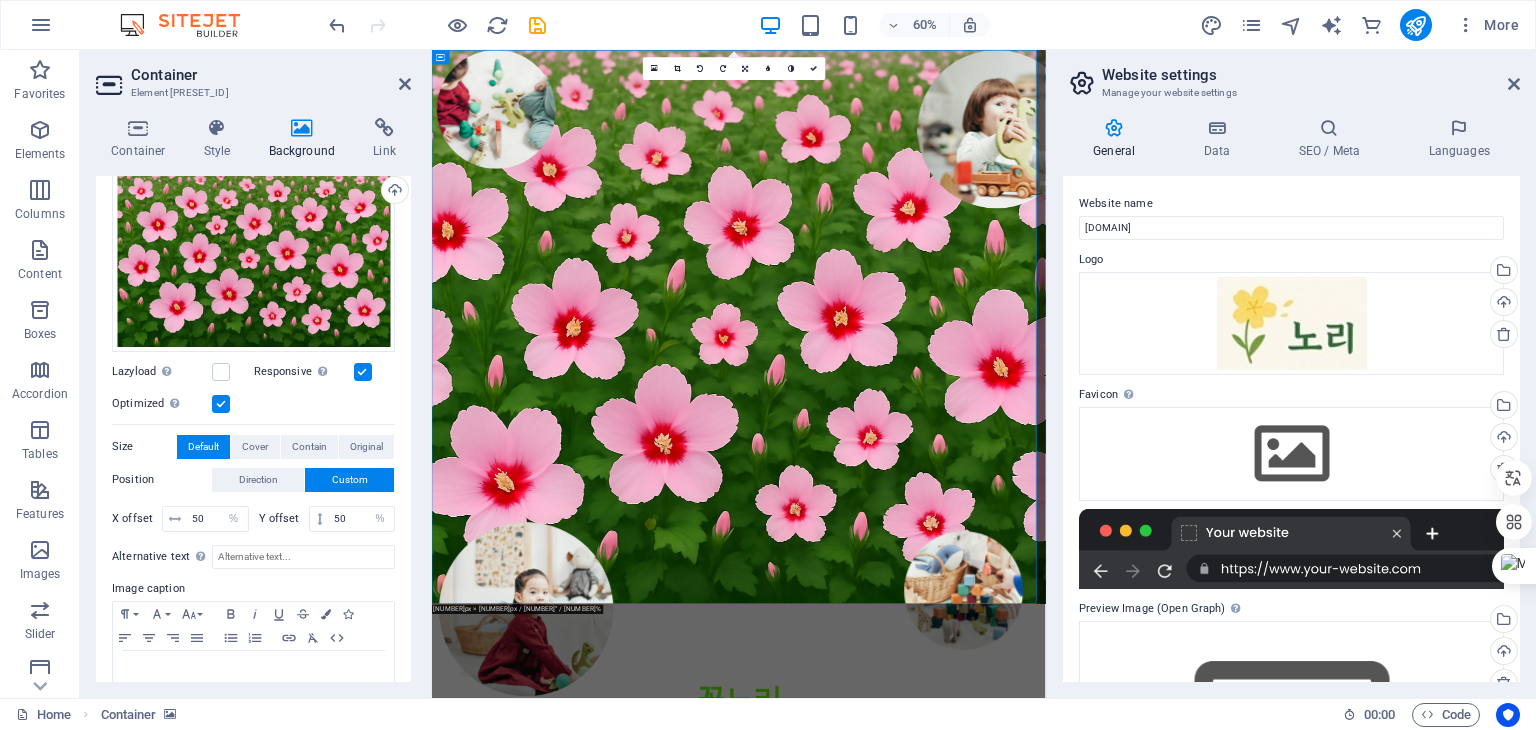 scroll, scrollTop: 200, scrollLeft: 0, axis: vertical 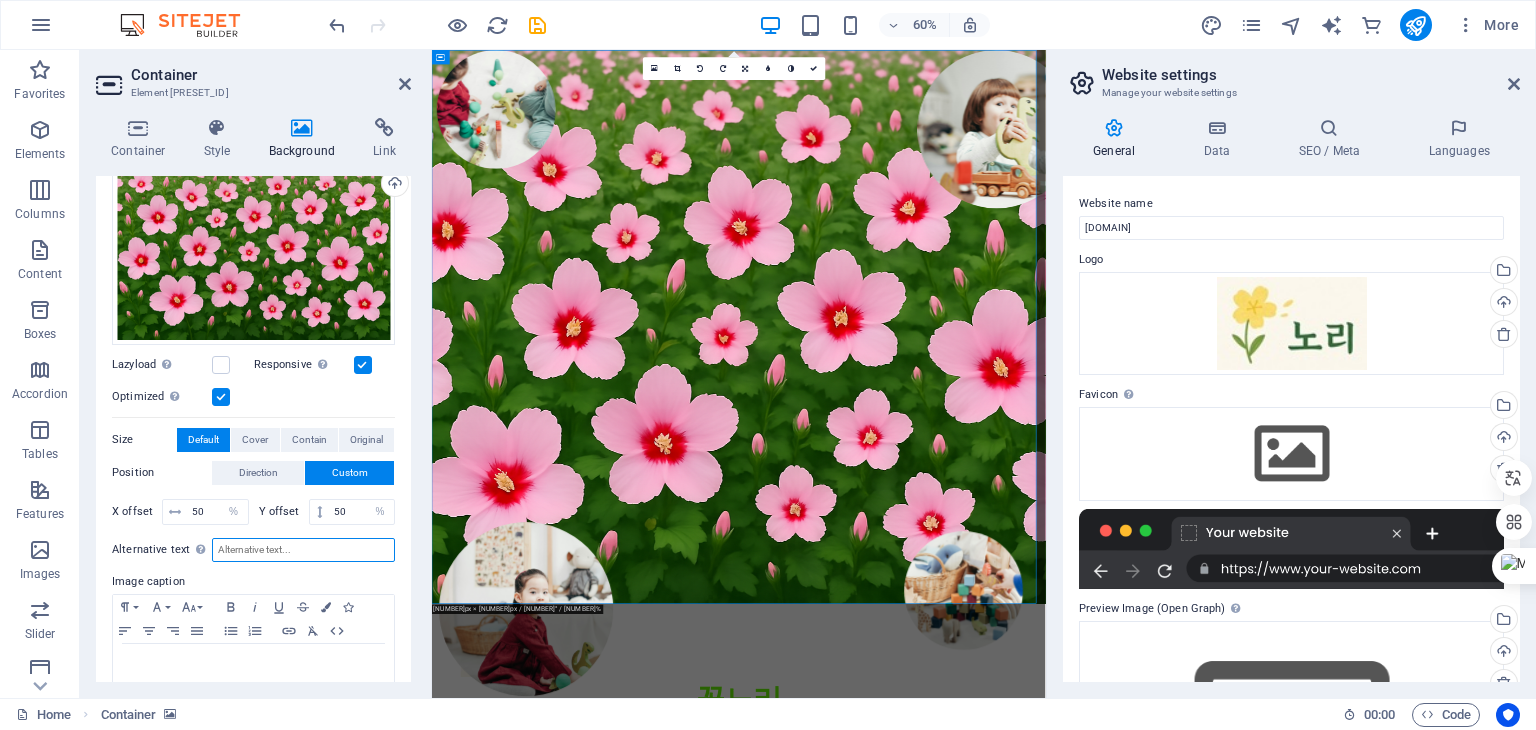 click on "Alternative text The alternative text is used by devices that cannot display images (e.g. image search engines) and should be added to every image to improve website accessibility." at bounding box center [303, 550] 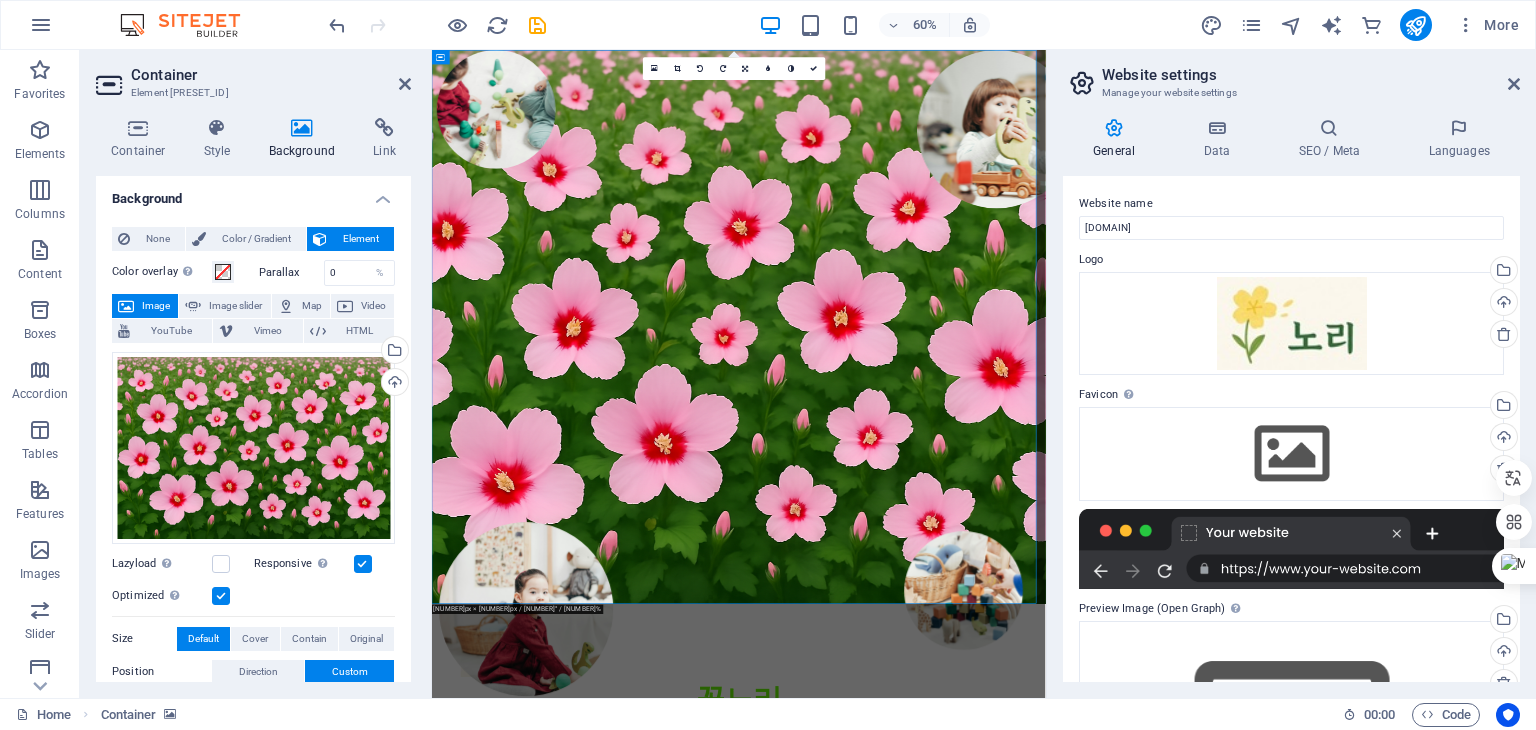 scroll, scrollTop: 0, scrollLeft: 0, axis: both 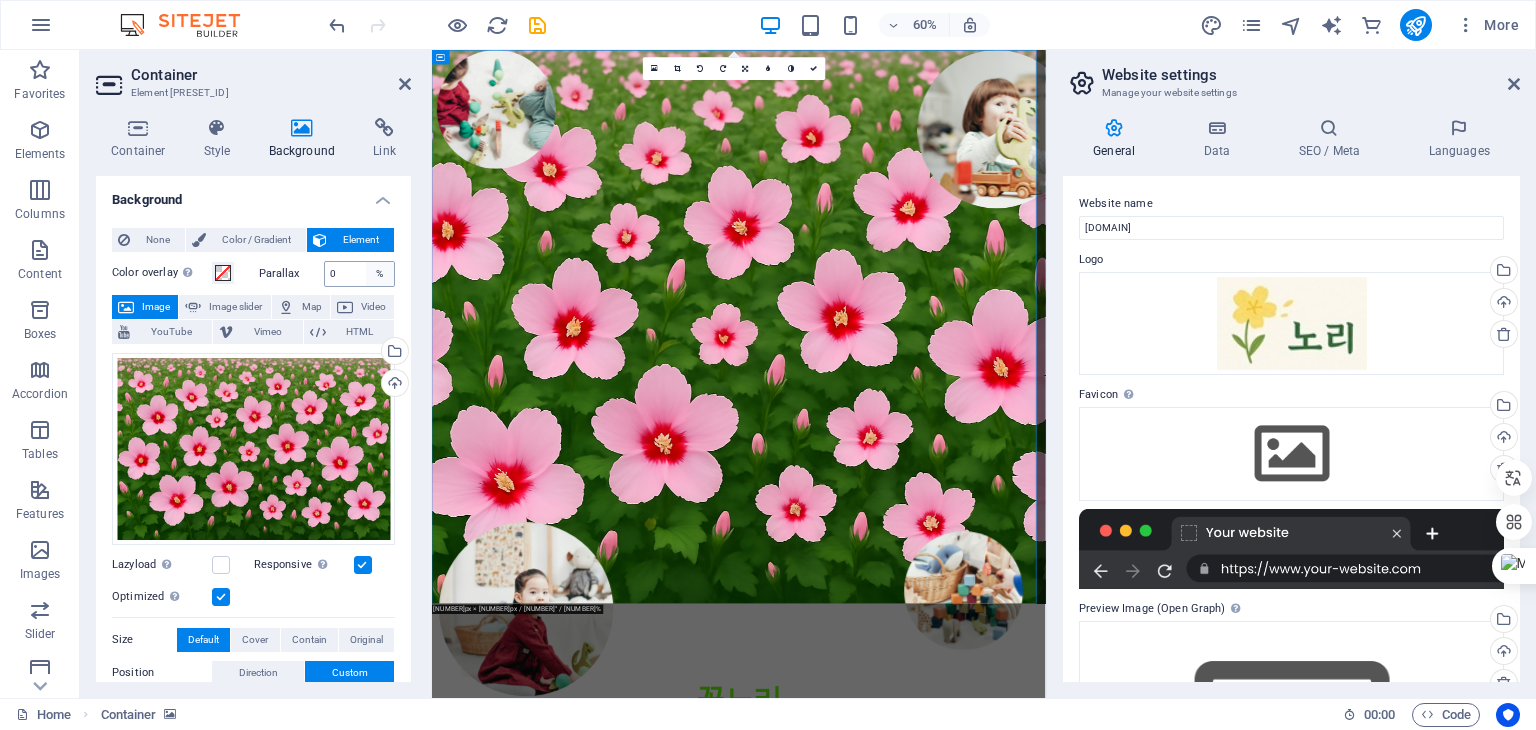 click on "%" at bounding box center (380, 274) 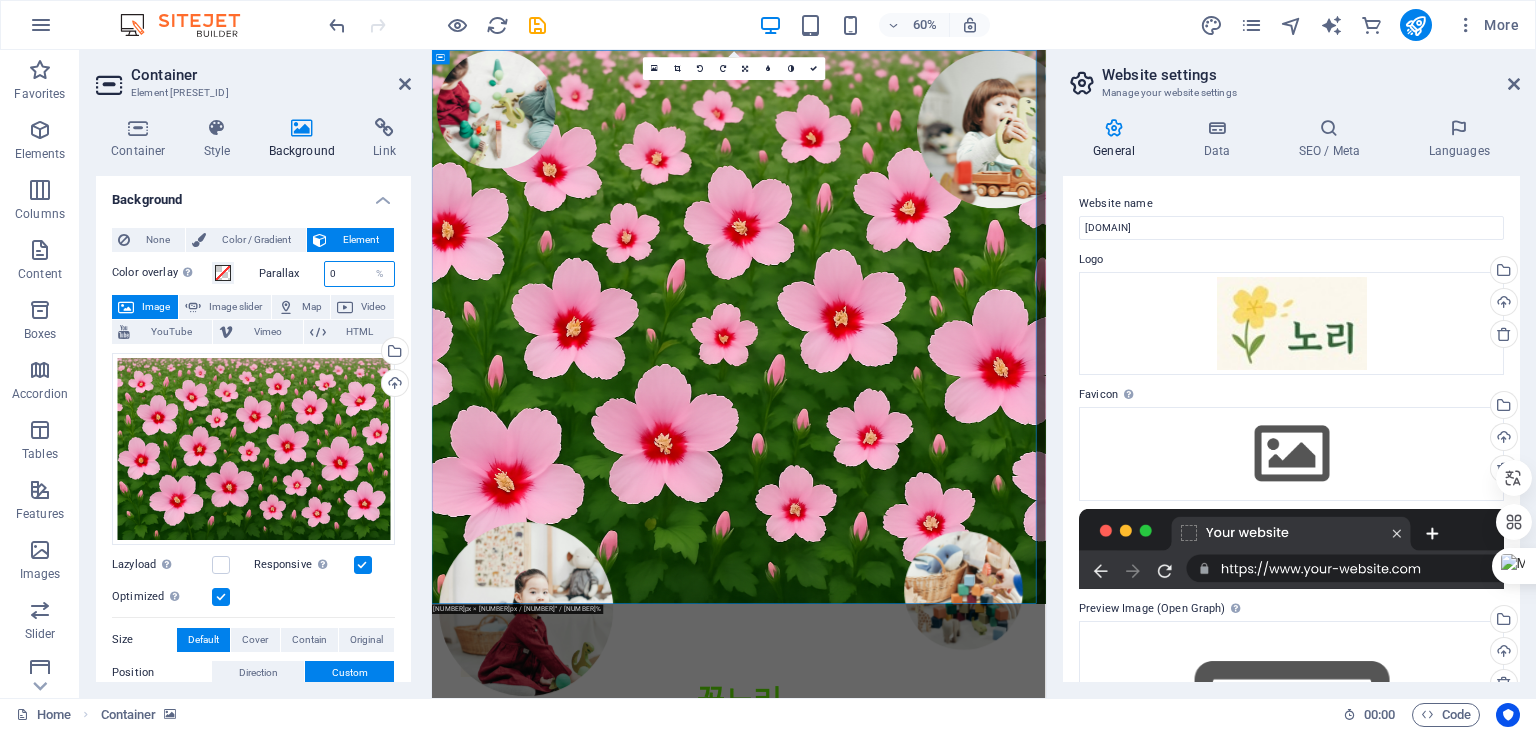 click on "0" at bounding box center [360, 274] 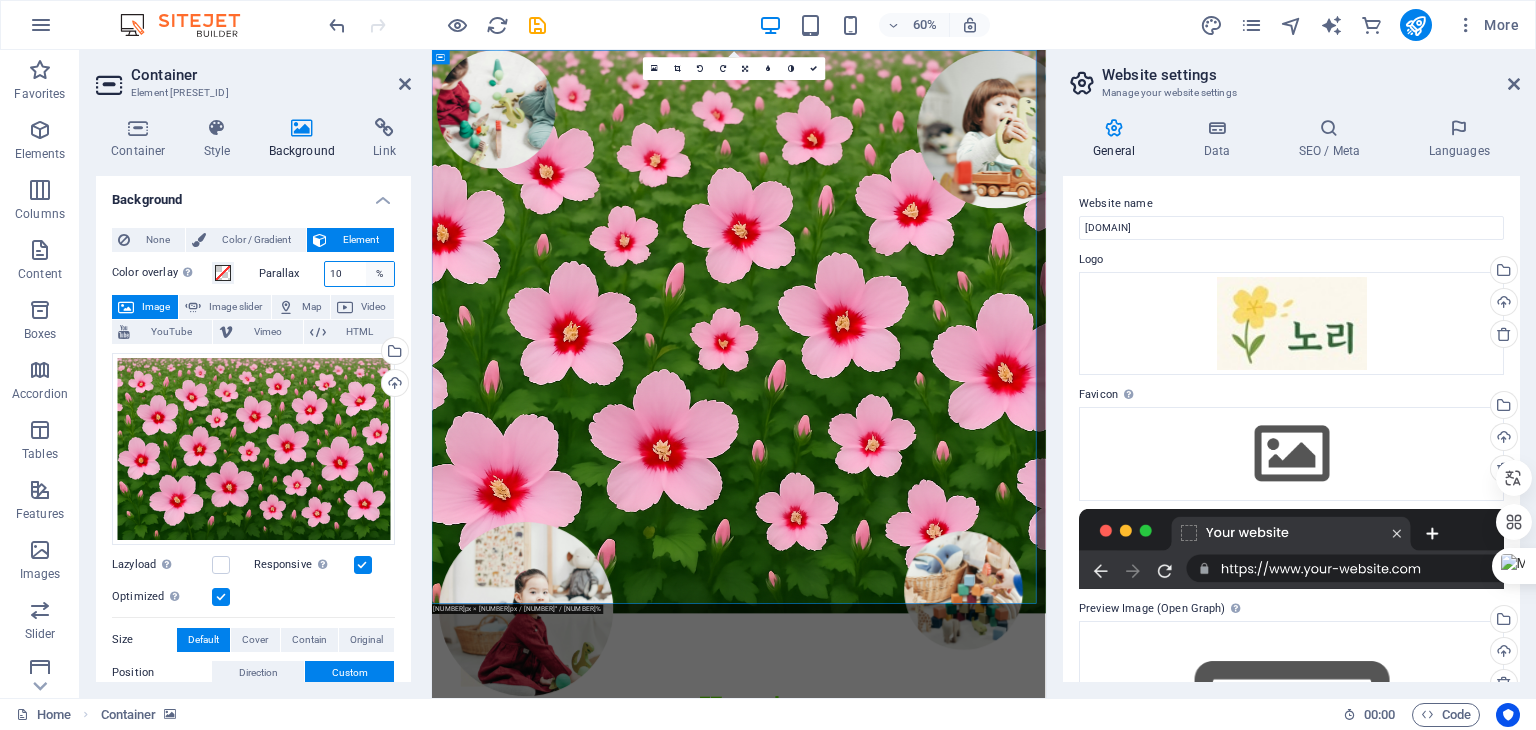 type on "1" 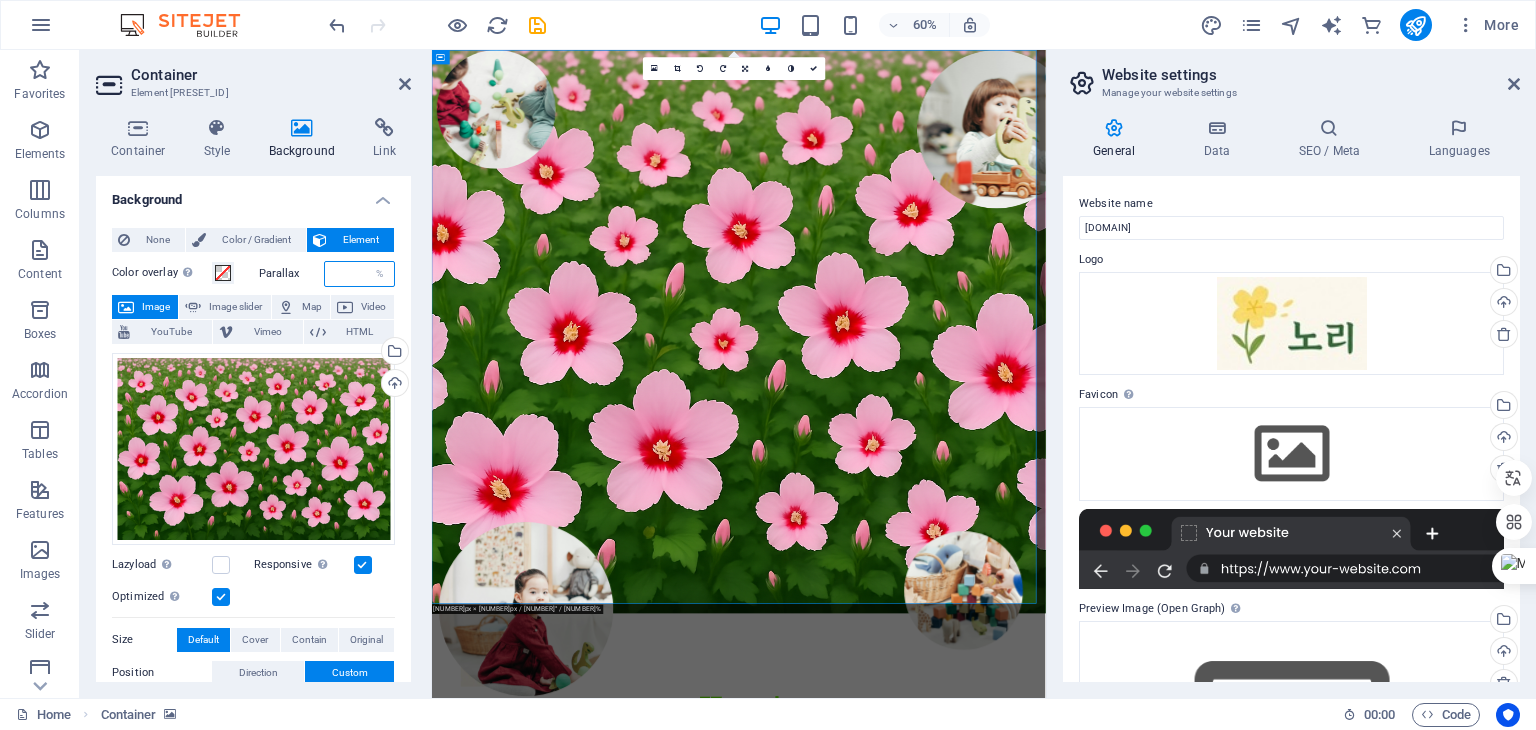 type on "0" 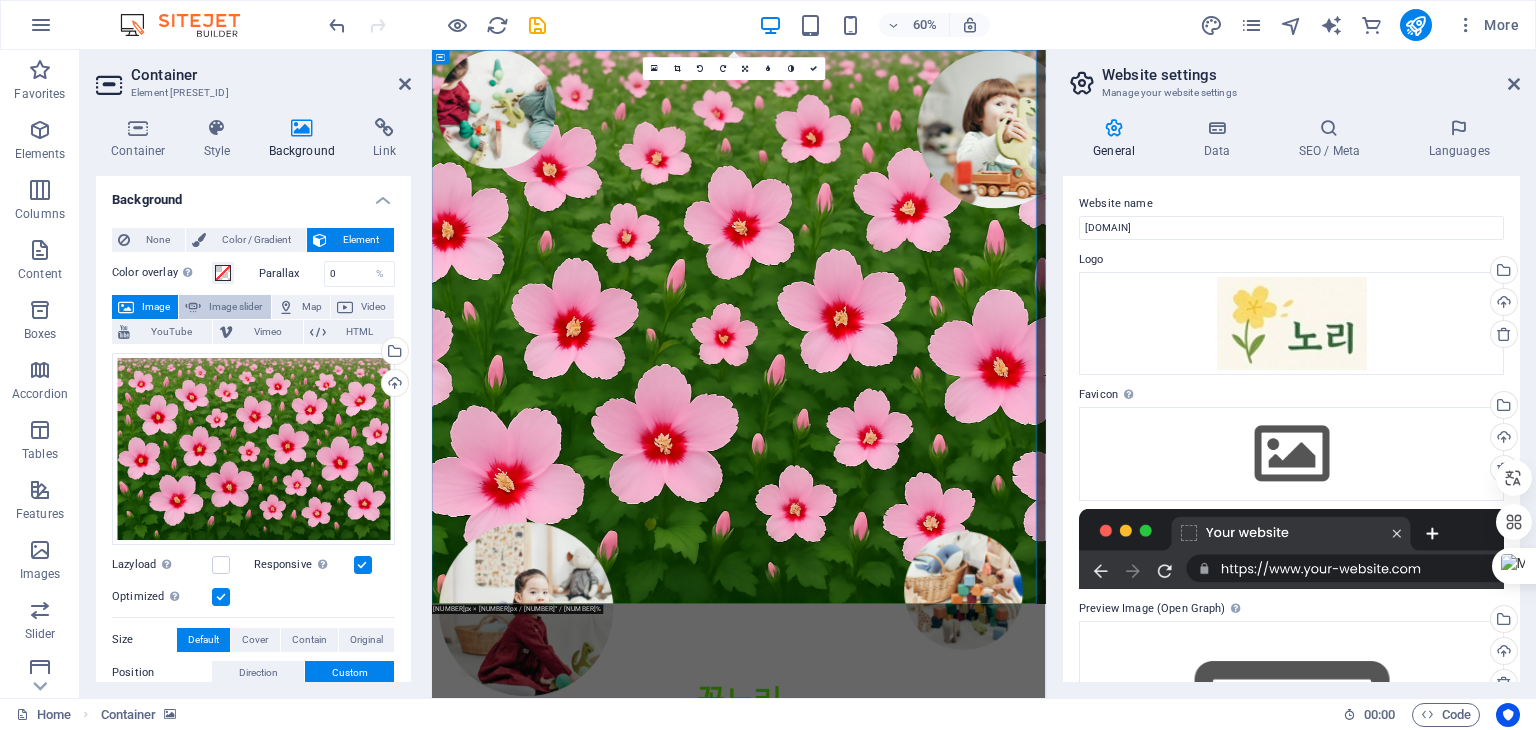 click on "Image slider" at bounding box center [235, 307] 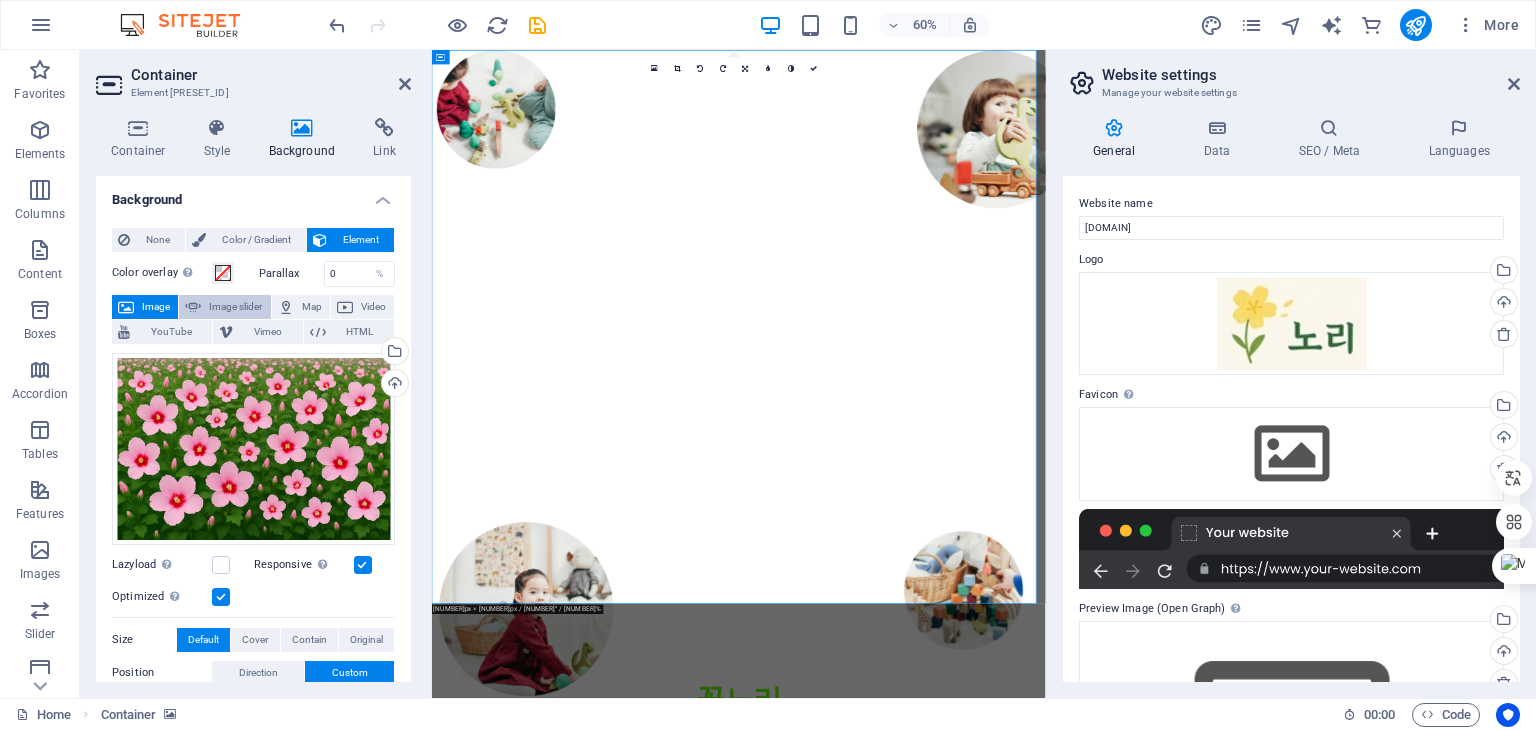 select on "ms" 